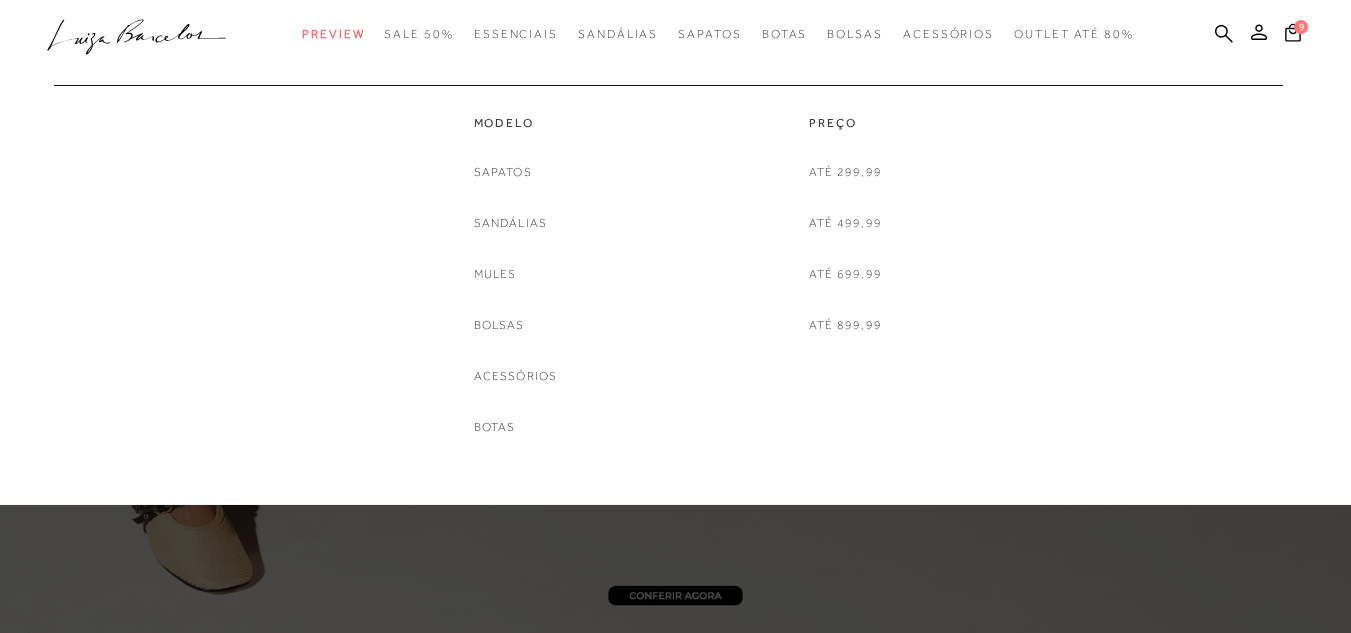 click on "SALE 50%" at bounding box center [418, 34] 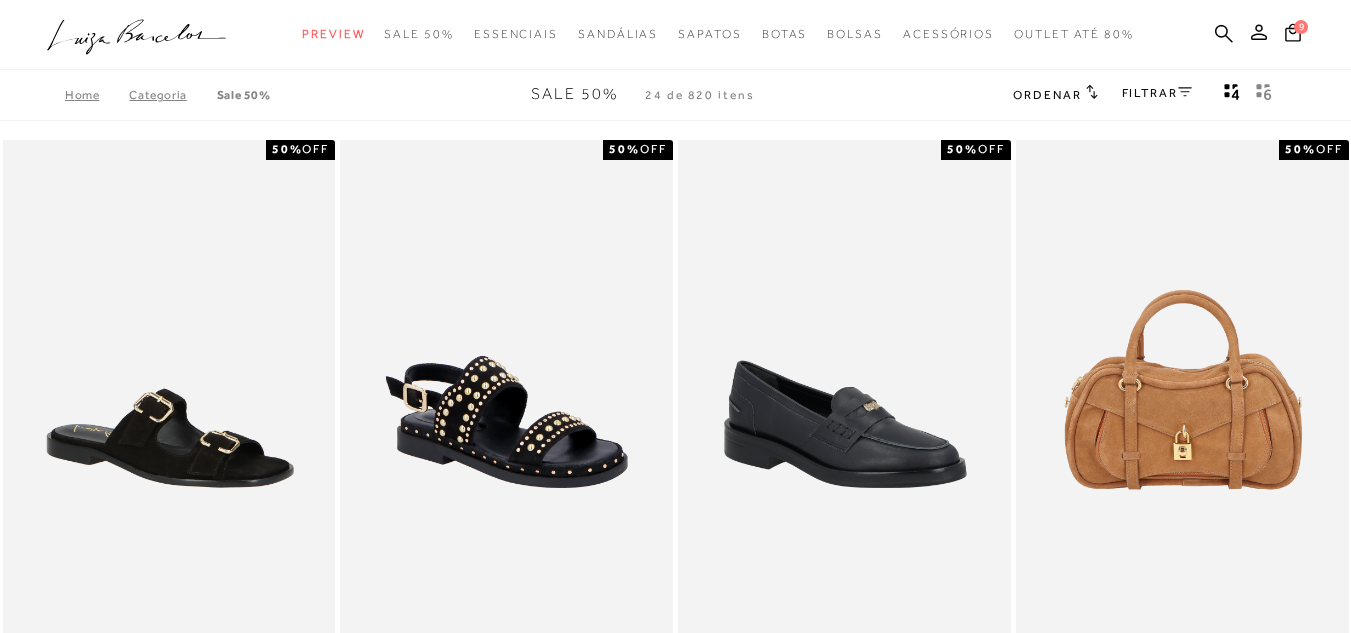 click on "FILTRAR" at bounding box center (1157, 93) 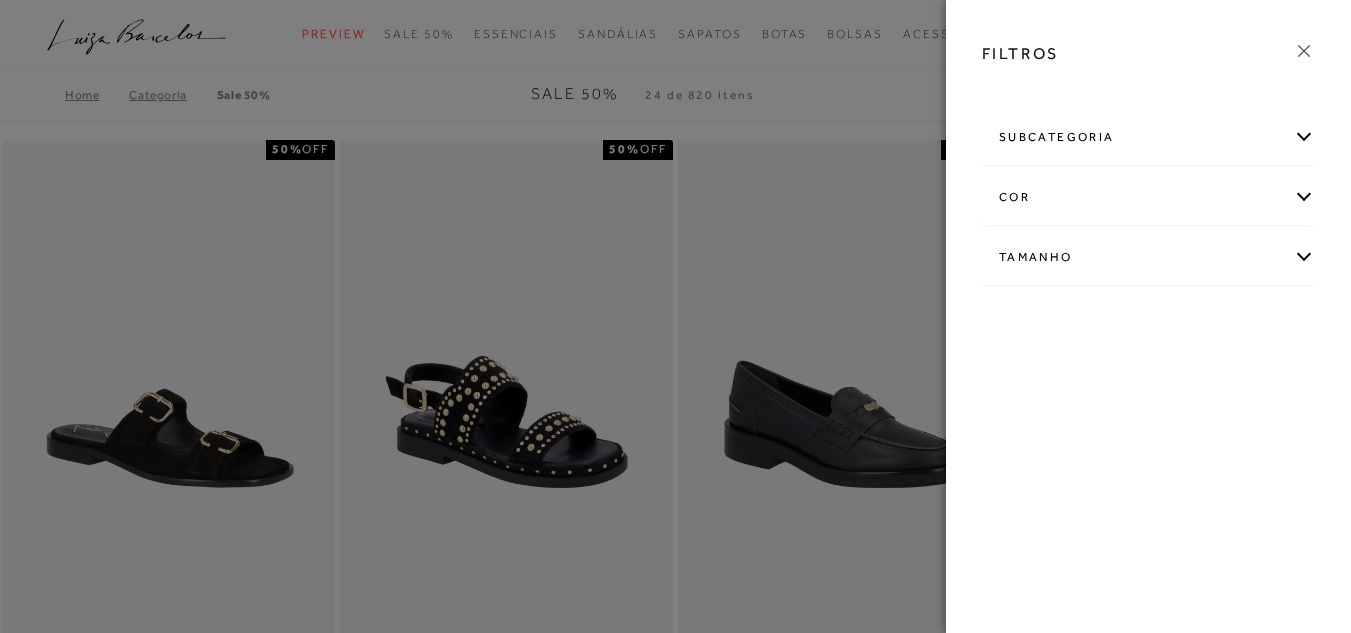scroll, scrollTop: 0, scrollLeft: 0, axis: both 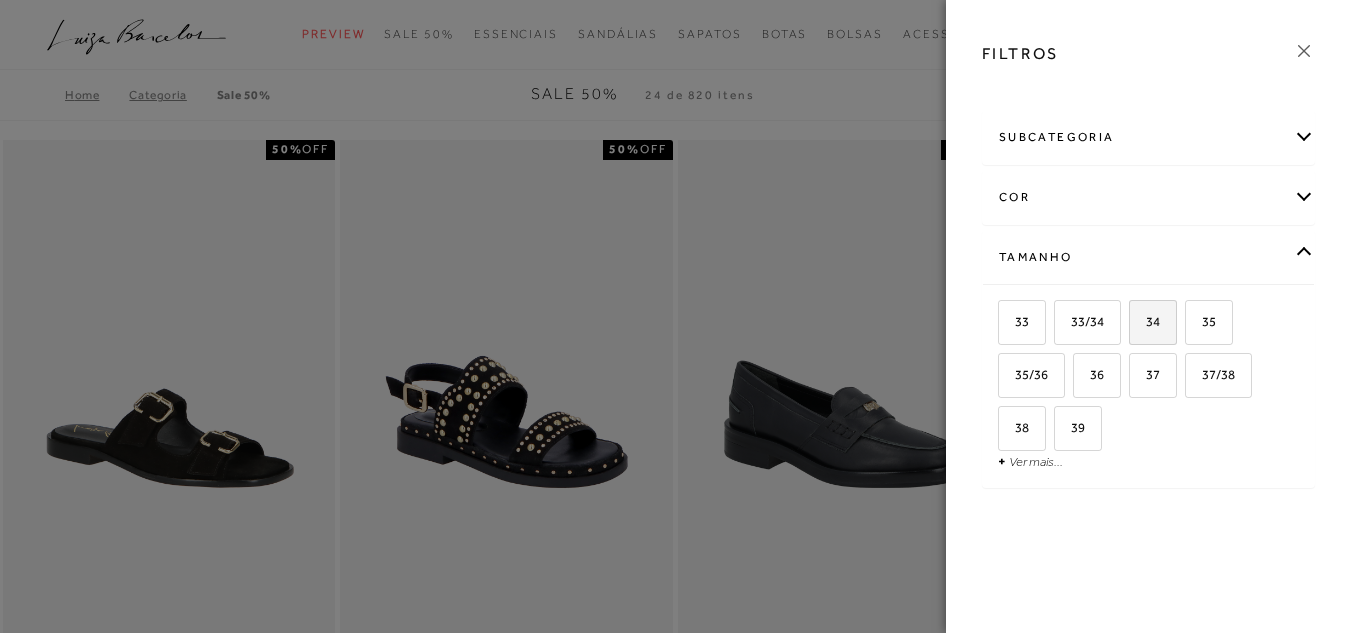 click on "34" at bounding box center [1145, 321] 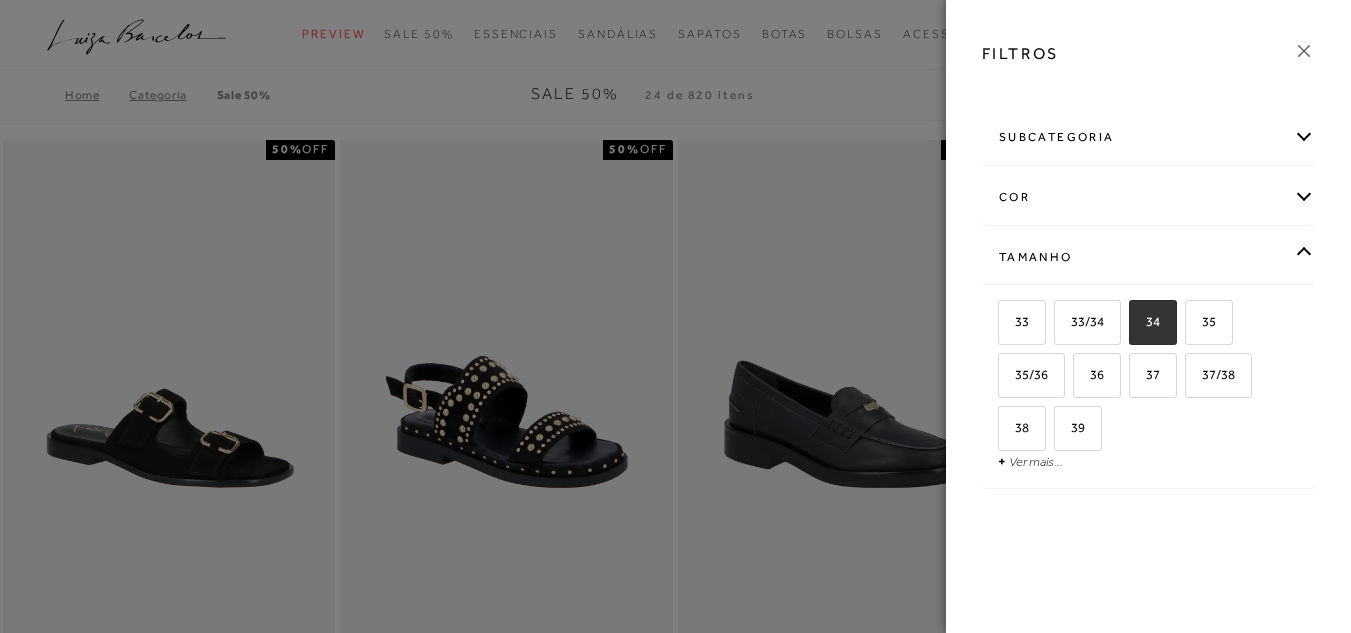 checkbox on "true" 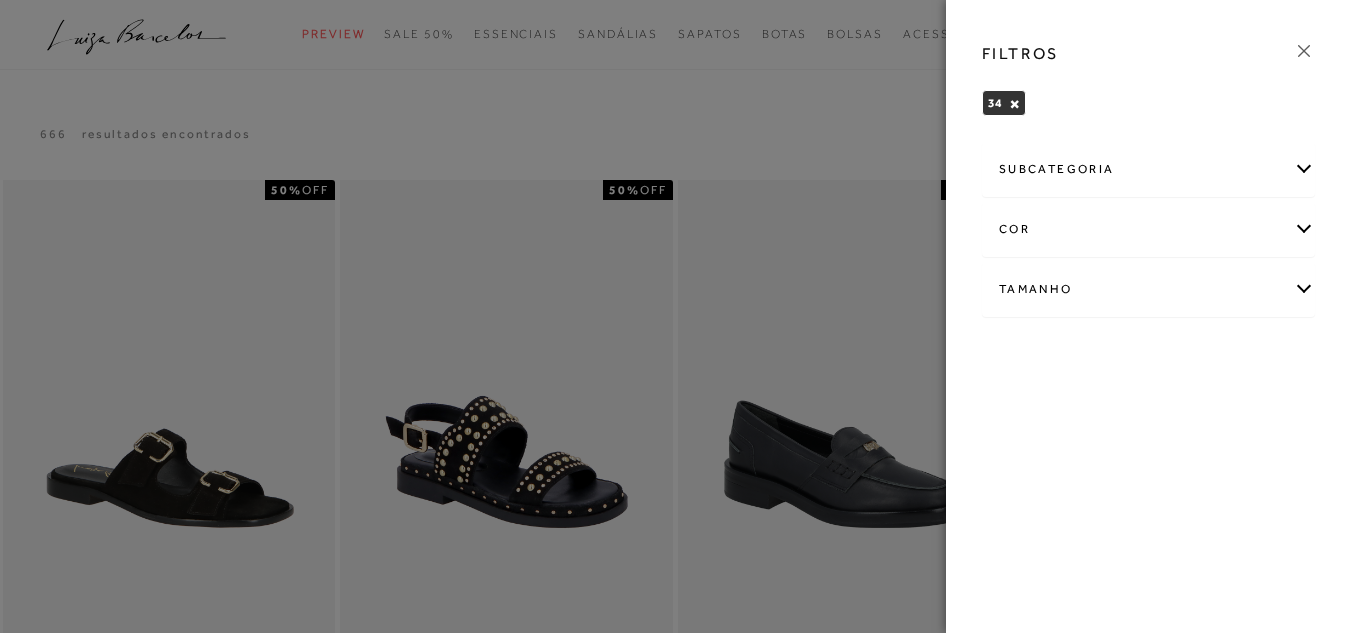 click at bounding box center (675, 316) 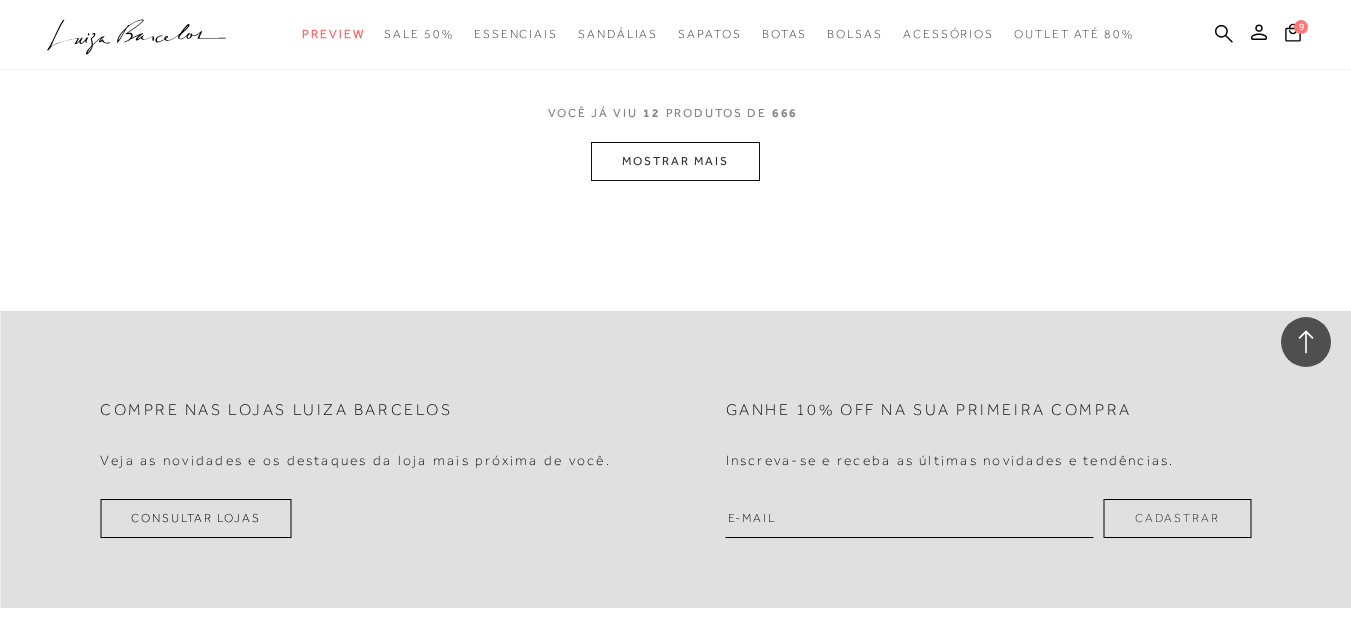 scroll, scrollTop: 2100, scrollLeft: 0, axis: vertical 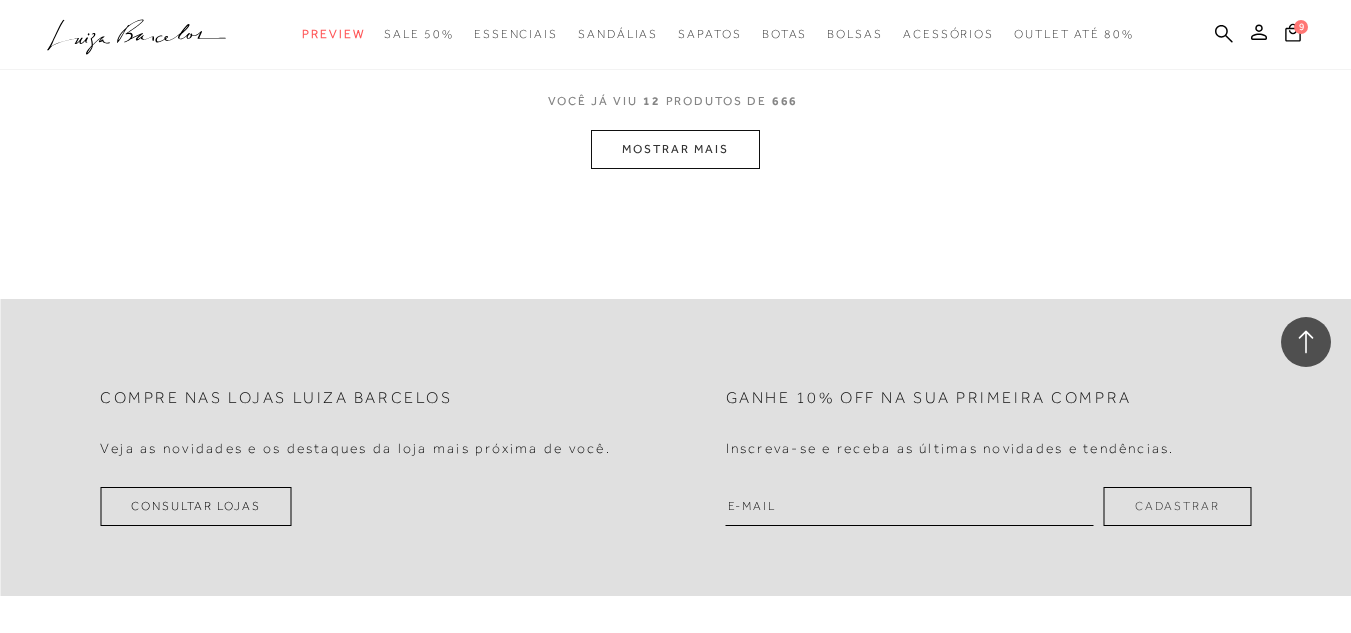 click on "MOSTRAR MAIS" at bounding box center (675, 149) 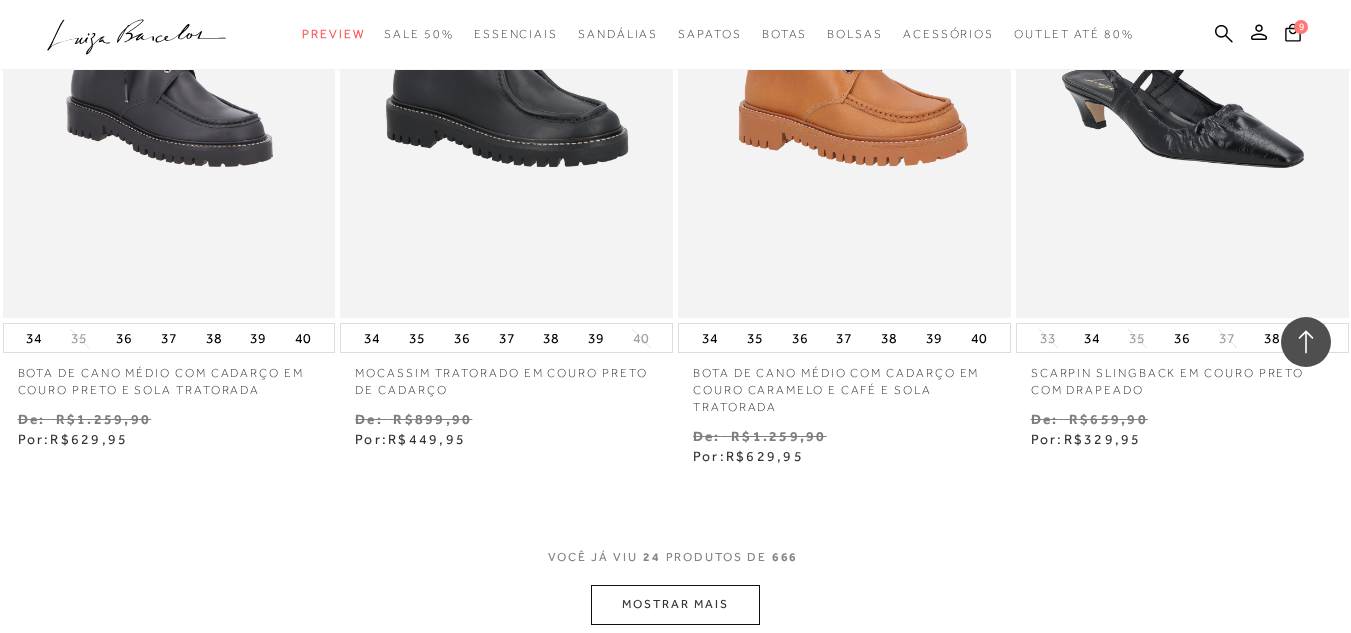 scroll, scrollTop: 3800, scrollLeft: 0, axis: vertical 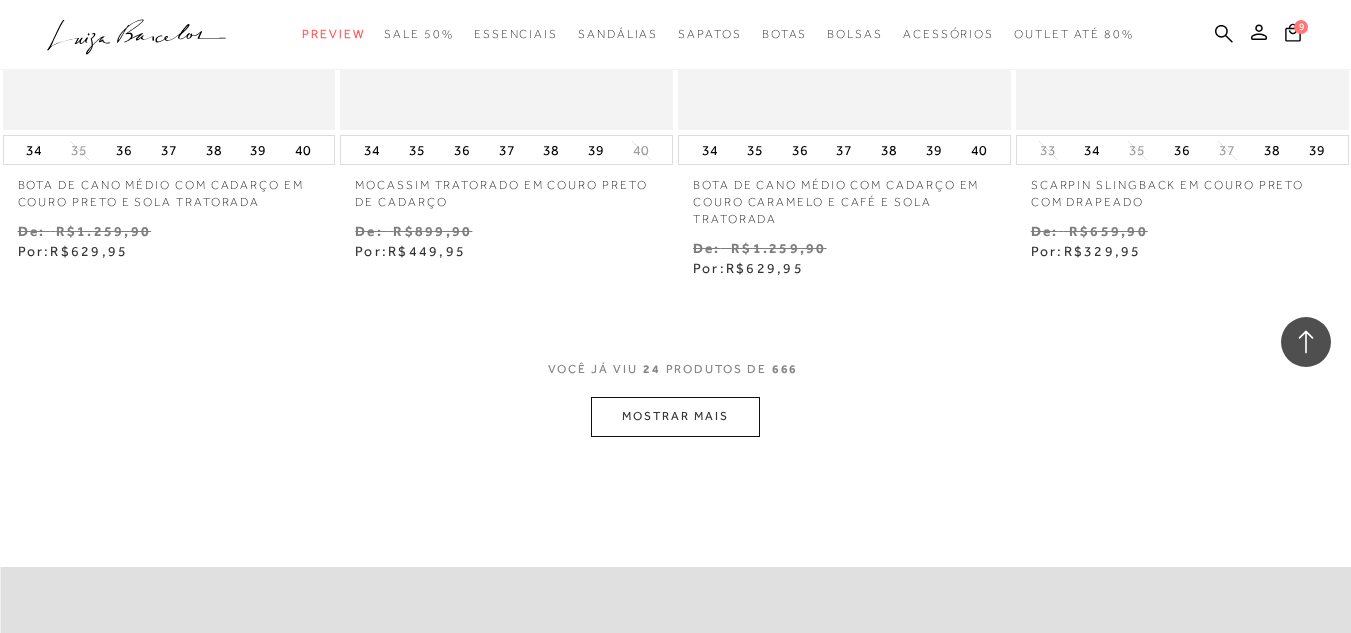 click on "MOSTRAR MAIS" at bounding box center [675, 416] 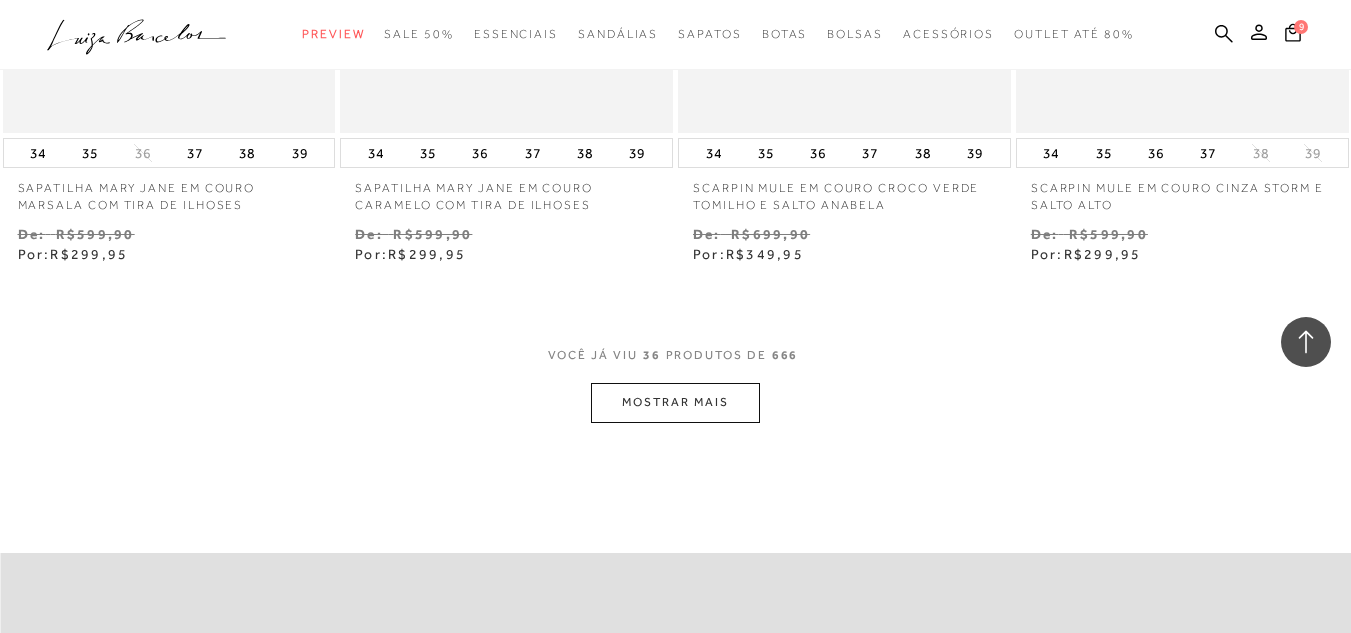 scroll, scrollTop: 5800, scrollLeft: 0, axis: vertical 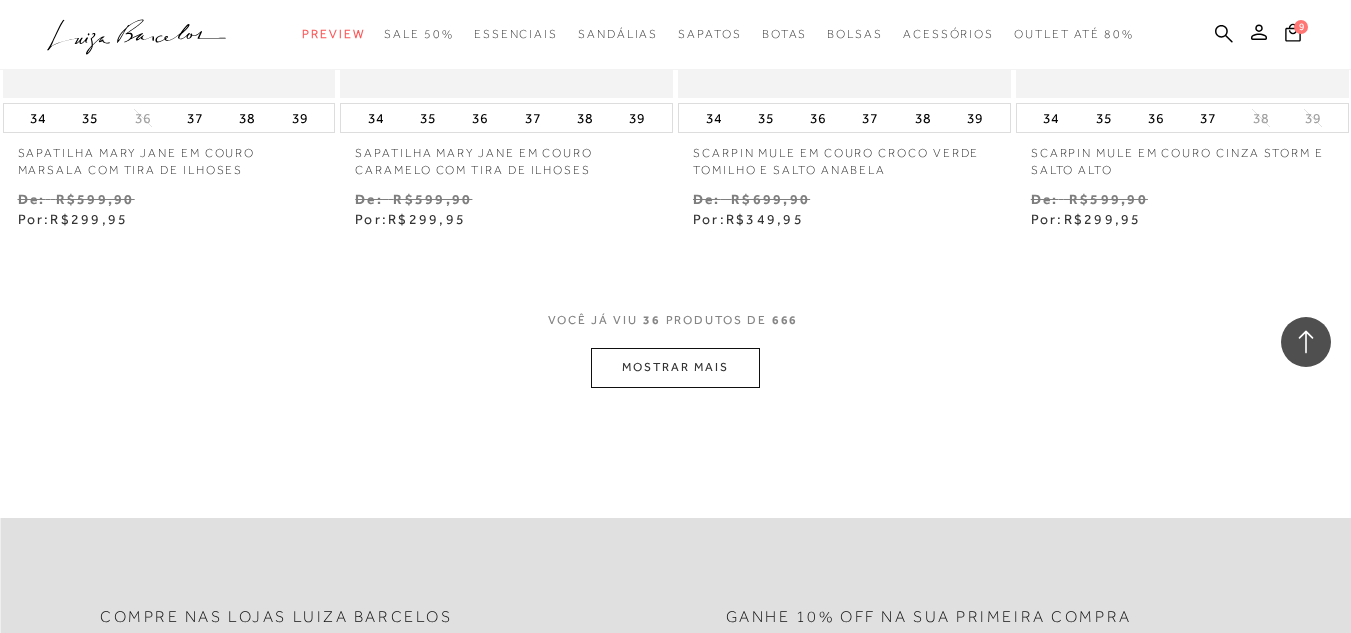 click on "MOSTRAR MAIS" at bounding box center [675, 367] 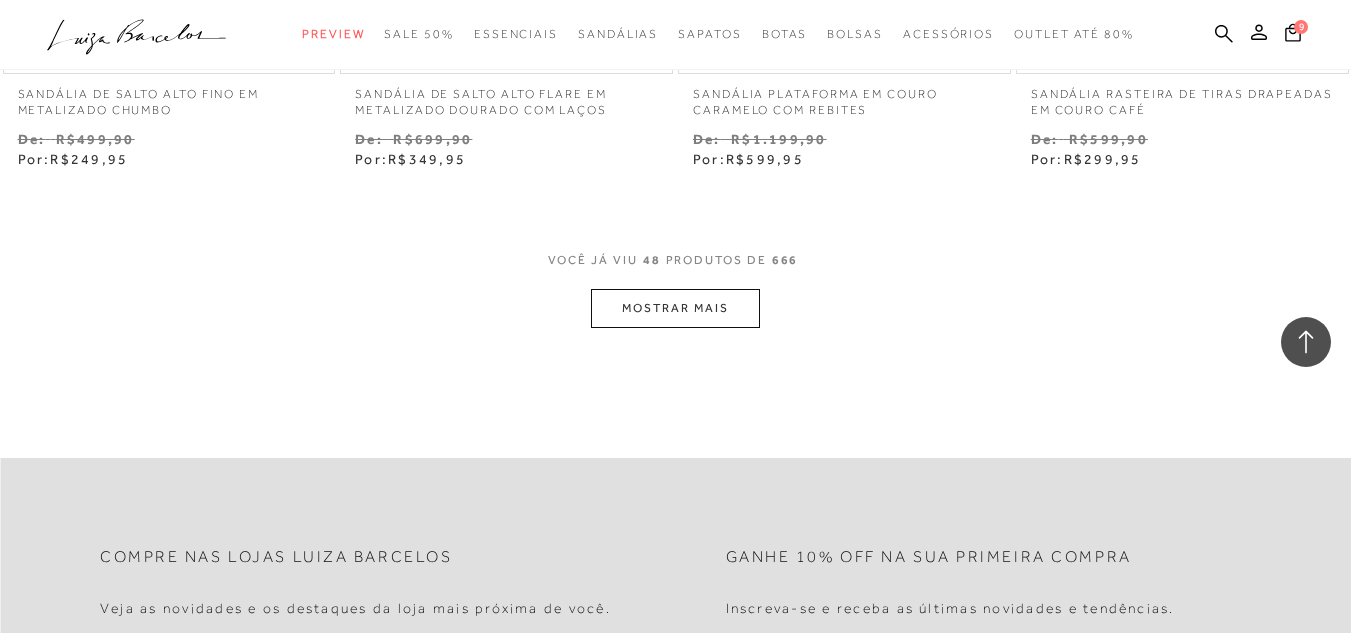 scroll, scrollTop: 7900, scrollLeft: 0, axis: vertical 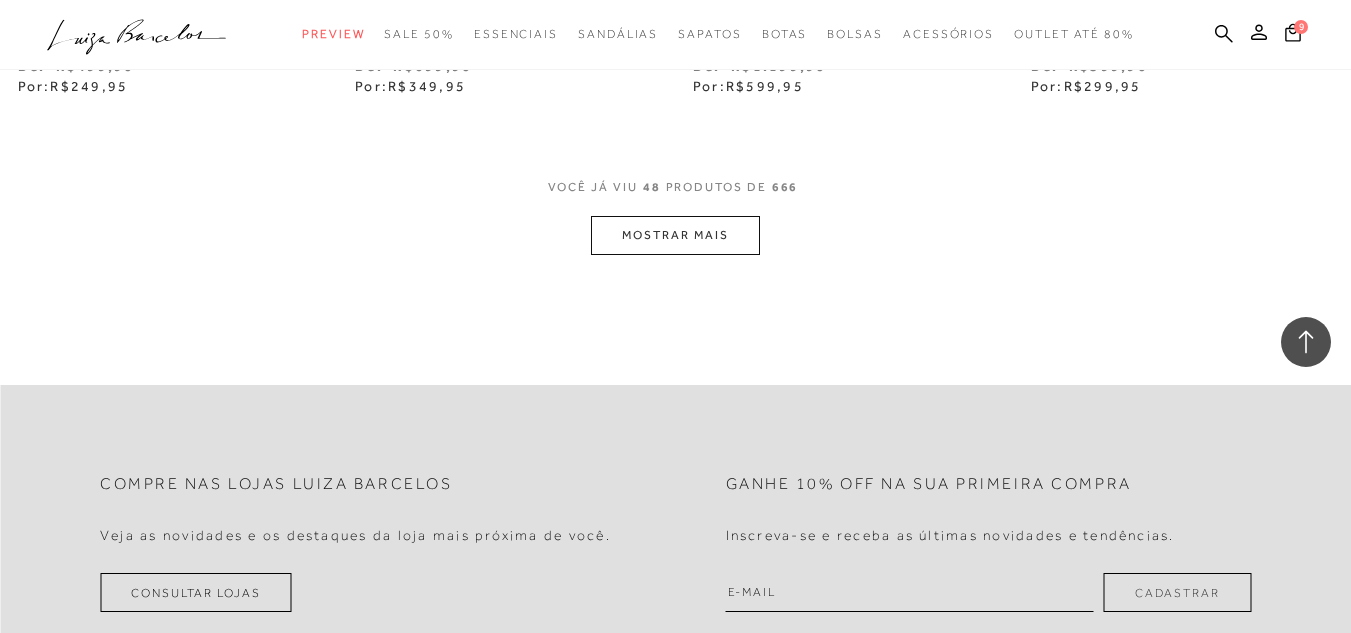 click on "MOSTRAR MAIS" at bounding box center [675, 235] 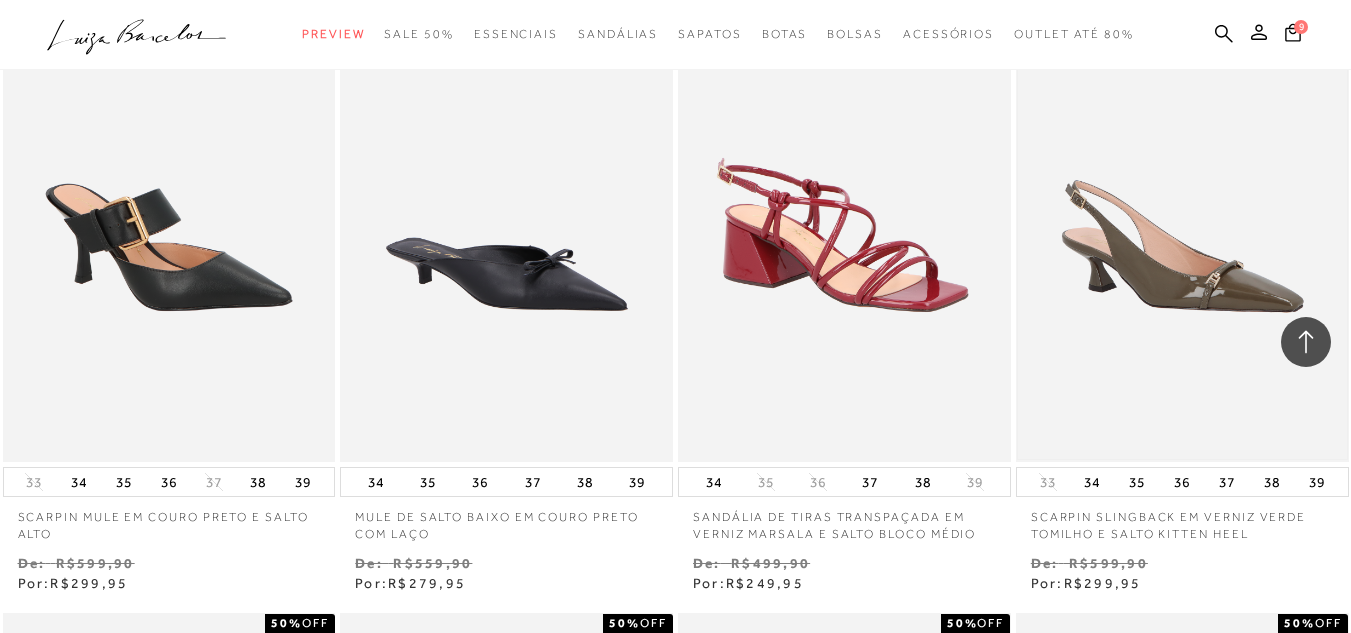 scroll, scrollTop: 8100, scrollLeft: 0, axis: vertical 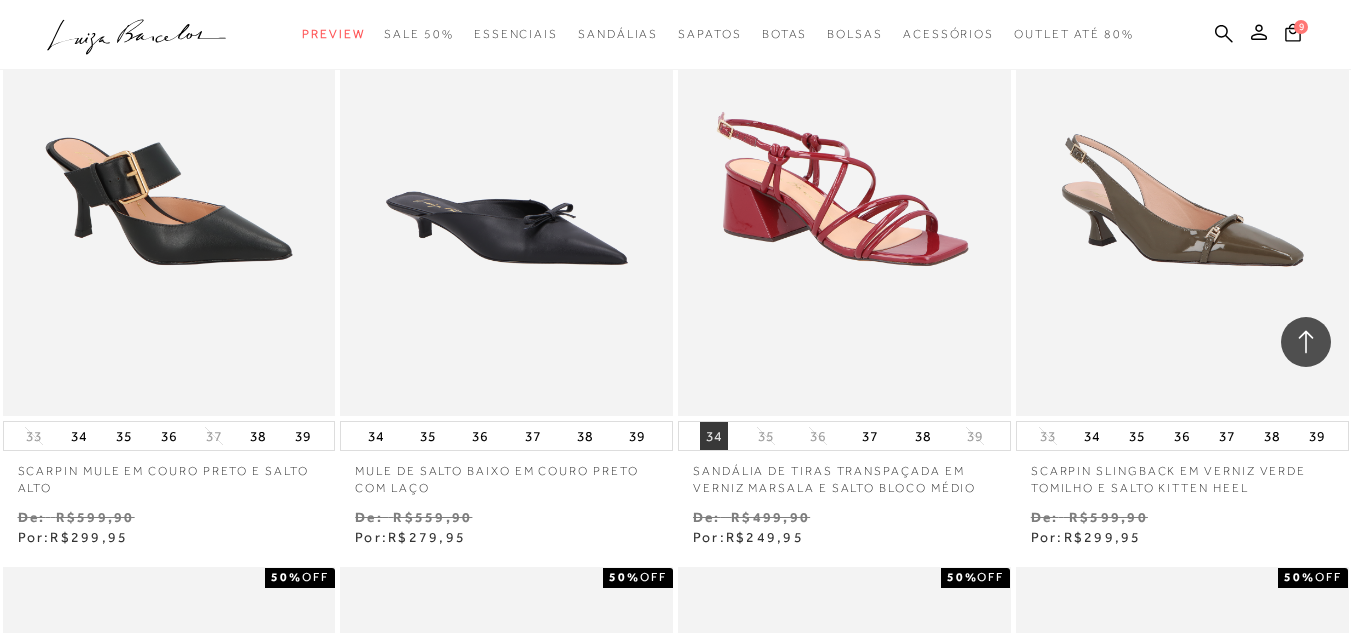 click on "34" at bounding box center (714, 436) 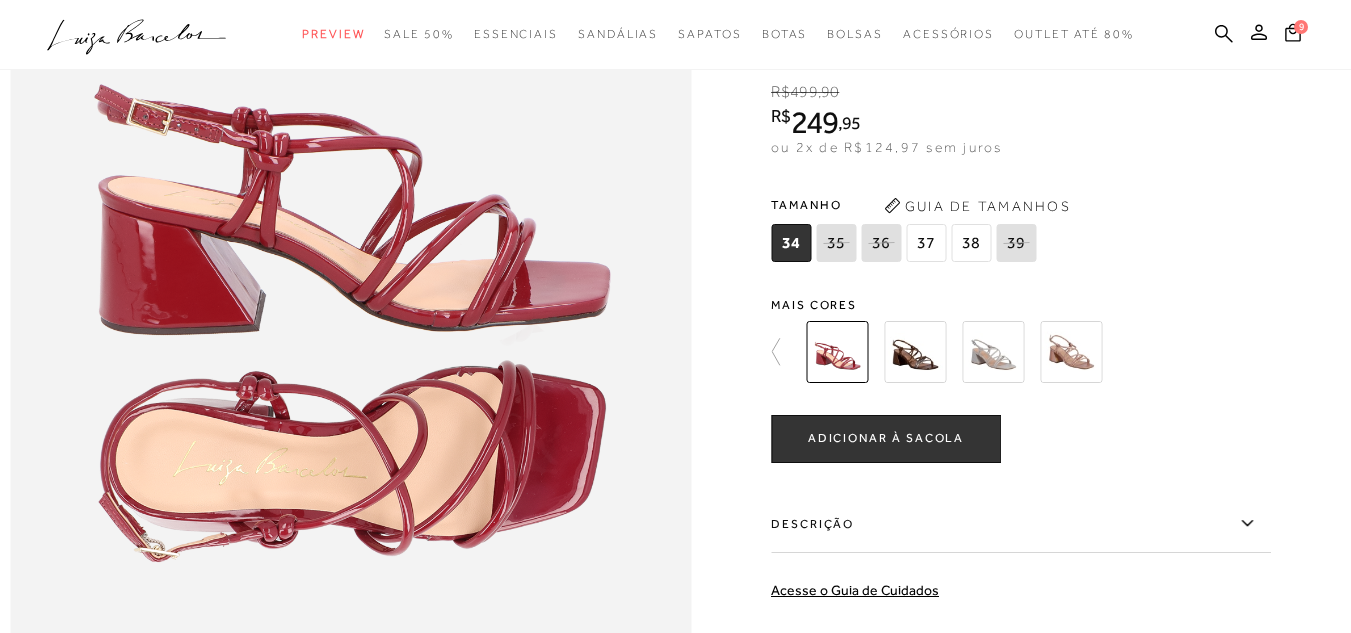scroll, scrollTop: 1300, scrollLeft: 0, axis: vertical 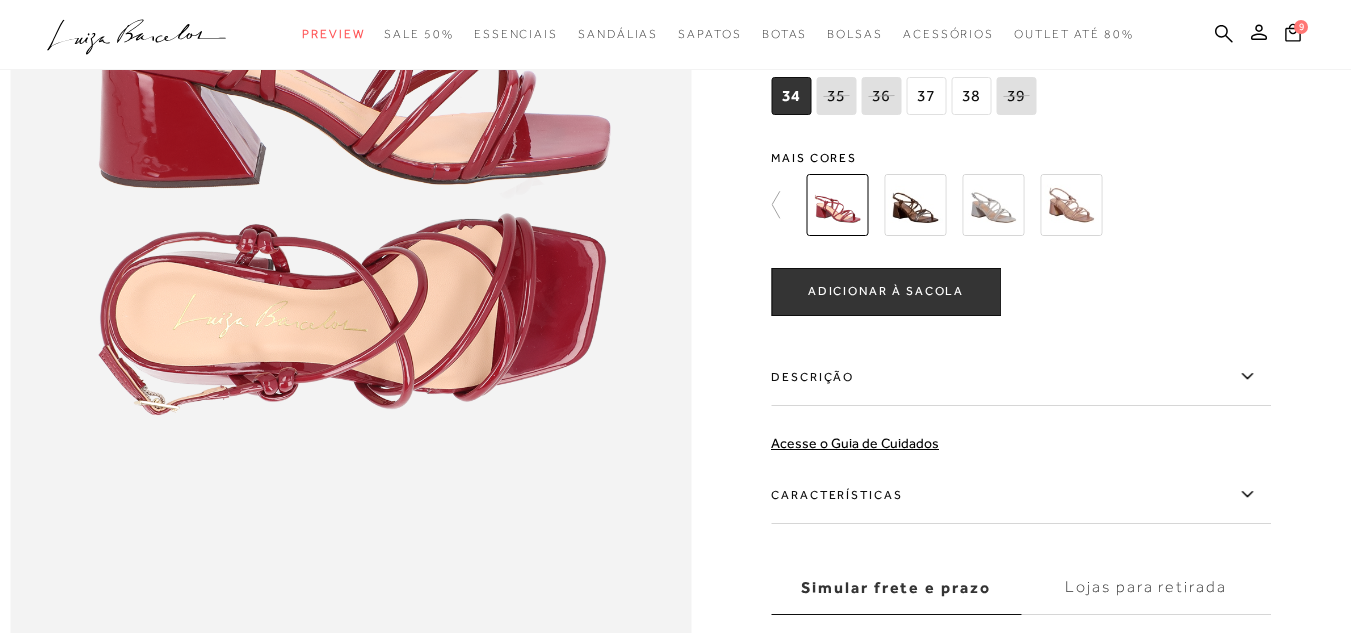 click at bounding box center (1071, 205) 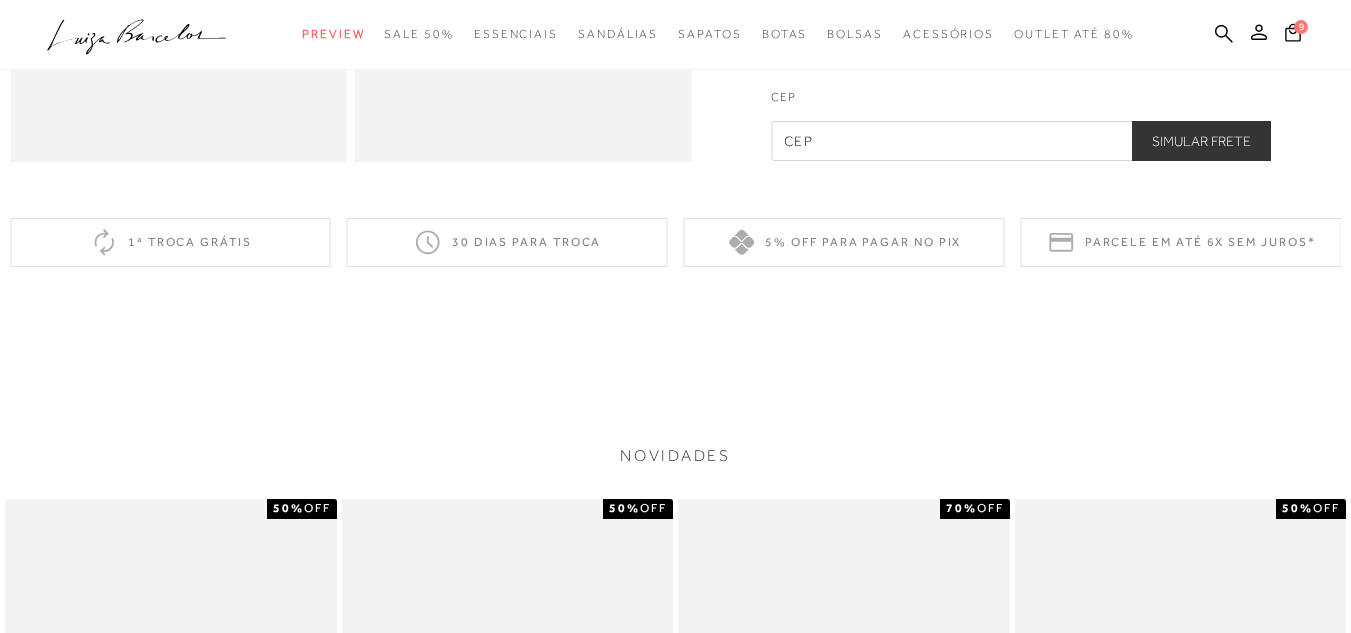 scroll, scrollTop: 1000, scrollLeft: 0, axis: vertical 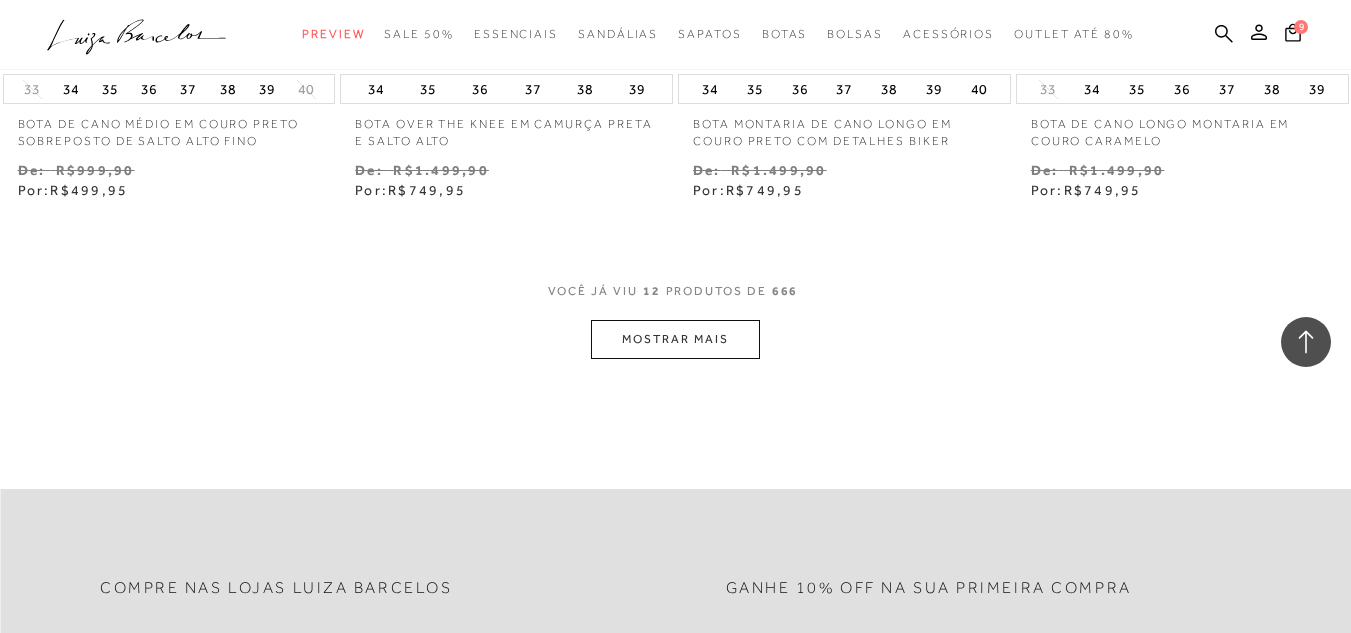 click on "MOSTRAR MAIS" at bounding box center (675, 339) 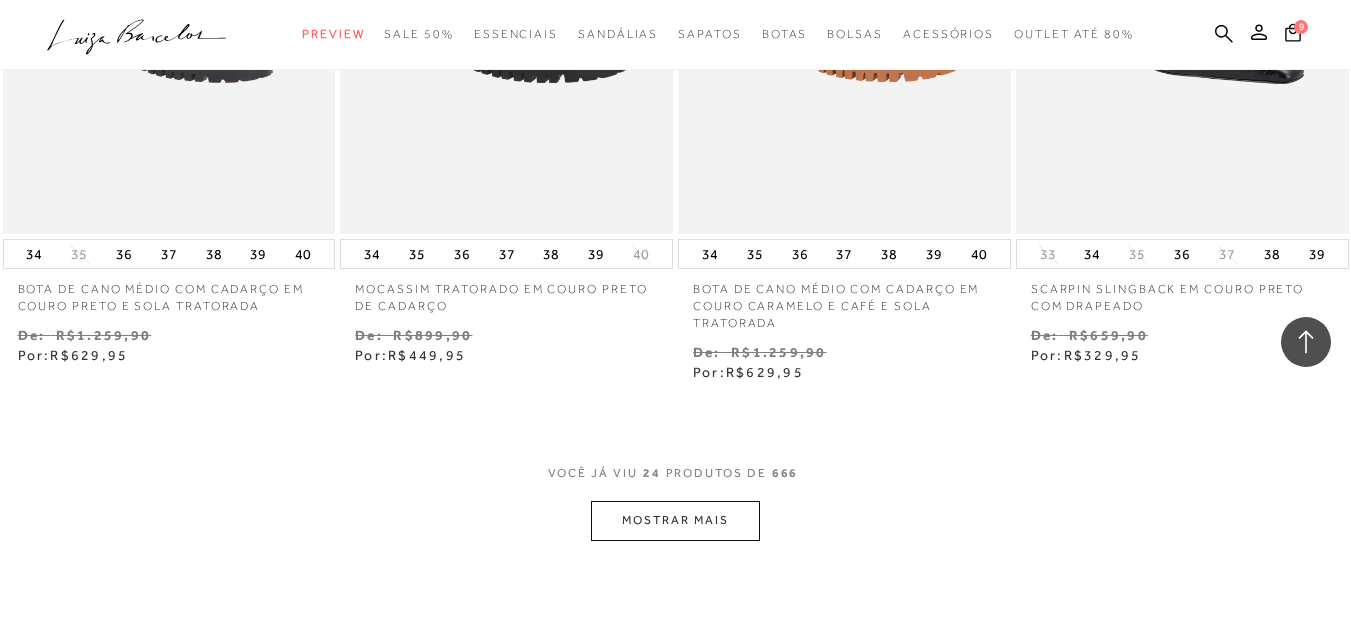 scroll, scrollTop: 3910, scrollLeft: 0, axis: vertical 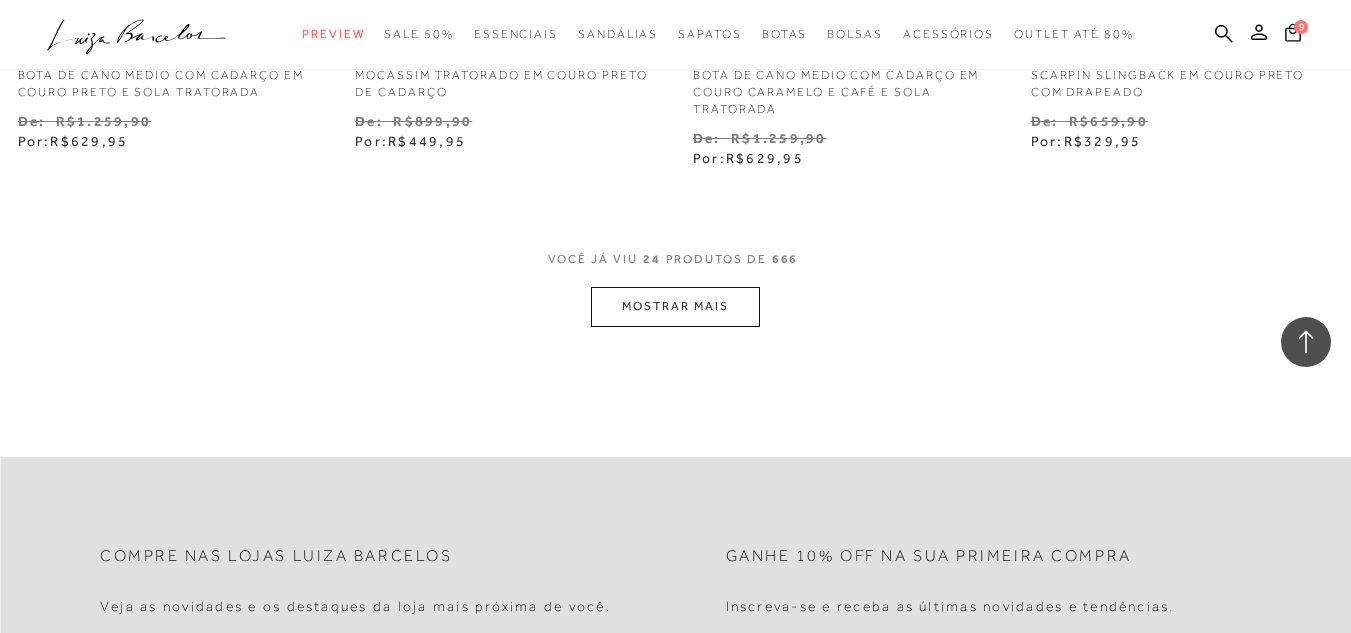 click on "MOSTRAR MAIS" at bounding box center (675, 306) 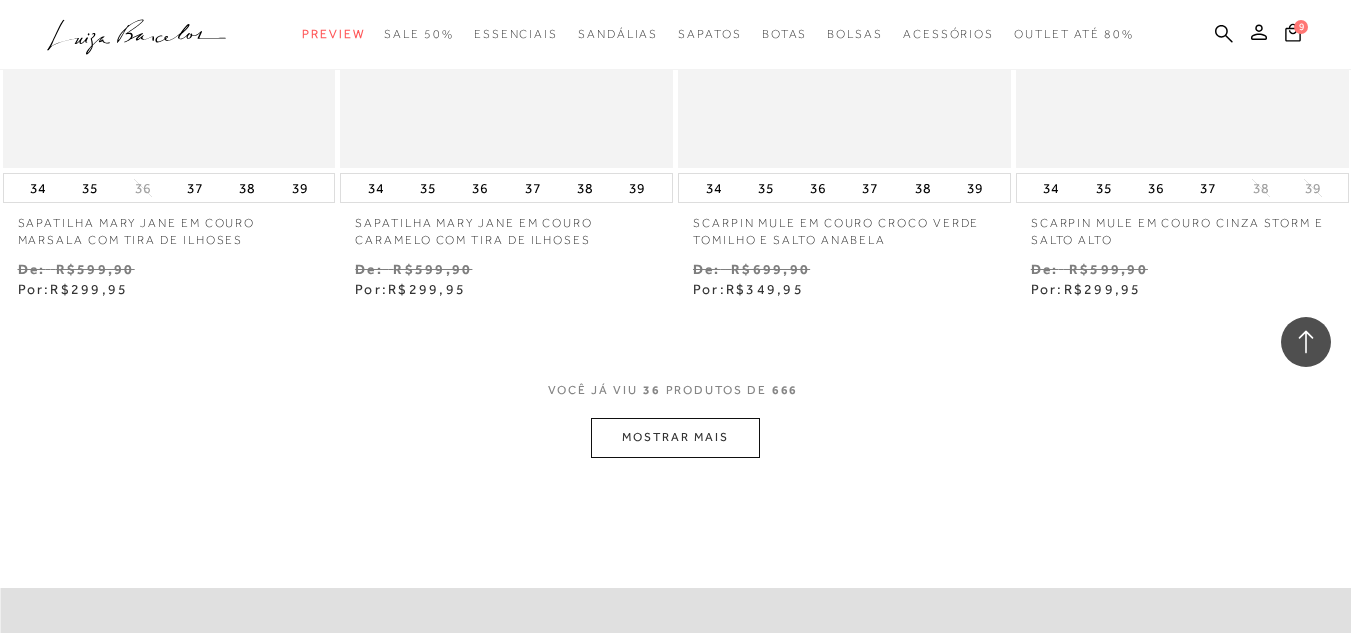 scroll, scrollTop: 6010, scrollLeft: 0, axis: vertical 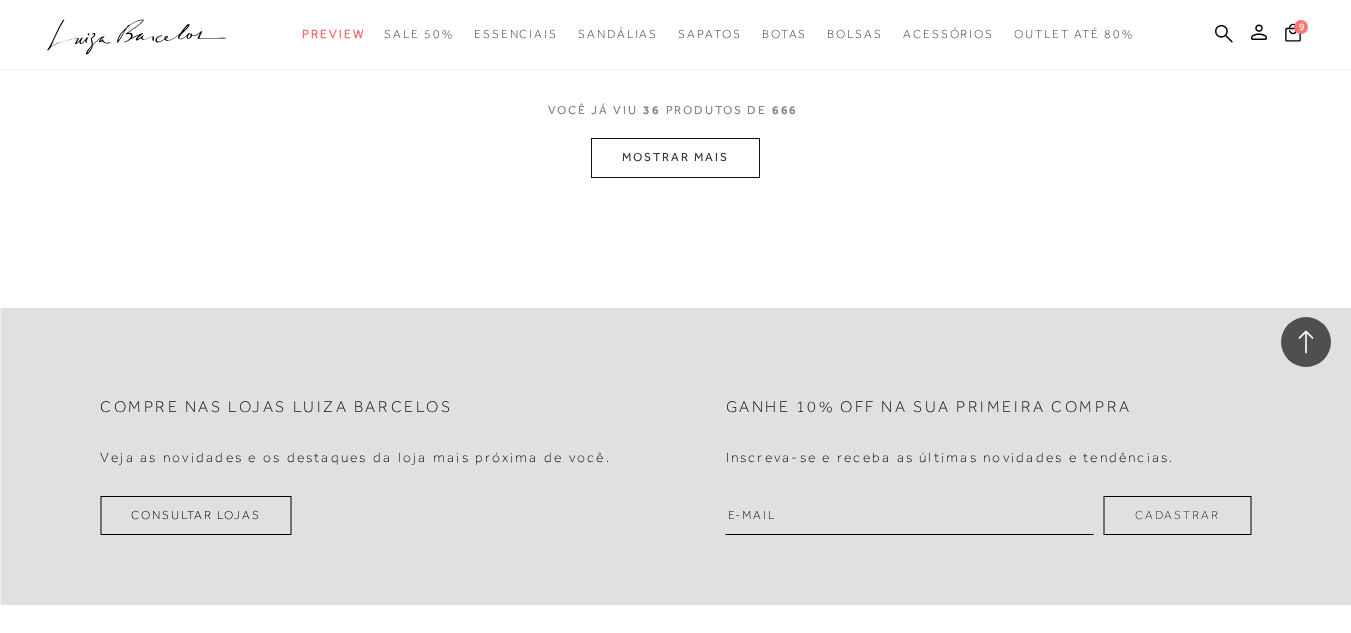click on "MOSTRAR MAIS" at bounding box center (675, 157) 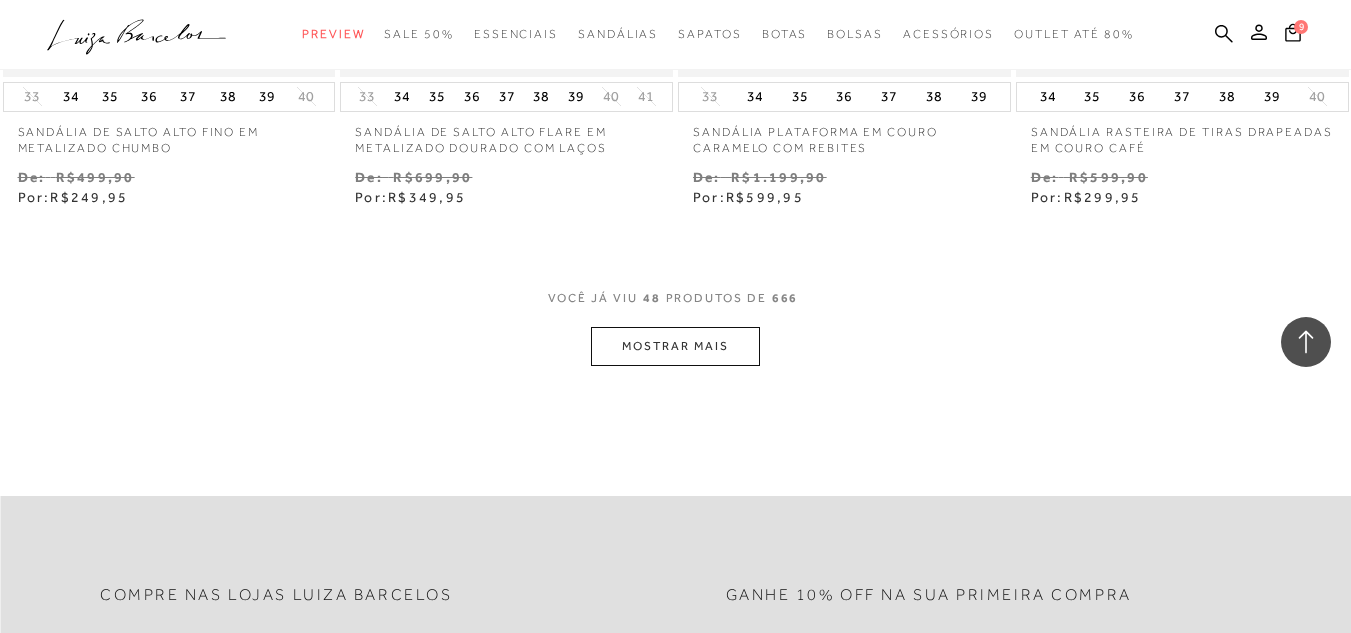 scroll, scrollTop: 7810, scrollLeft: 0, axis: vertical 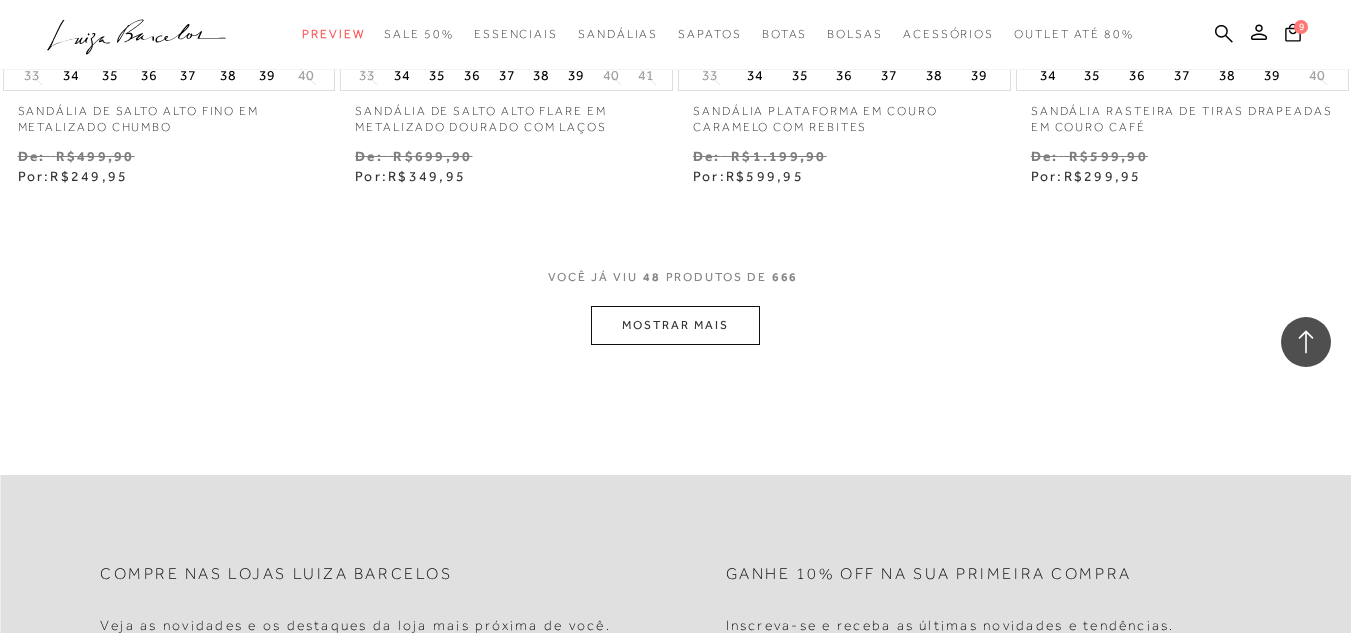 click on "MOSTRAR MAIS" at bounding box center (675, 325) 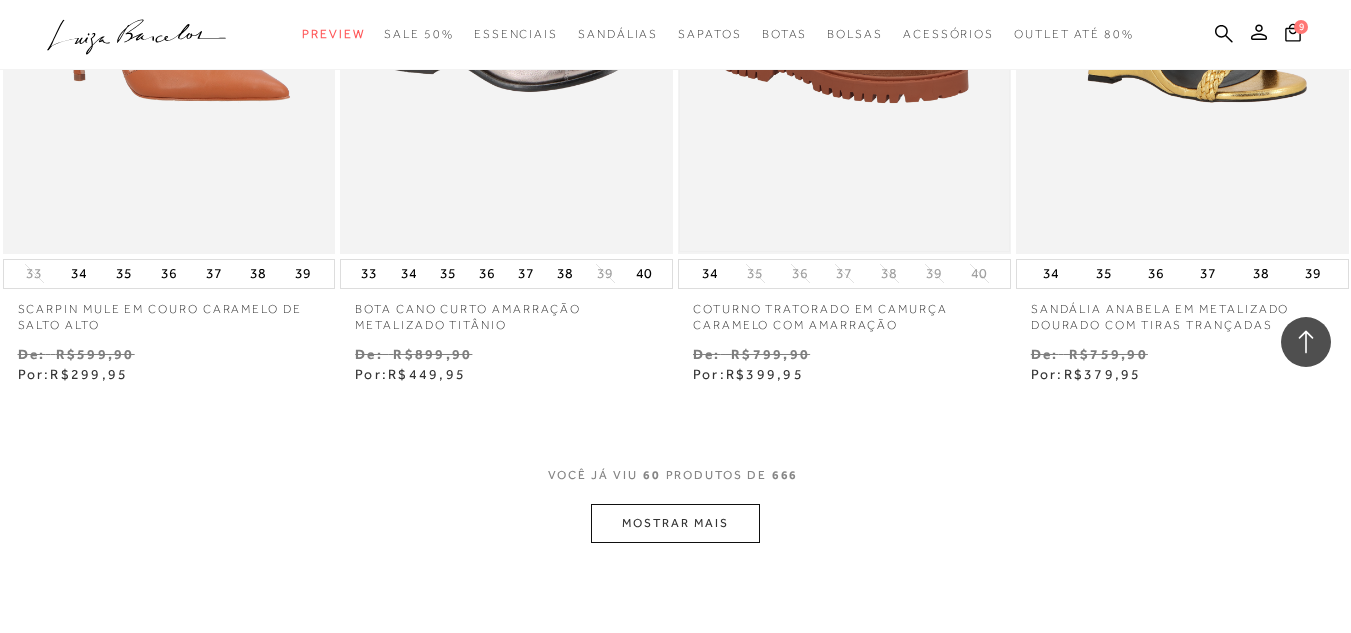 scroll, scrollTop: 9610, scrollLeft: 0, axis: vertical 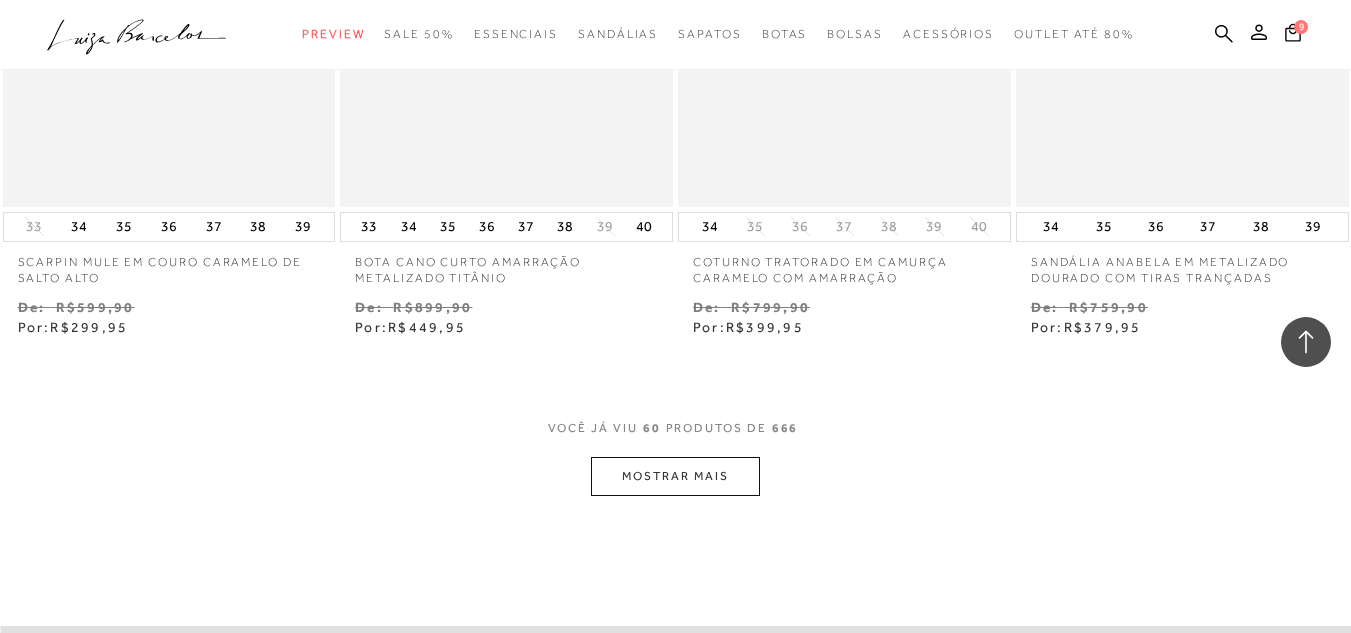 click on "MOSTRAR MAIS" at bounding box center [675, 476] 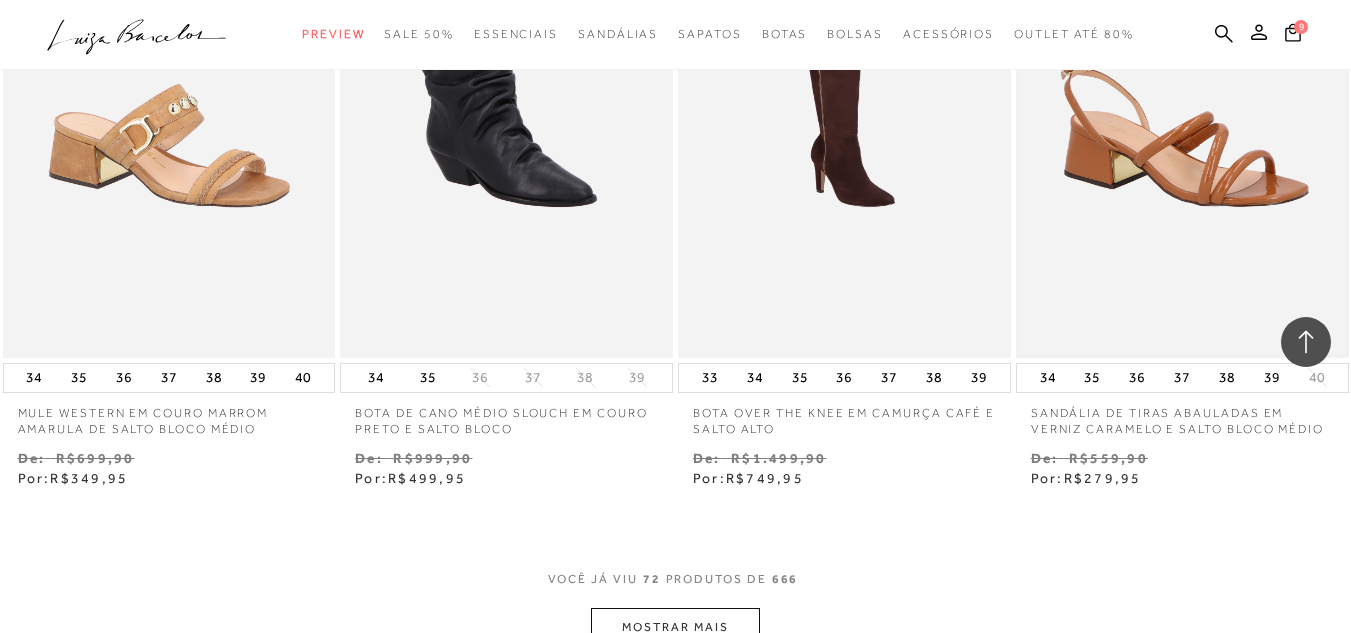 scroll, scrollTop: 11510, scrollLeft: 0, axis: vertical 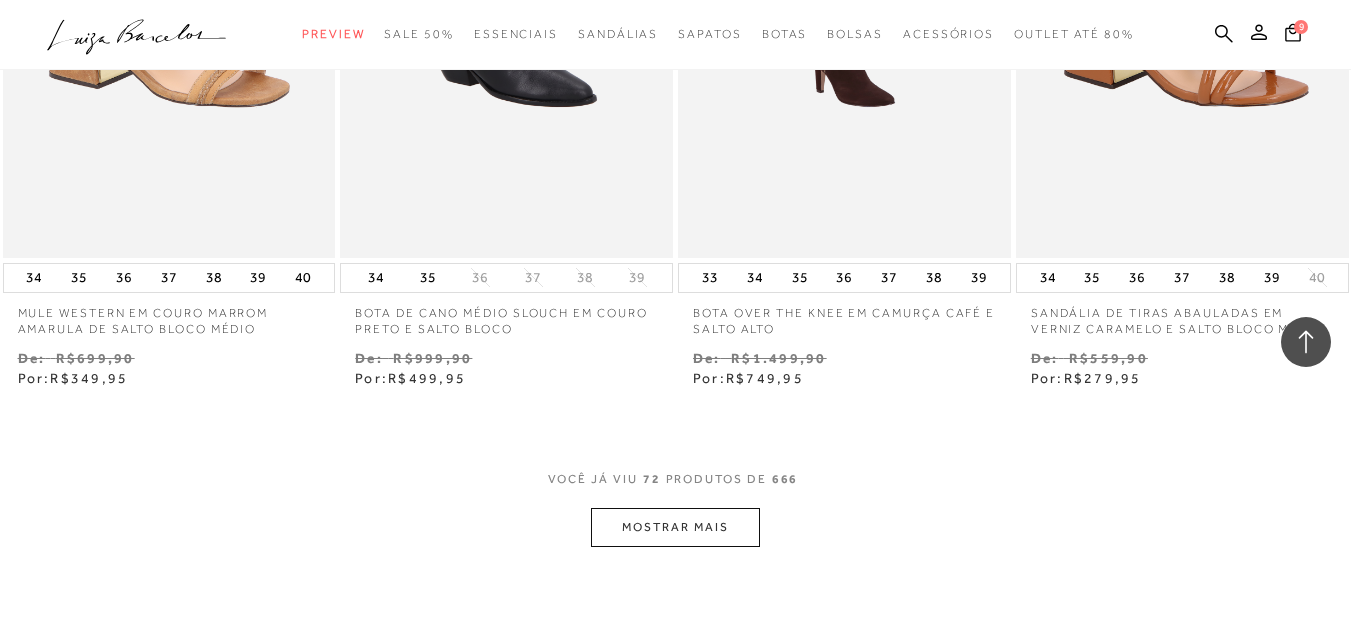 click on "MOSTRAR MAIS" at bounding box center (675, 527) 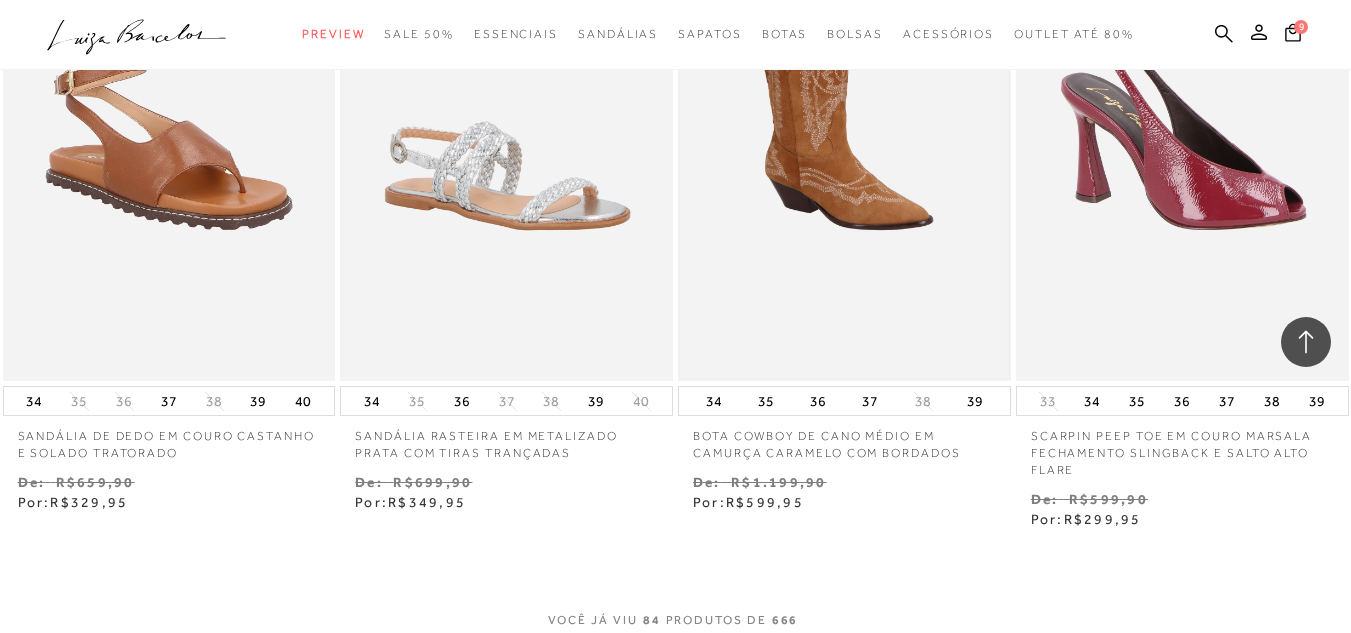 scroll, scrollTop: 13710, scrollLeft: 0, axis: vertical 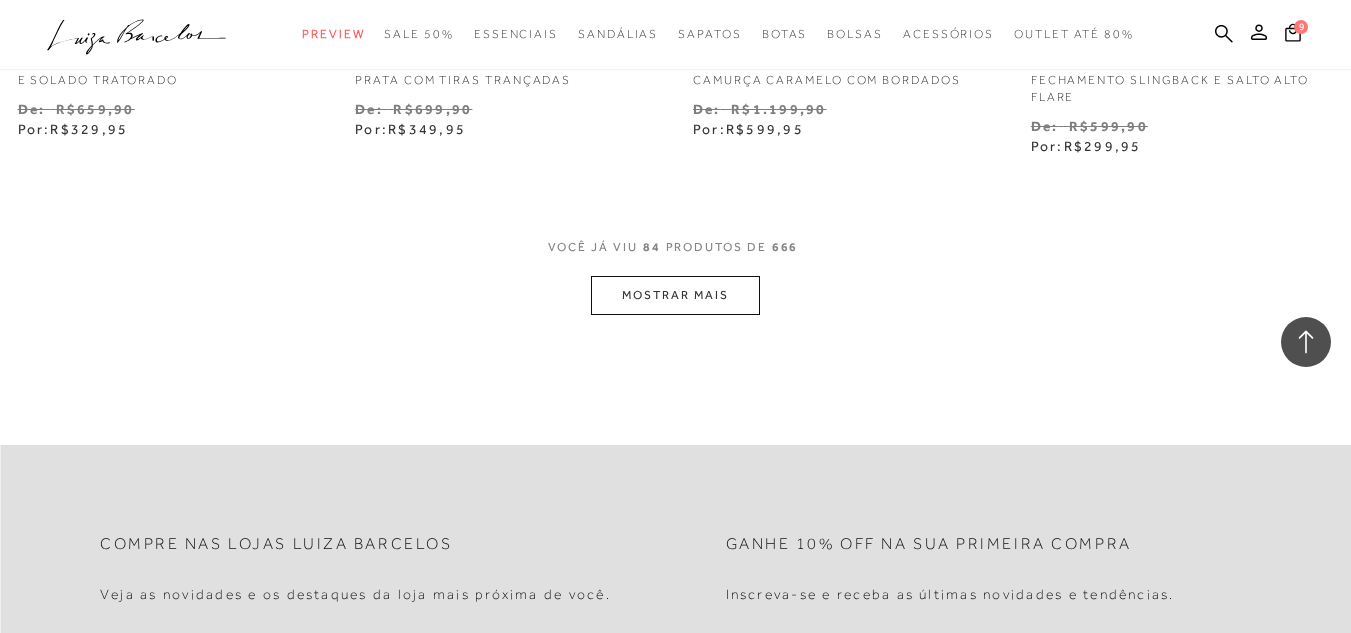 click on "MOSTRAR MAIS" at bounding box center [675, 295] 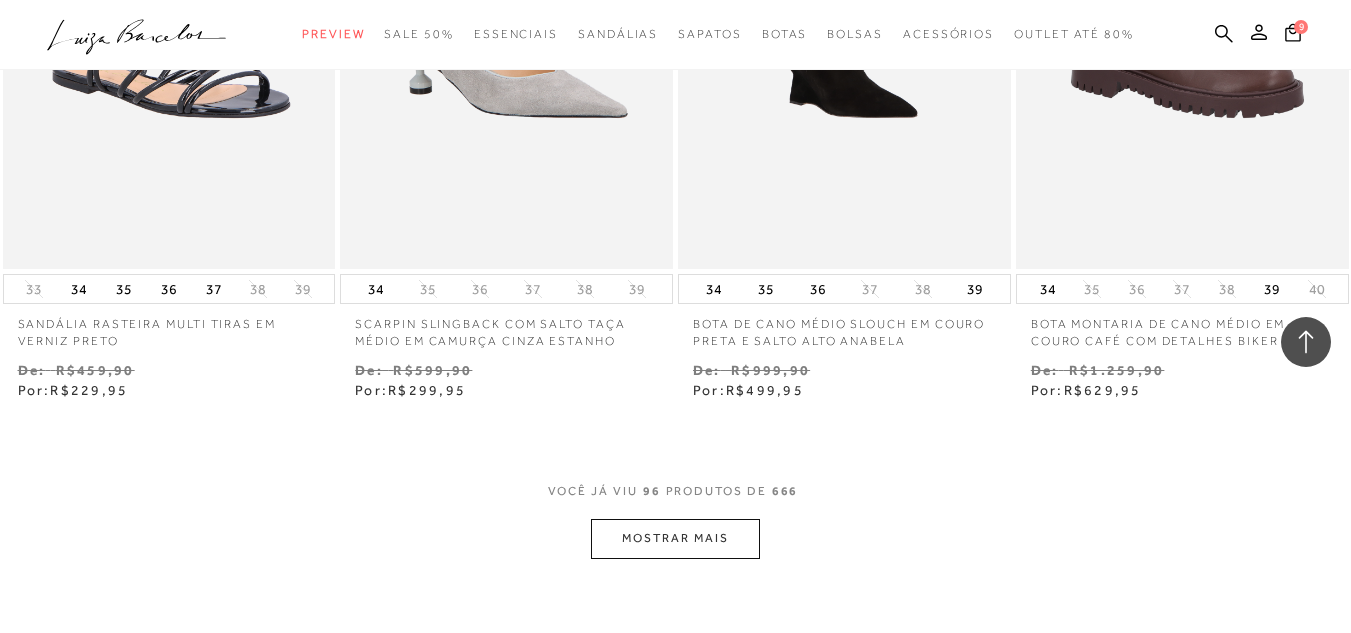 scroll, scrollTop: 15510, scrollLeft: 0, axis: vertical 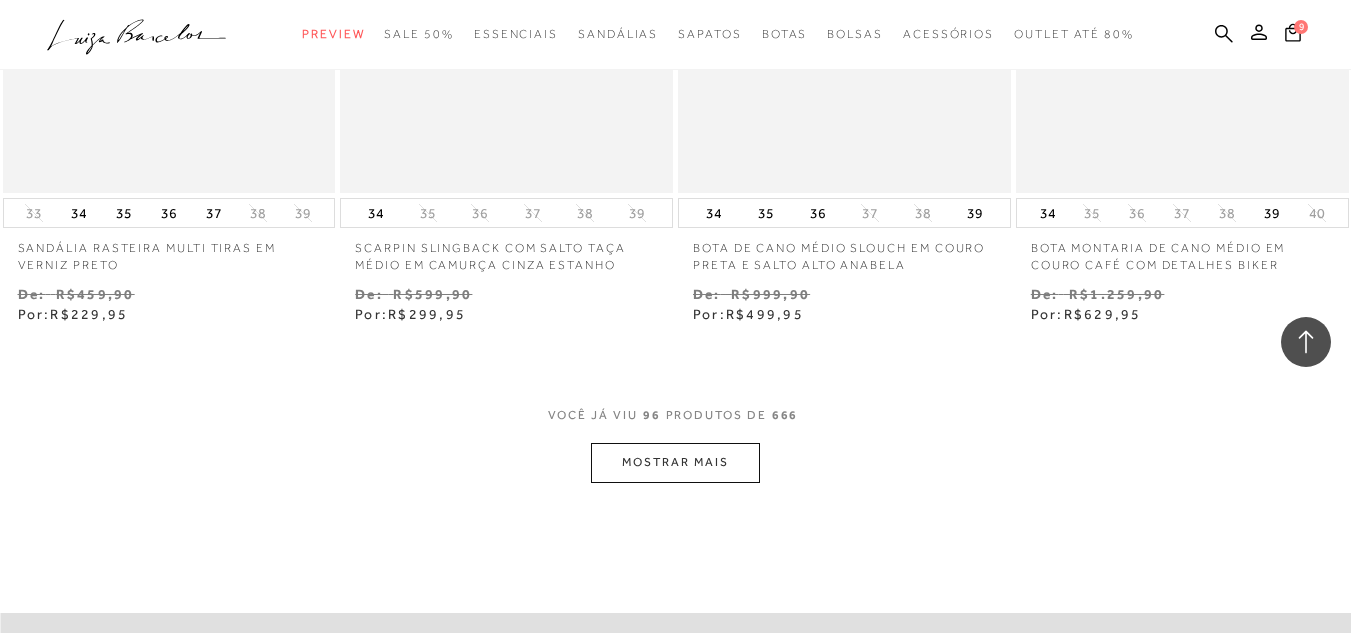 click on "MOSTRAR MAIS" at bounding box center (675, 462) 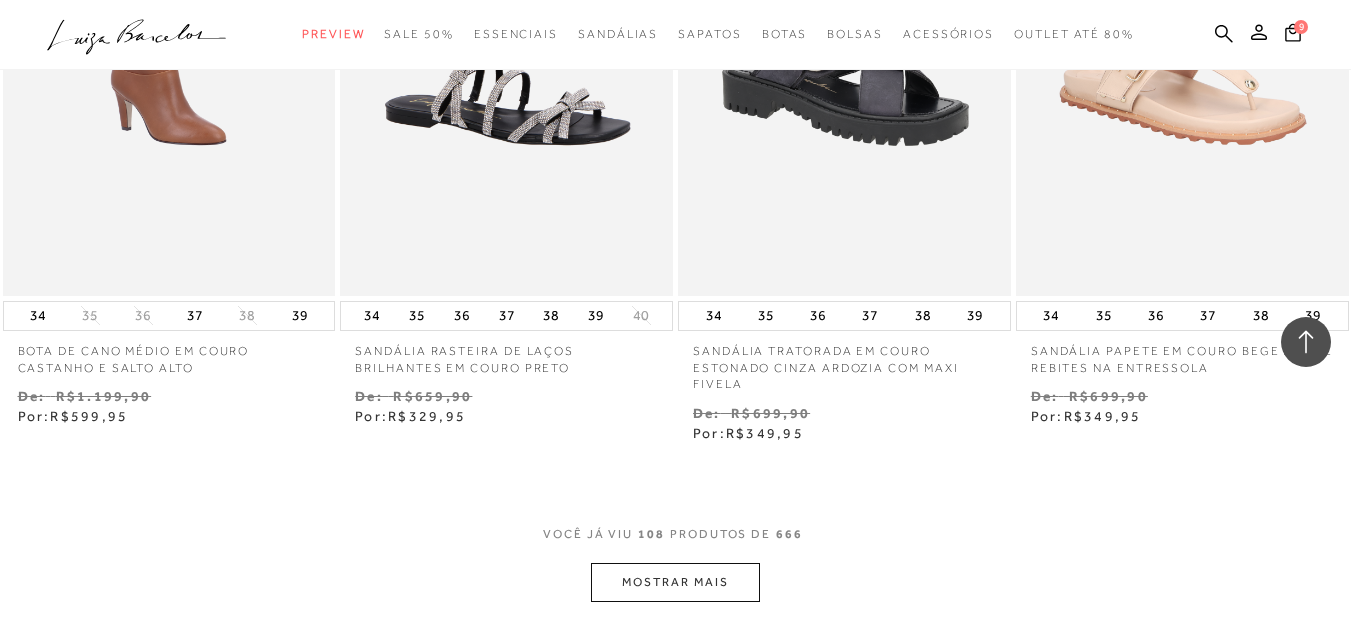 scroll, scrollTop: 17410, scrollLeft: 0, axis: vertical 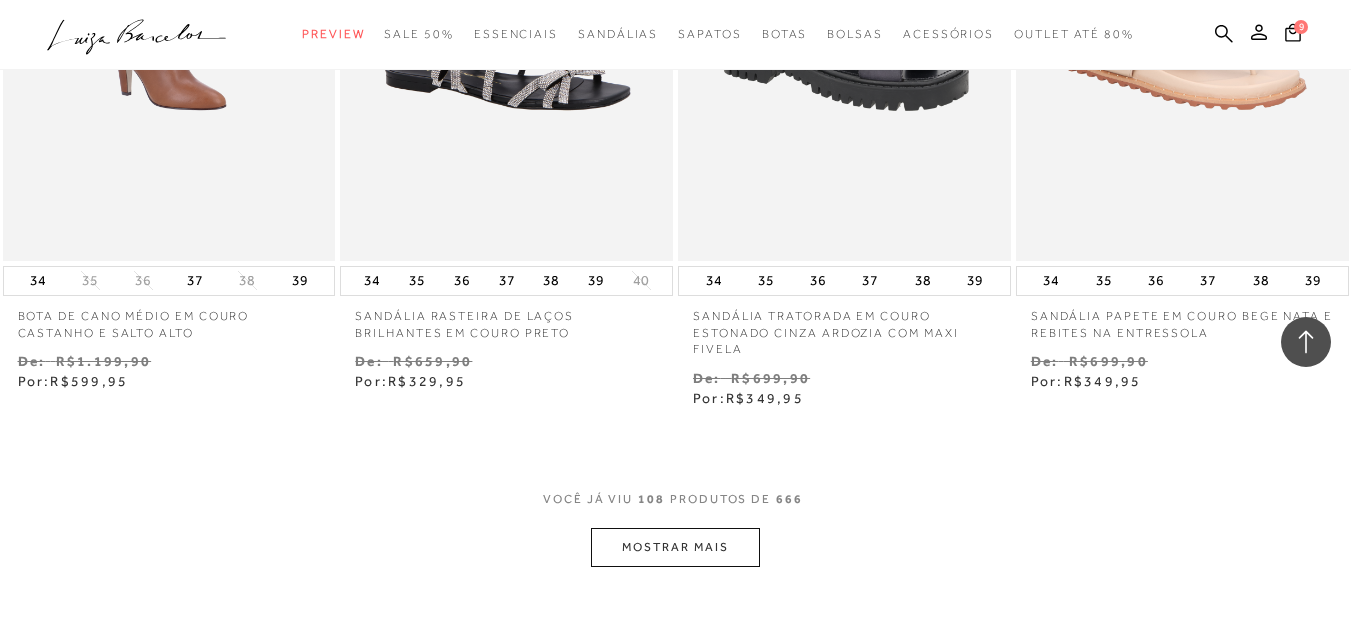 click on "MOSTRAR MAIS" at bounding box center (675, 547) 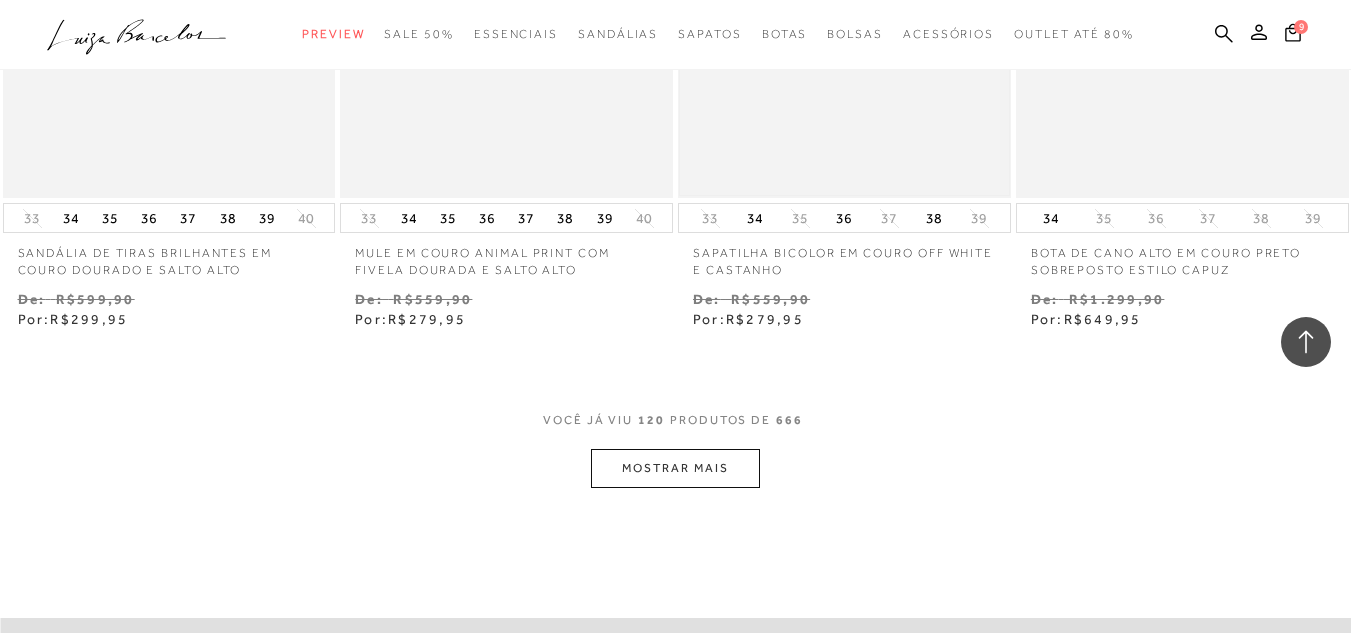 scroll, scrollTop: 19610, scrollLeft: 0, axis: vertical 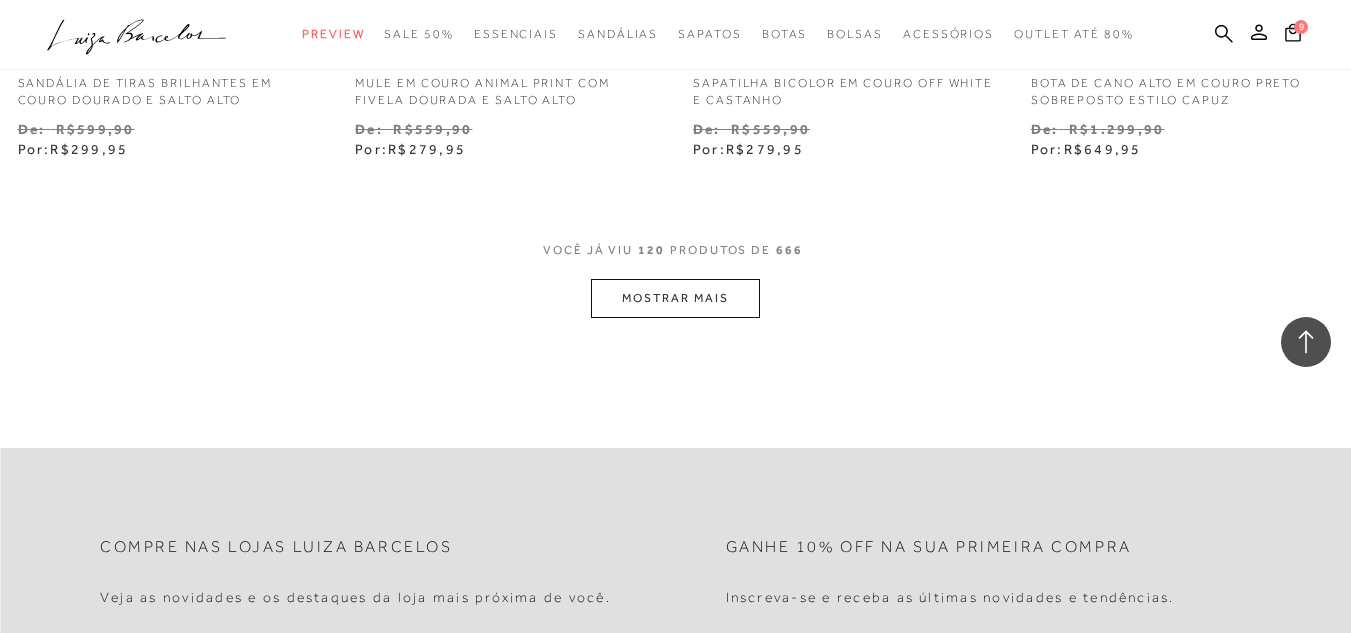 click on "MOSTRAR MAIS" at bounding box center (675, 298) 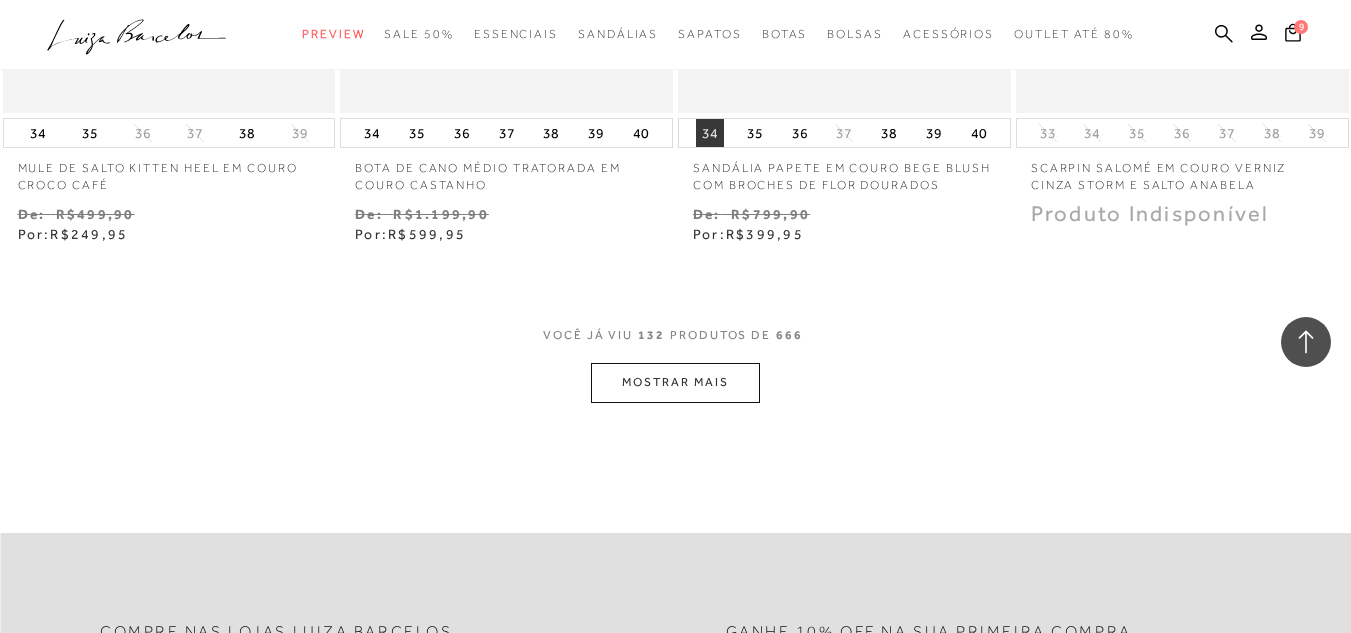 scroll, scrollTop: 21710, scrollLeft: 0, axis: vertical 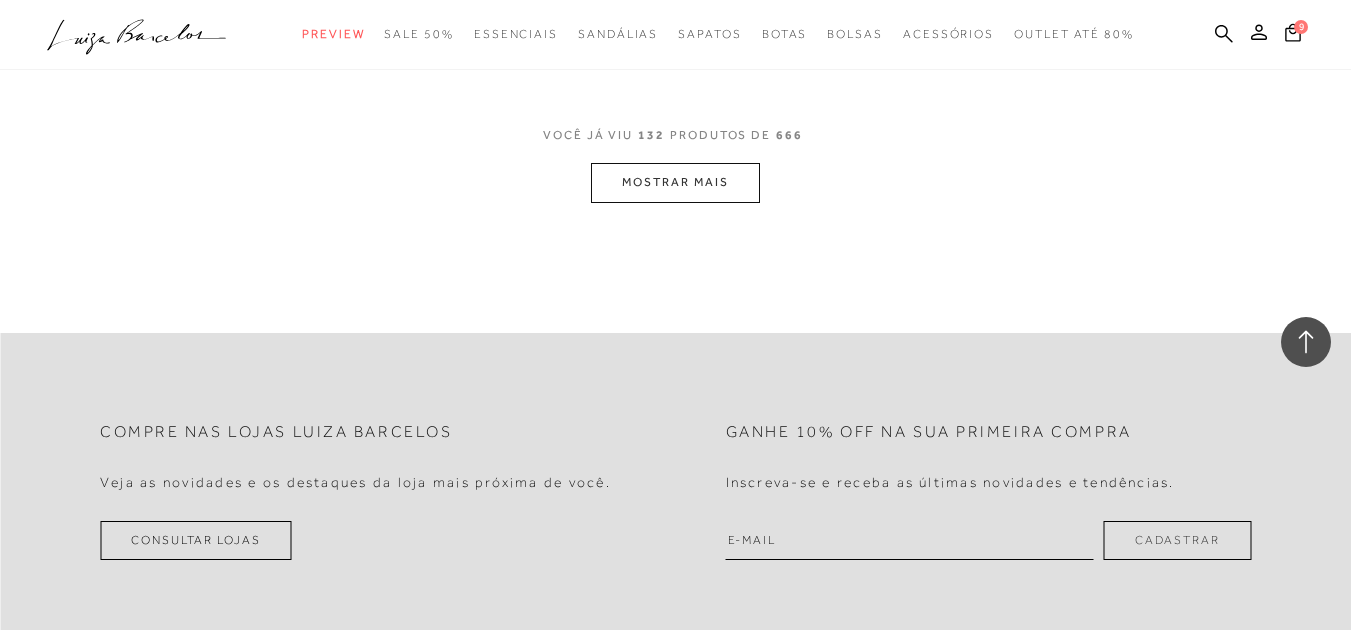 click on "MOSTRAR MAIS" at bounding box center (675, 182) 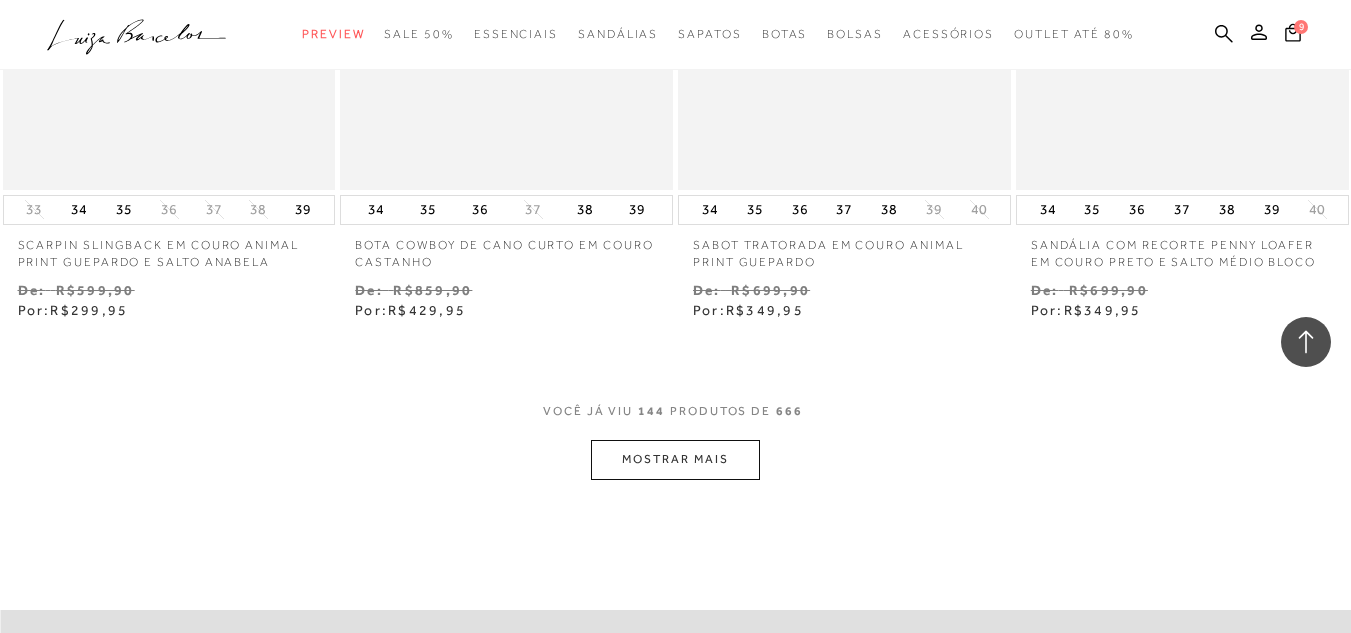 scroll, scrollTop: 23437, scrollLeft: 0, axis: vertical 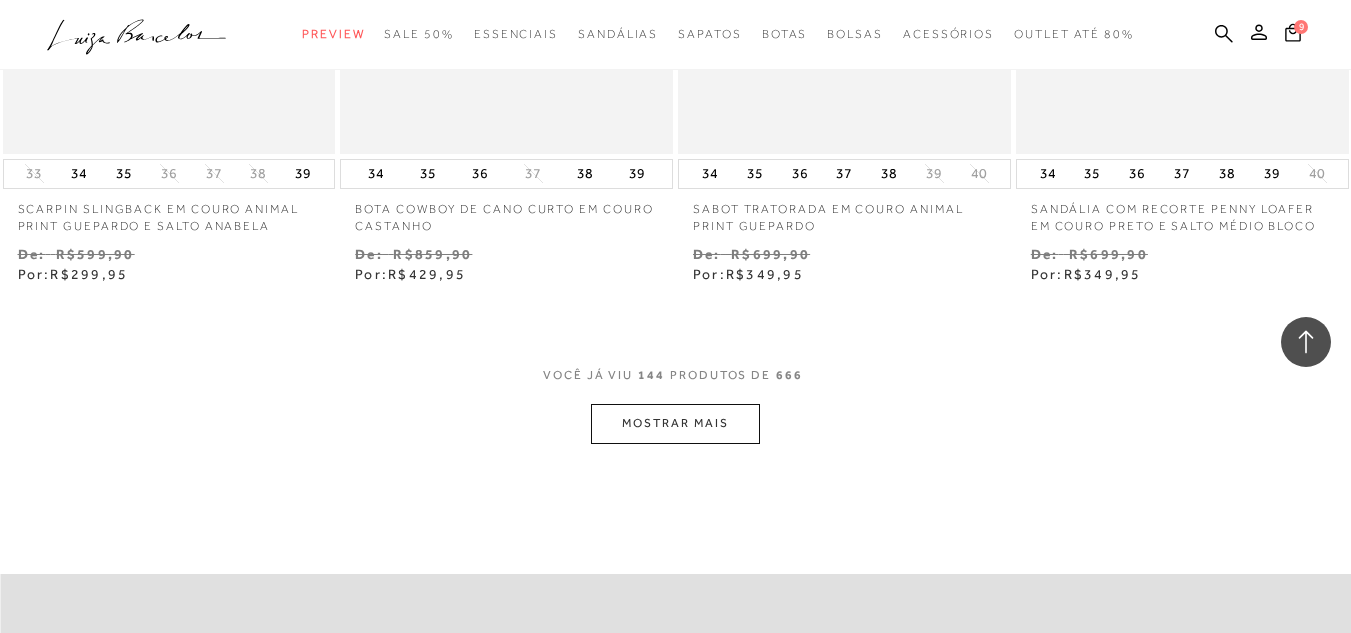 click on "MOSTRAR MAIS" at bounding box center (675, 423) 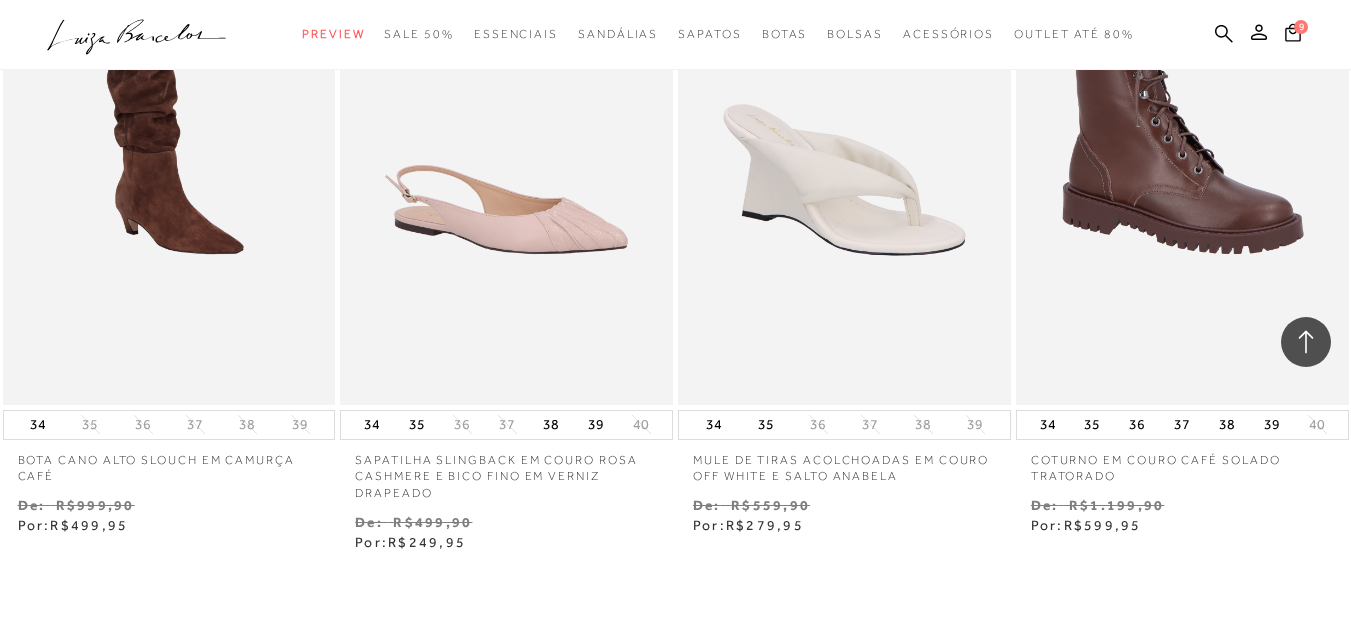 scroll, scrollTop: 25437, scrollLeft: 0, axis: vertical 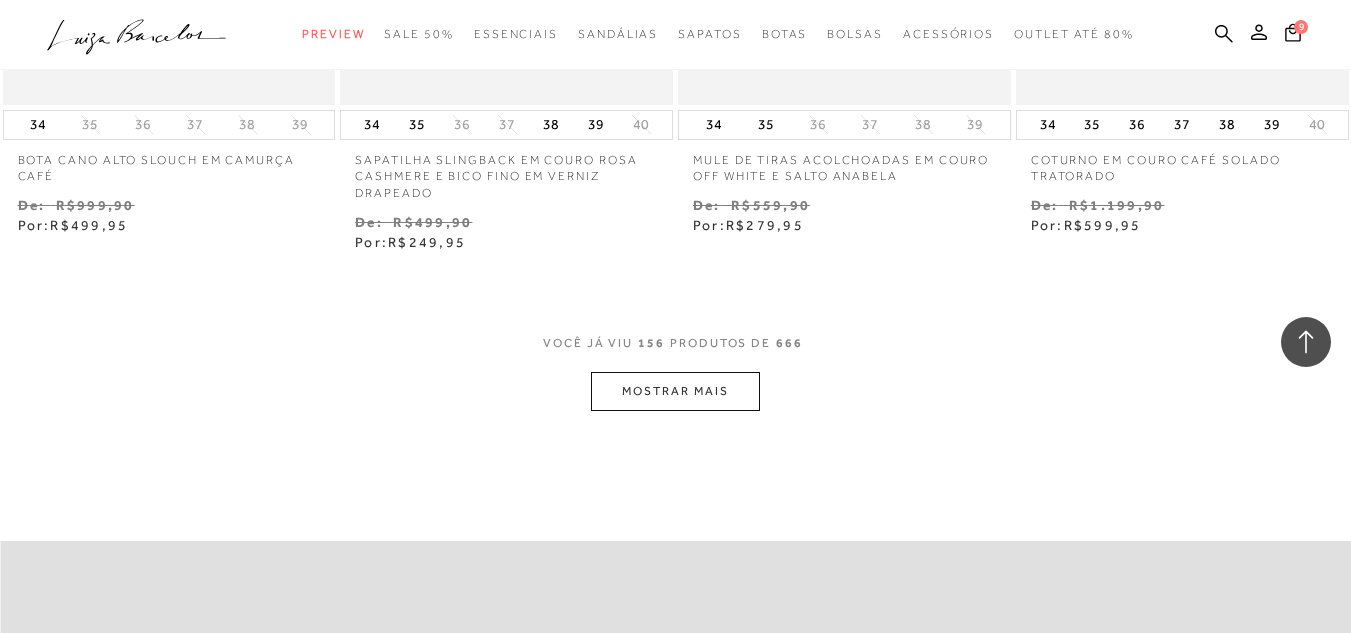 click on "MOSTRAR MAIS" at bounding box center (675, 391) 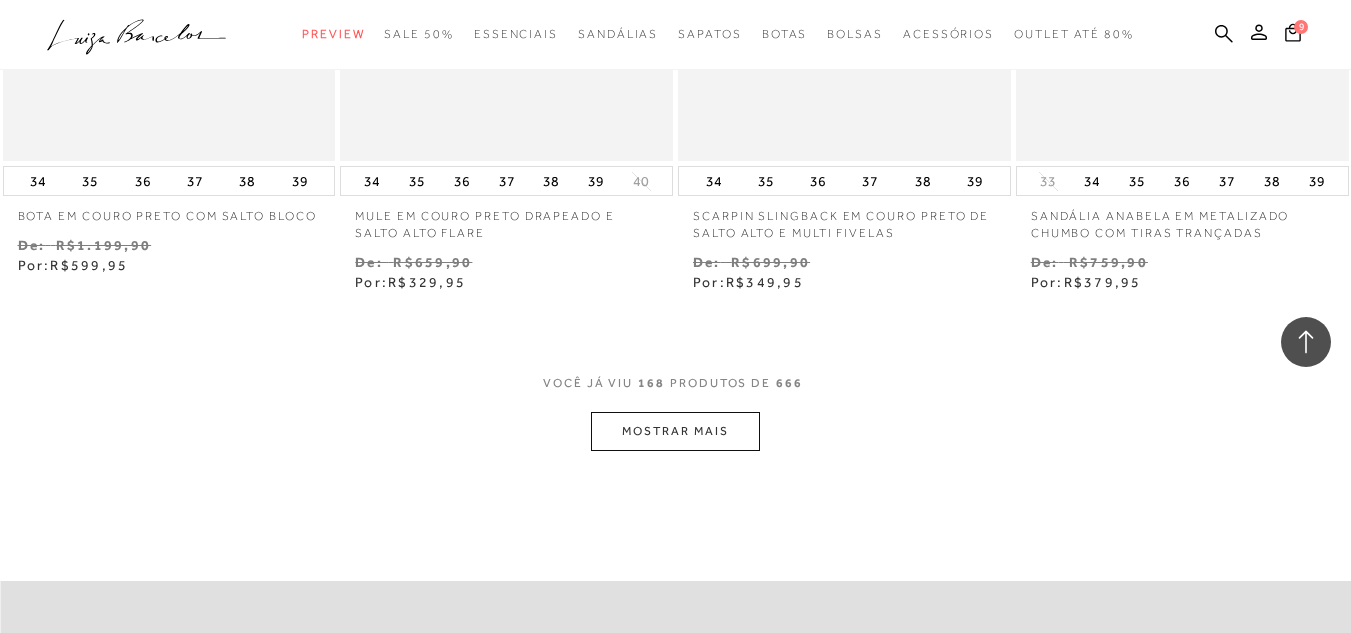scroll, scrollTop: 27537, scrollLeft: 0, axis: vertical 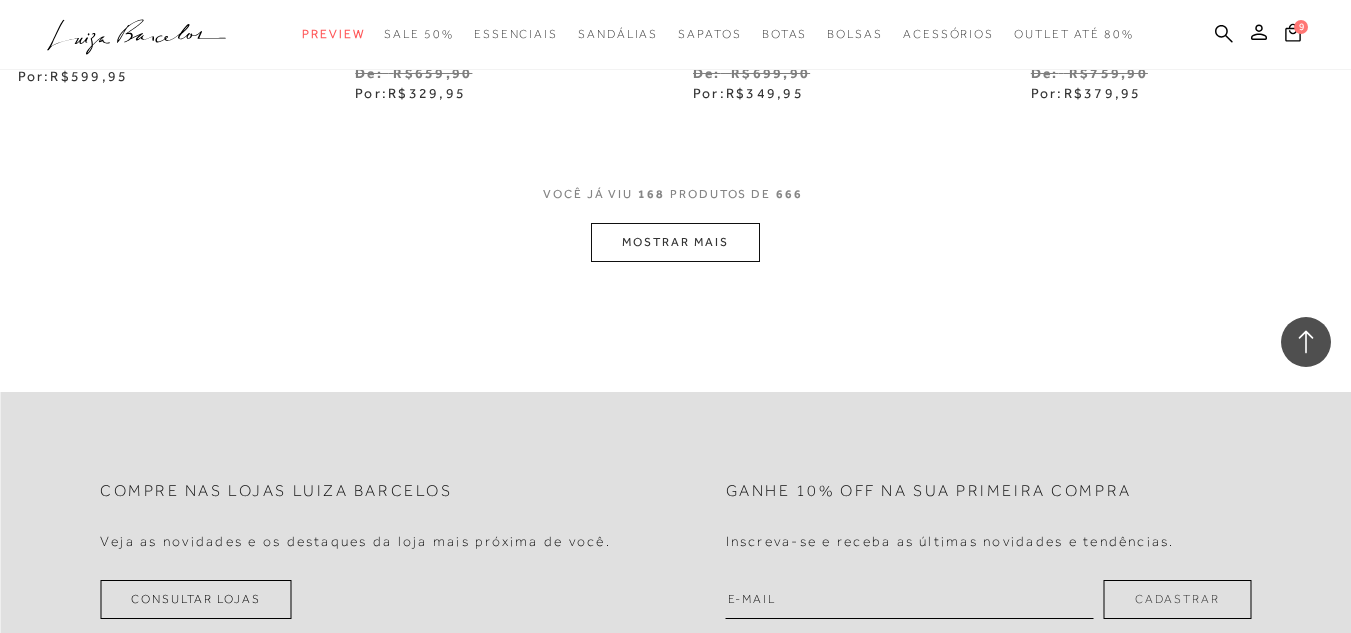 click on "MOSTRAR MAIS" at bounding box center (675, 242) 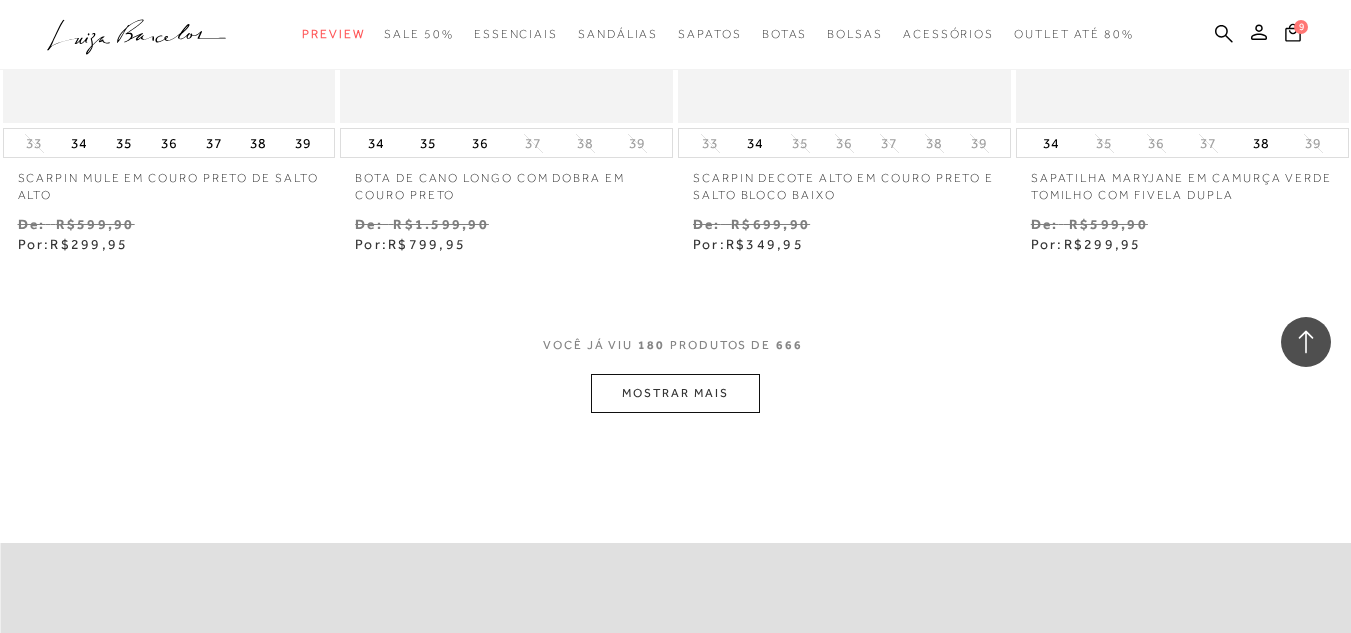 scroll, scrollTop: 29237, scrollLeft: 0, axis: vertical 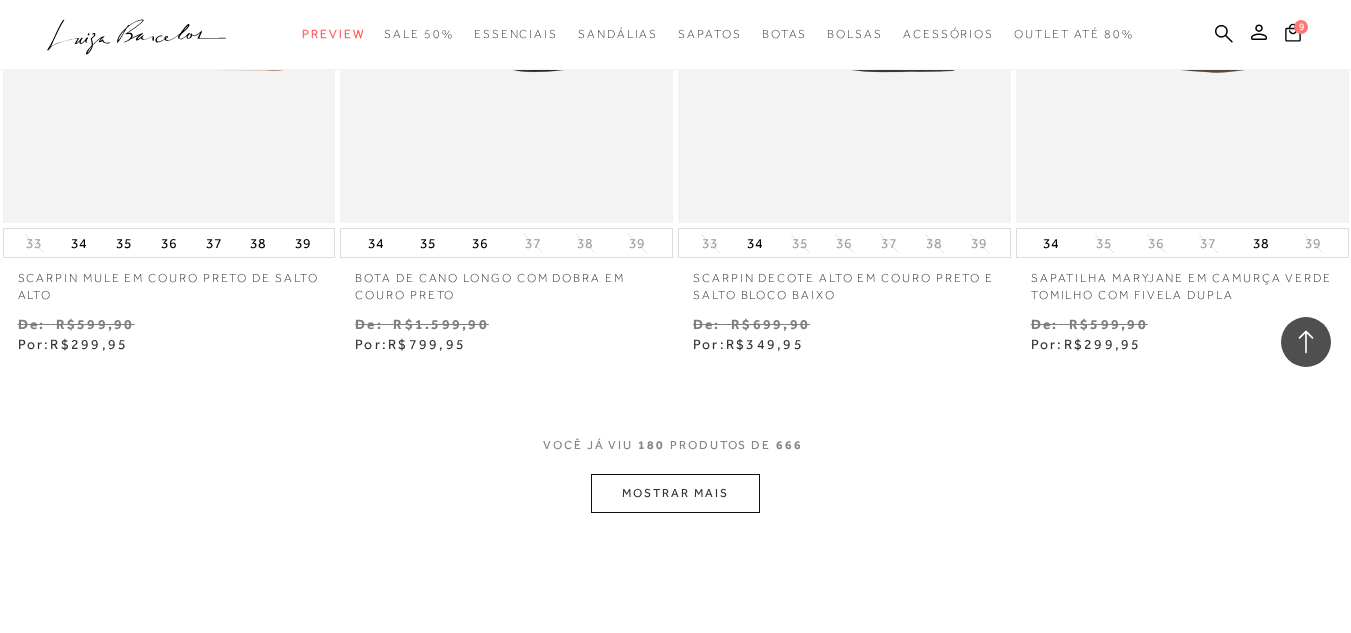 click on "MOSTRAR MAIS" at bounding box center [675, 493] 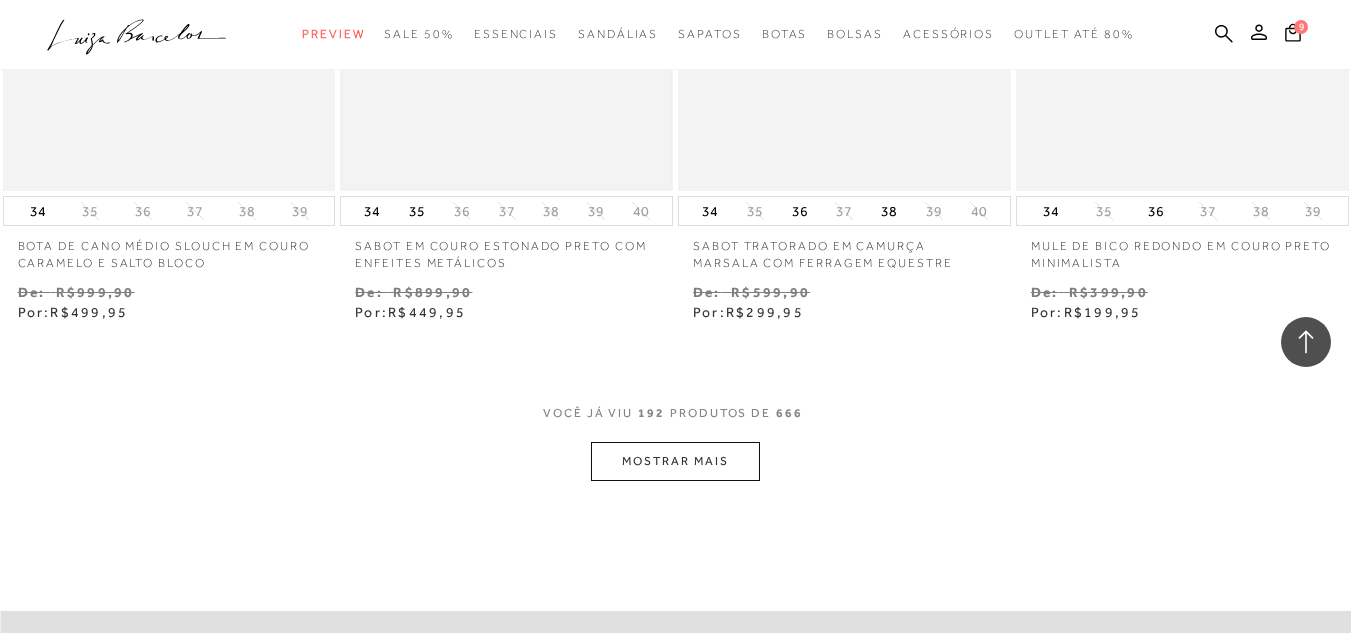 scroll, scrollTop: 31437, scrollLeft: 0, axis: vertical 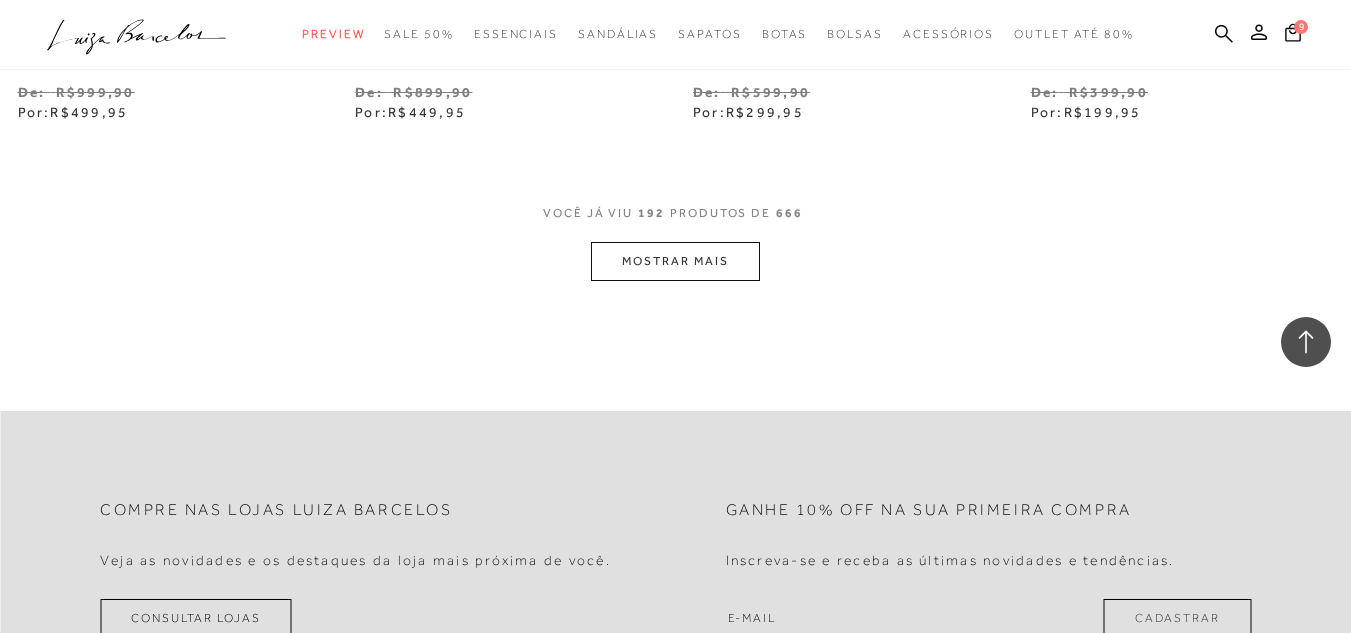 click on "MOSTRAR MAIS" at bounding box center [675, 261] 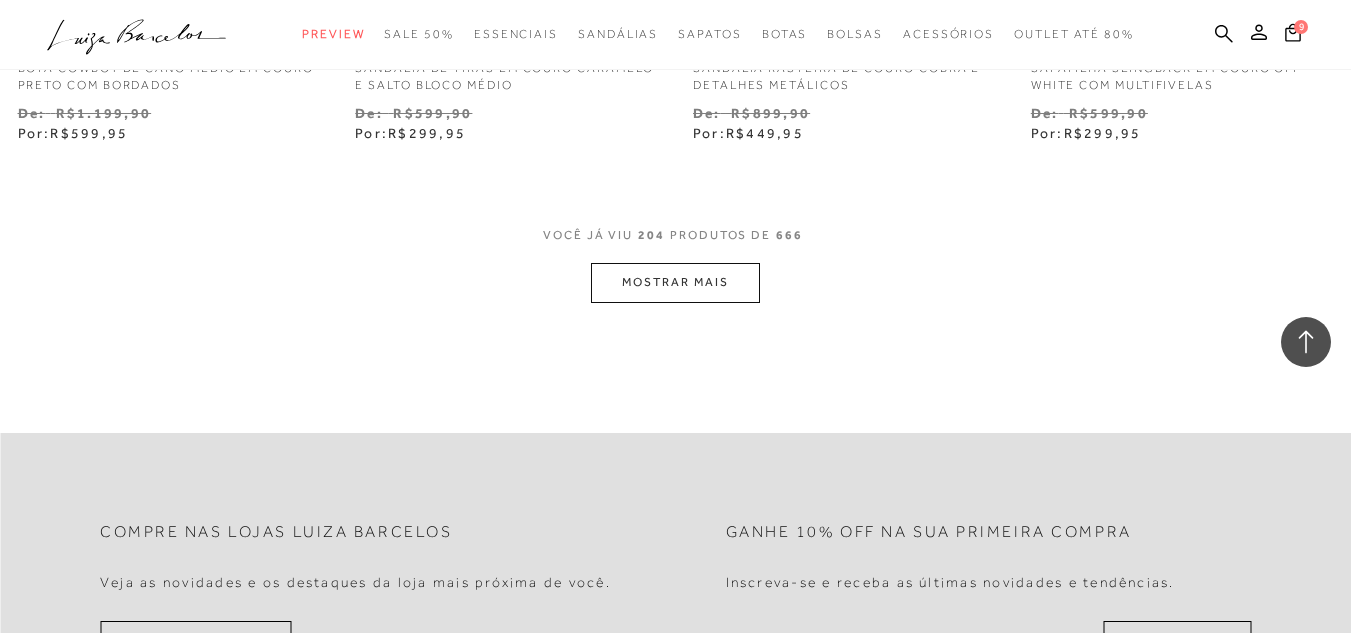 scroll, scrollTop: 33572, scrollLeft: 0, axis: vertical 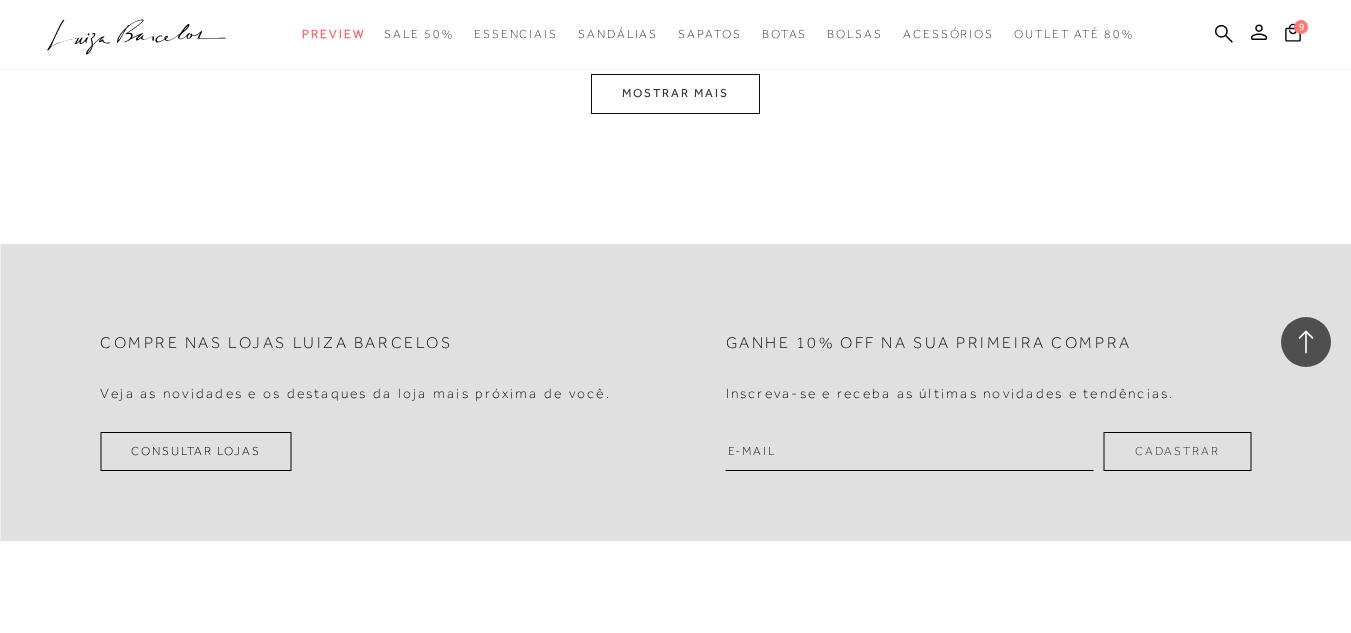 click on "MOSTRAR MAIS" at bounding box center (675, 93) 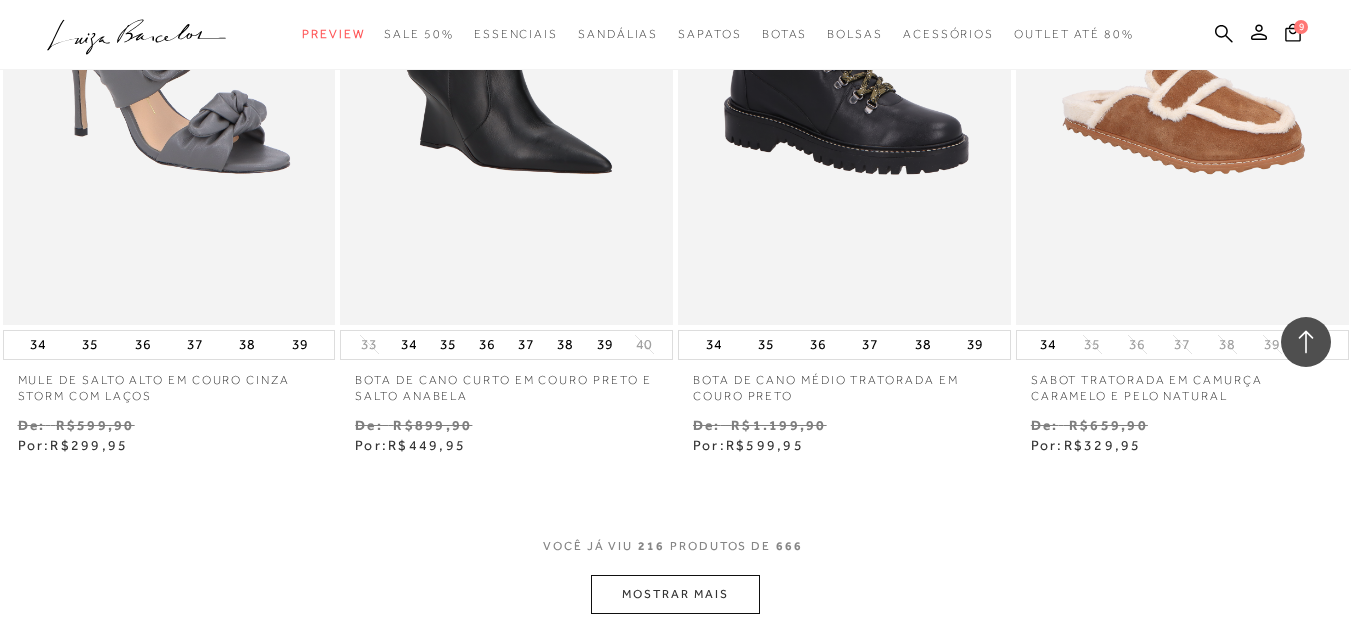 scroll, scrollTop: 35539, scrollLeft: 0, axis: vertical 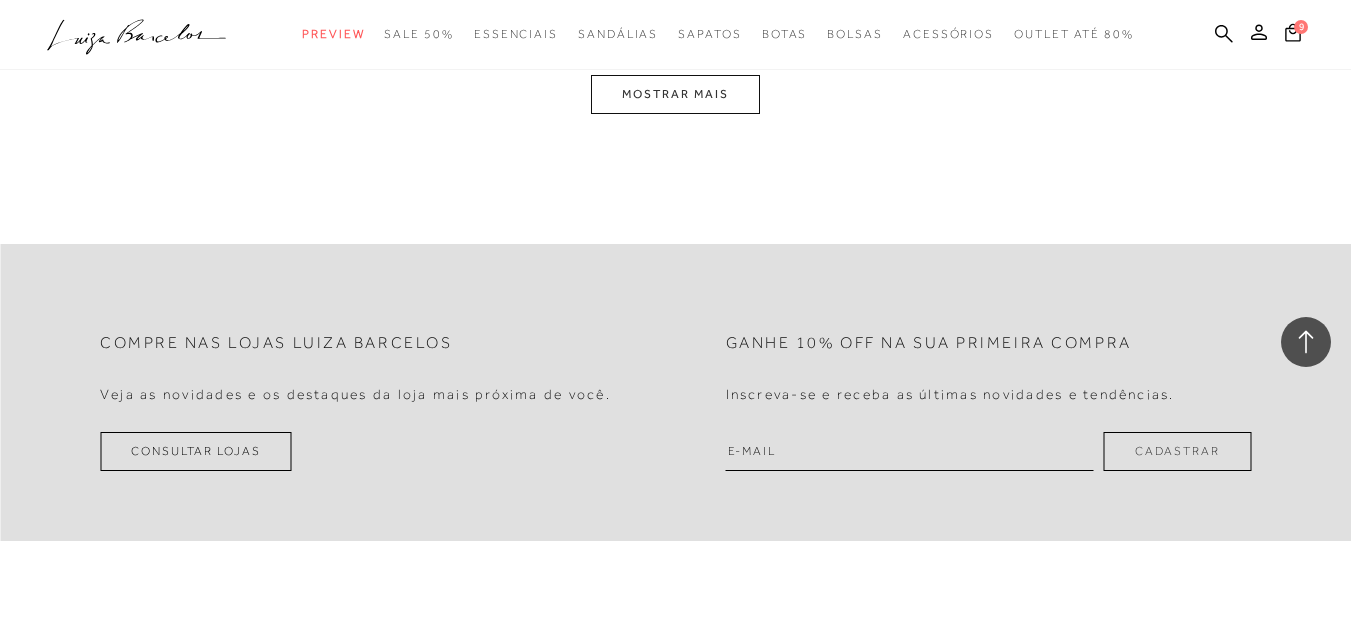 click on "MOSTRAR MAIS" at bounding box center [675, 94] 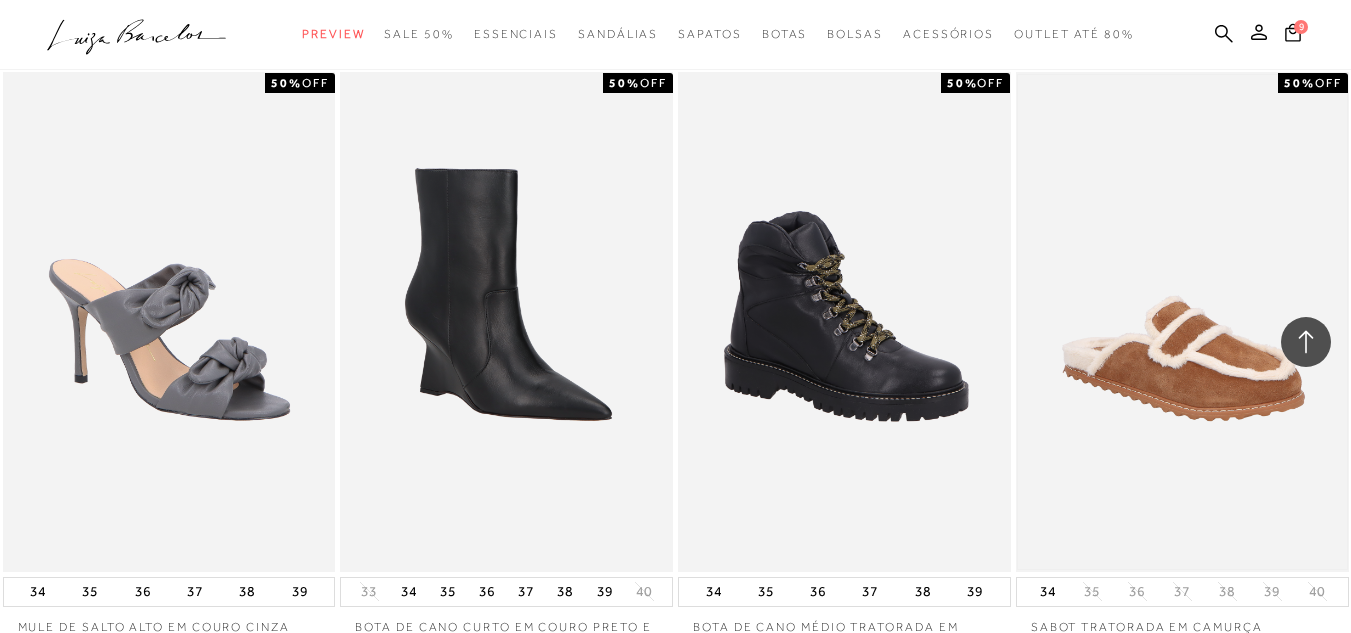 scroll, scrollTop: 34886, scrollLeft: 0, axis: vertical 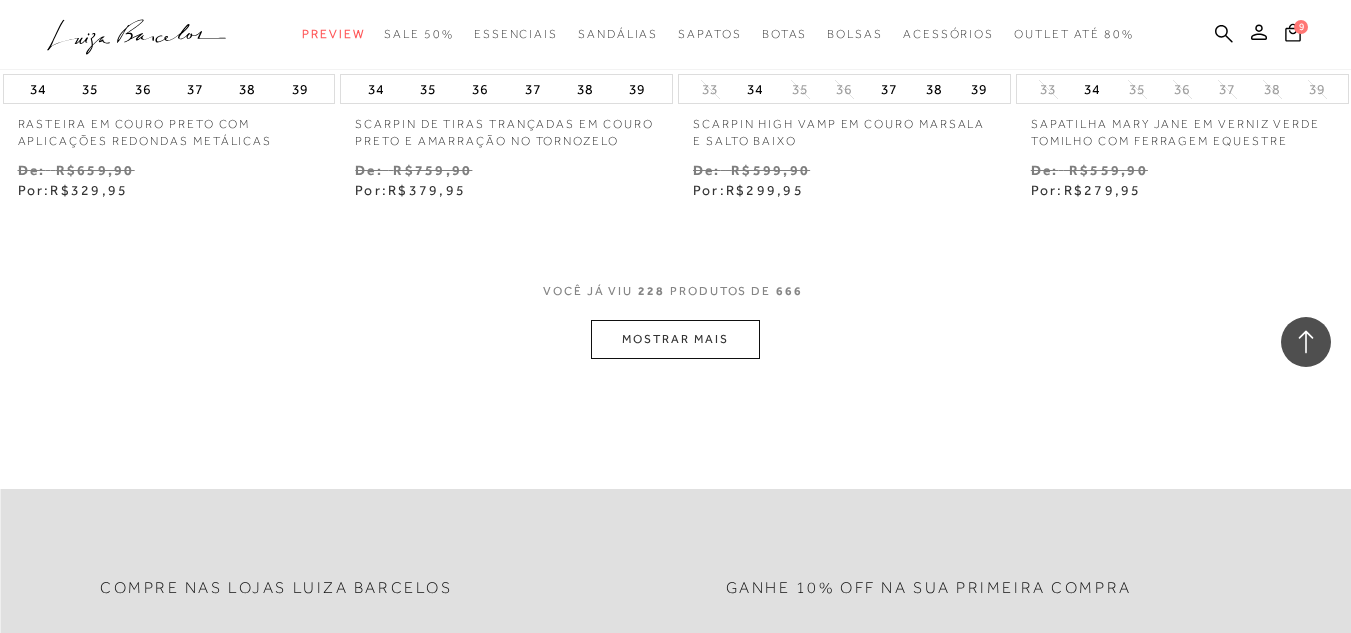 click on "MOSTRAR MAIS" at bounding box center [675, 339] 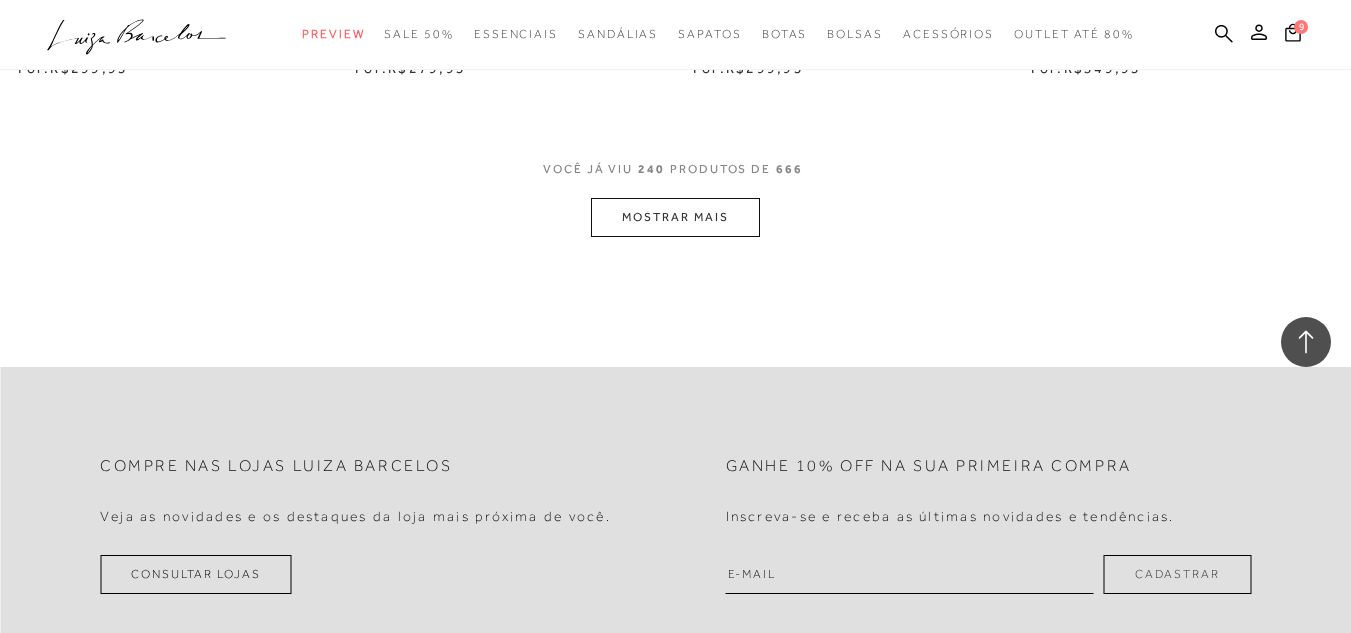 scroll, scrollTop: 39345, scrollLeft: 0, axis: vertical 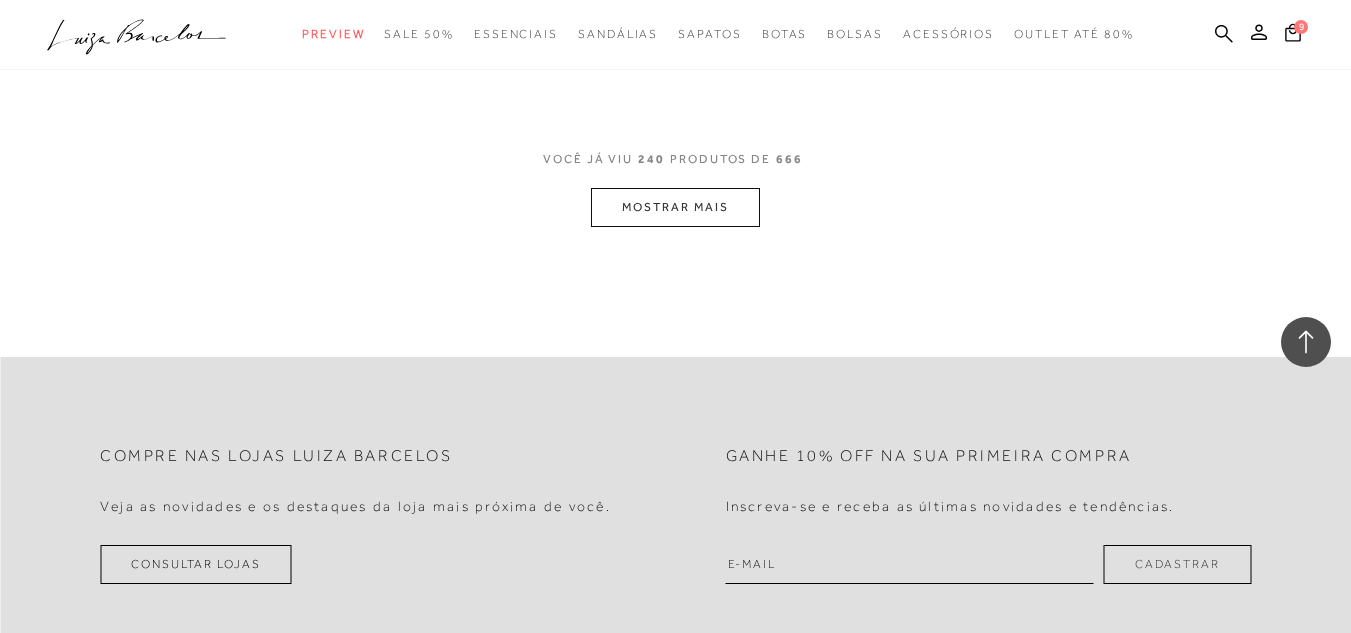 click on "MOSTRAR MAIS" at bounding box center (675, 207) 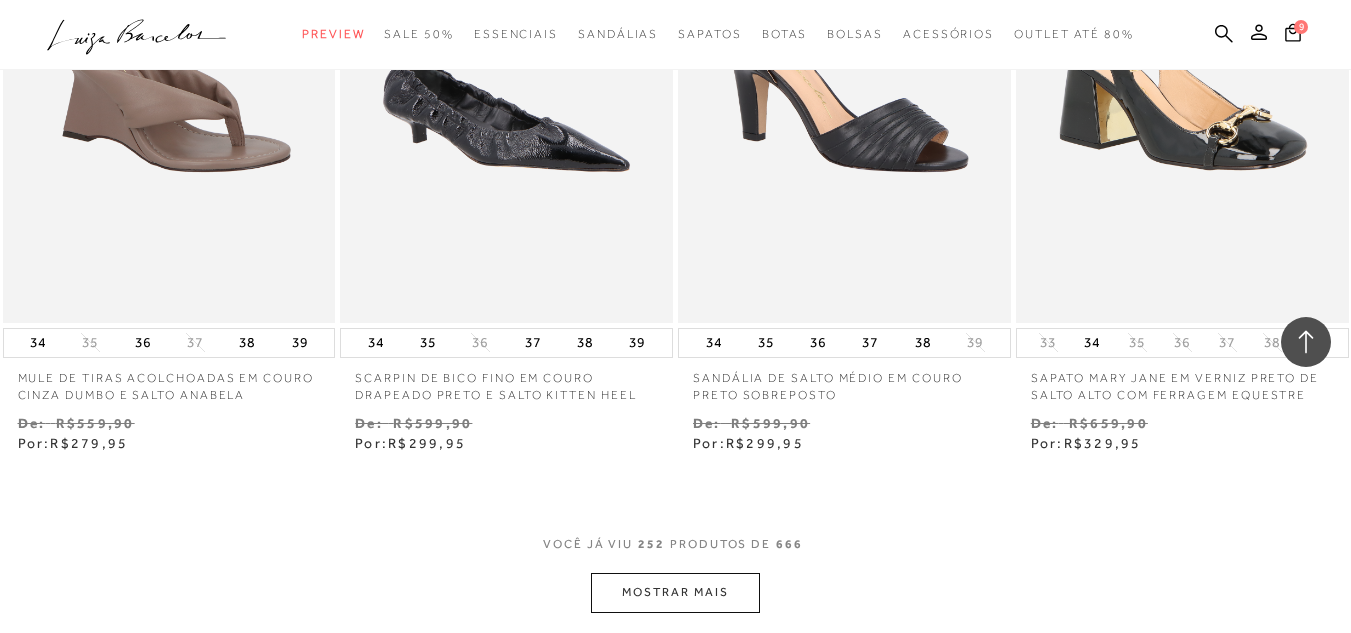scroll, scrollTop: 40945, scrollLeft: 0, axis: vertical 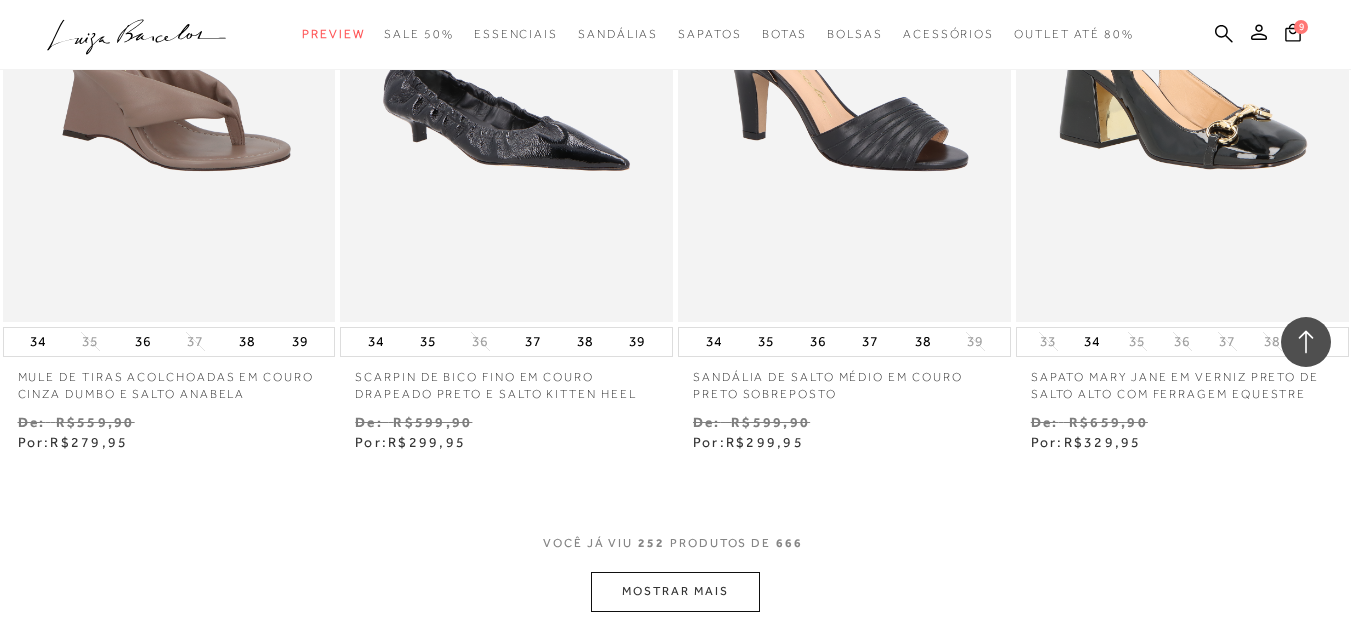 click on "MOSTRAR MAIS" at bounding box center [675, 591] 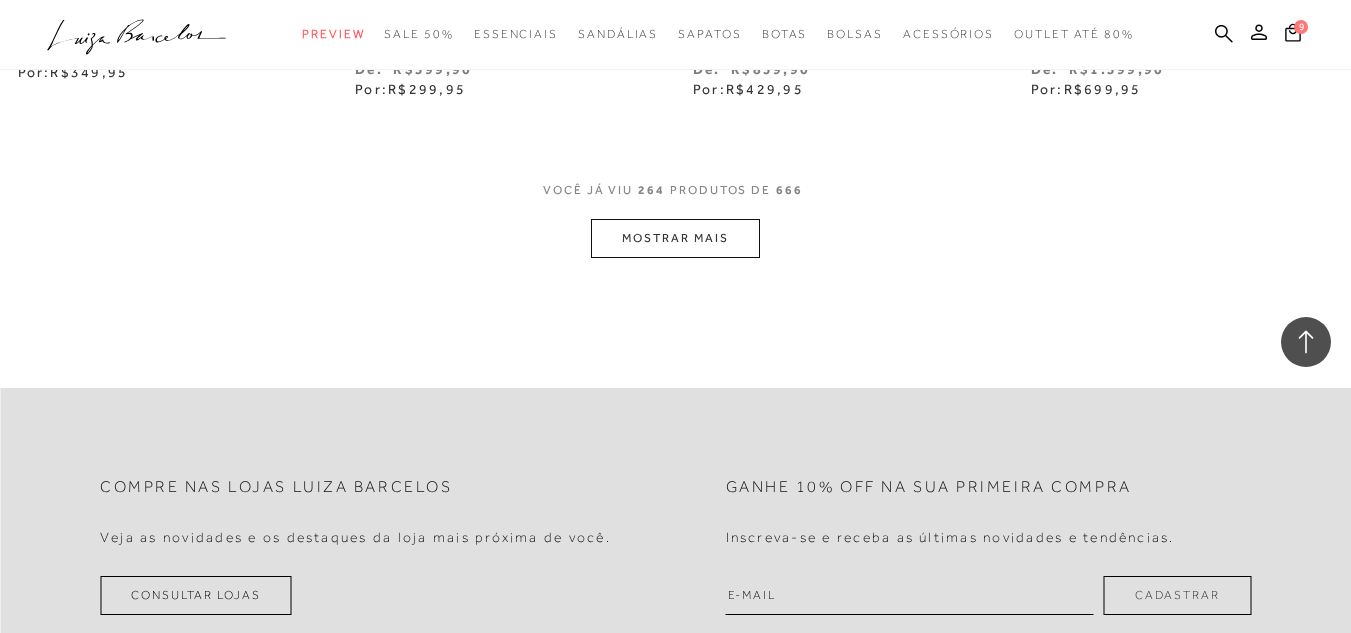 scroll, scrollTop: 43445, scrollLeft: 0, axis: vertical 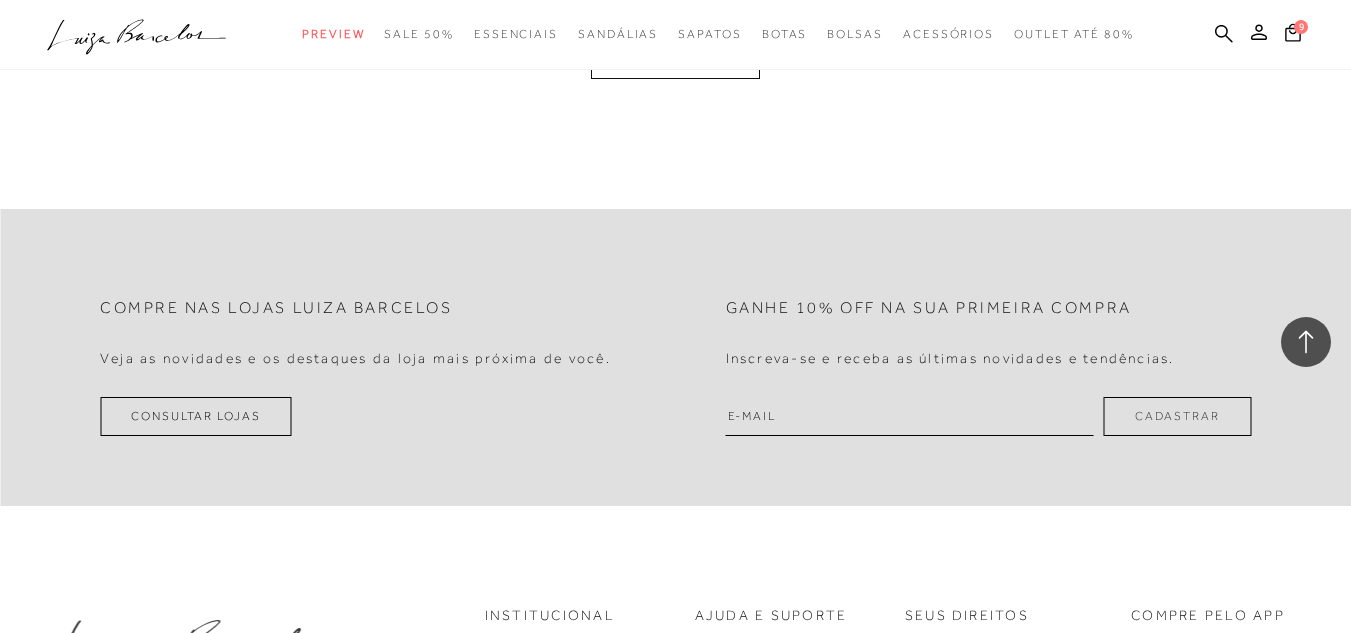 click on "MOSTRAR MAIS" at bounding box center (675, 59) 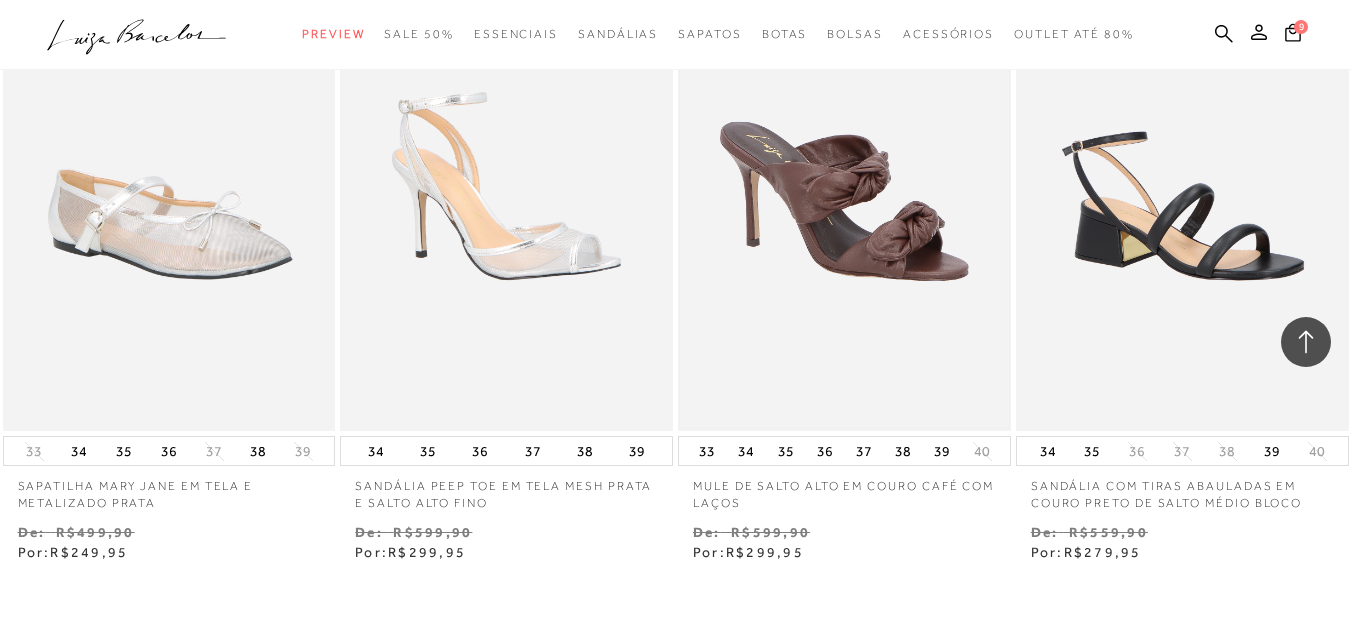 scroll, scrollTop: 45130, scrollLeft: 0, axis: vertical 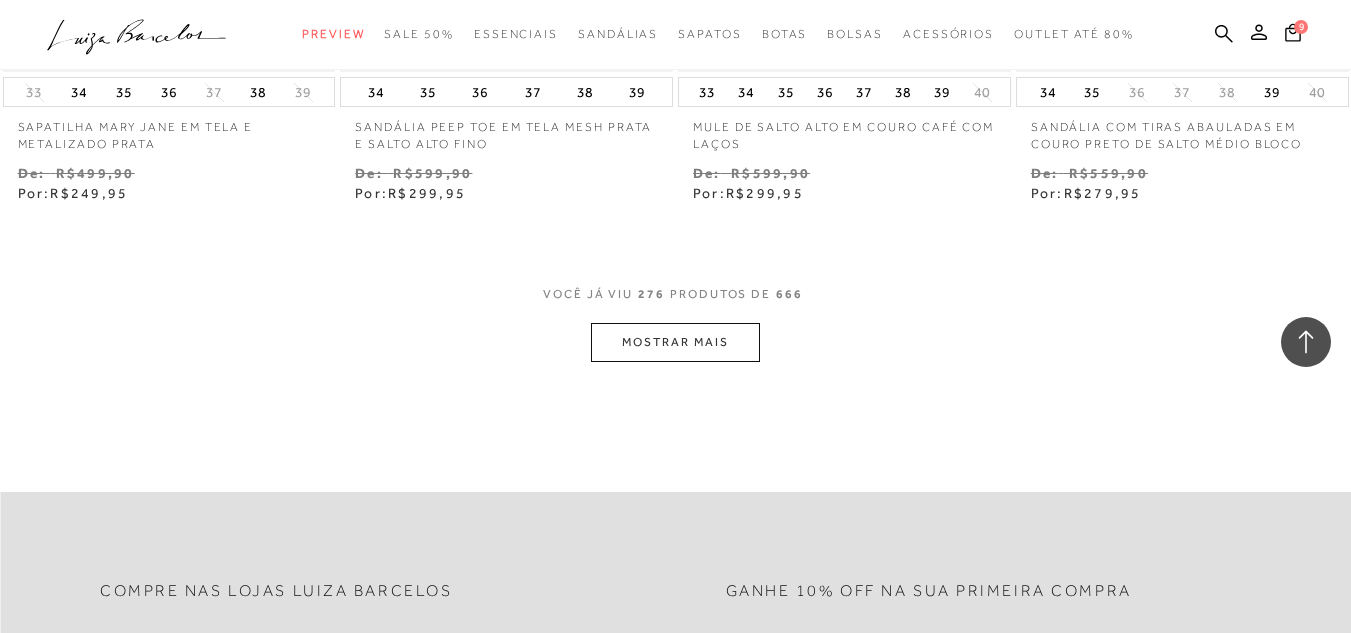 click on "MOSTRAR MAIS" at bounding box center (675, 342) 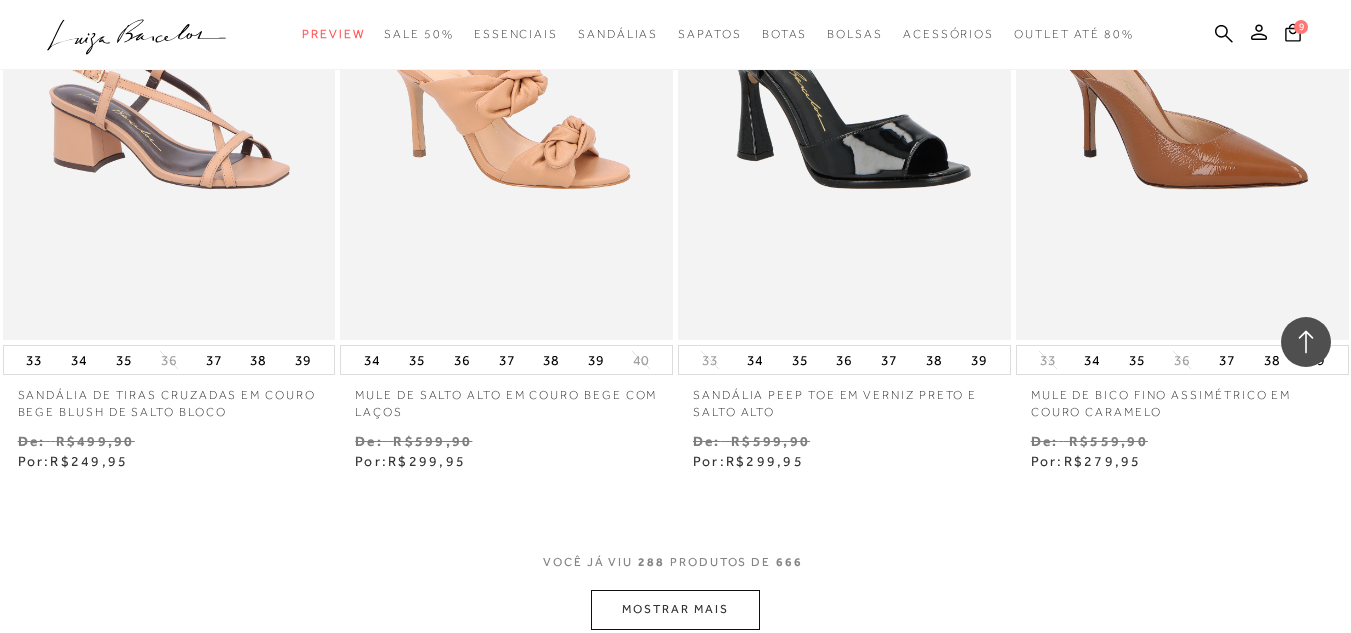 scroll, scrollTop: 46930, scrollLeft: 0, axis: vertical 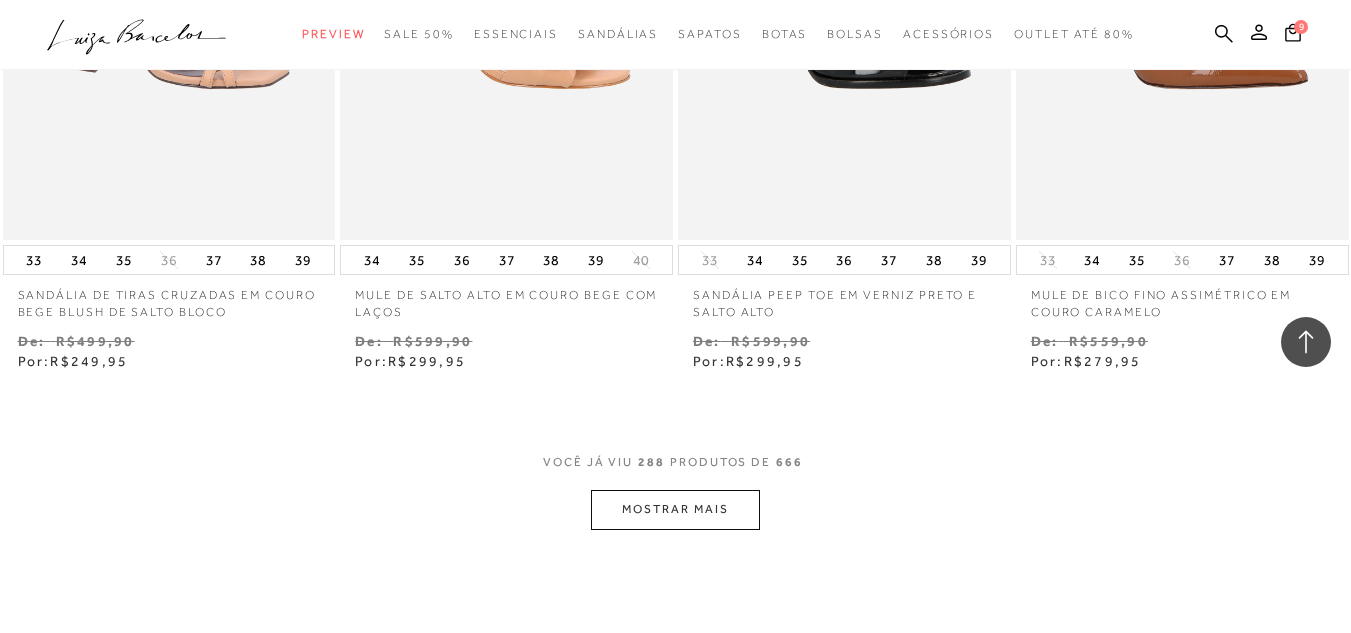 click on "MOSTRAR MAIS" at bounding box center (675, 509) 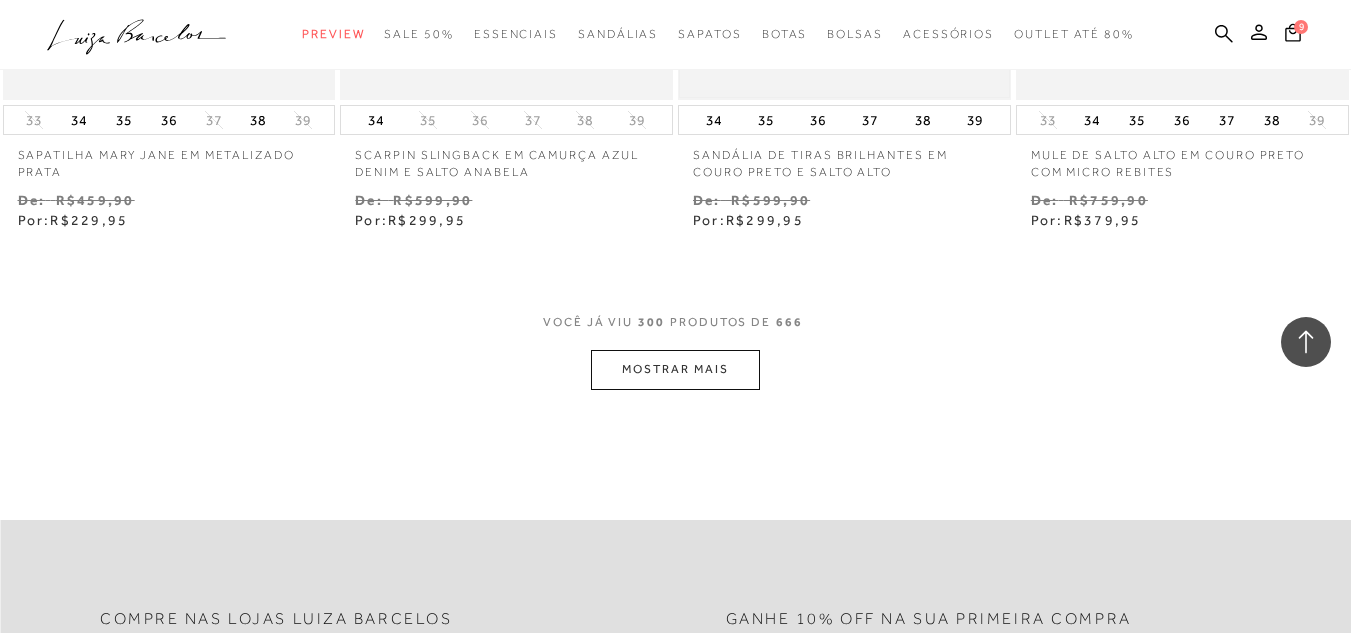 scroll, scrollTop: 49230, scrollLeft: 0, axis: vertical 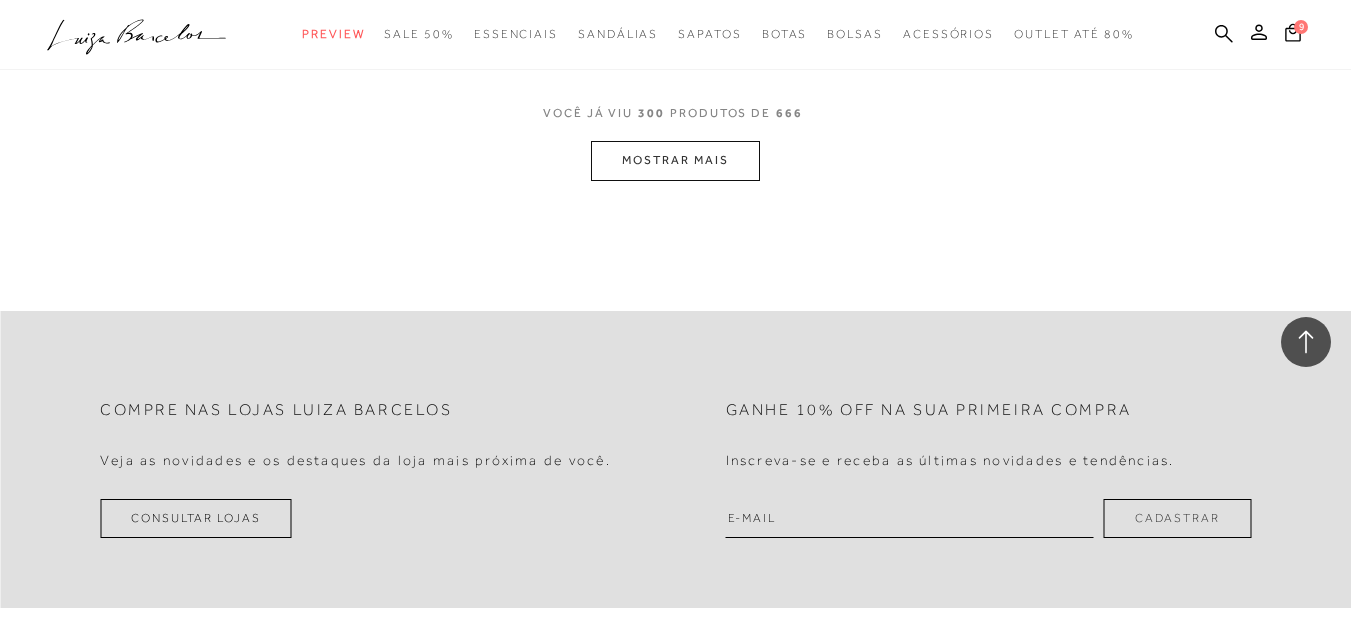 click on "MOSTRAR MAIS" at bounding box center (675, 160) 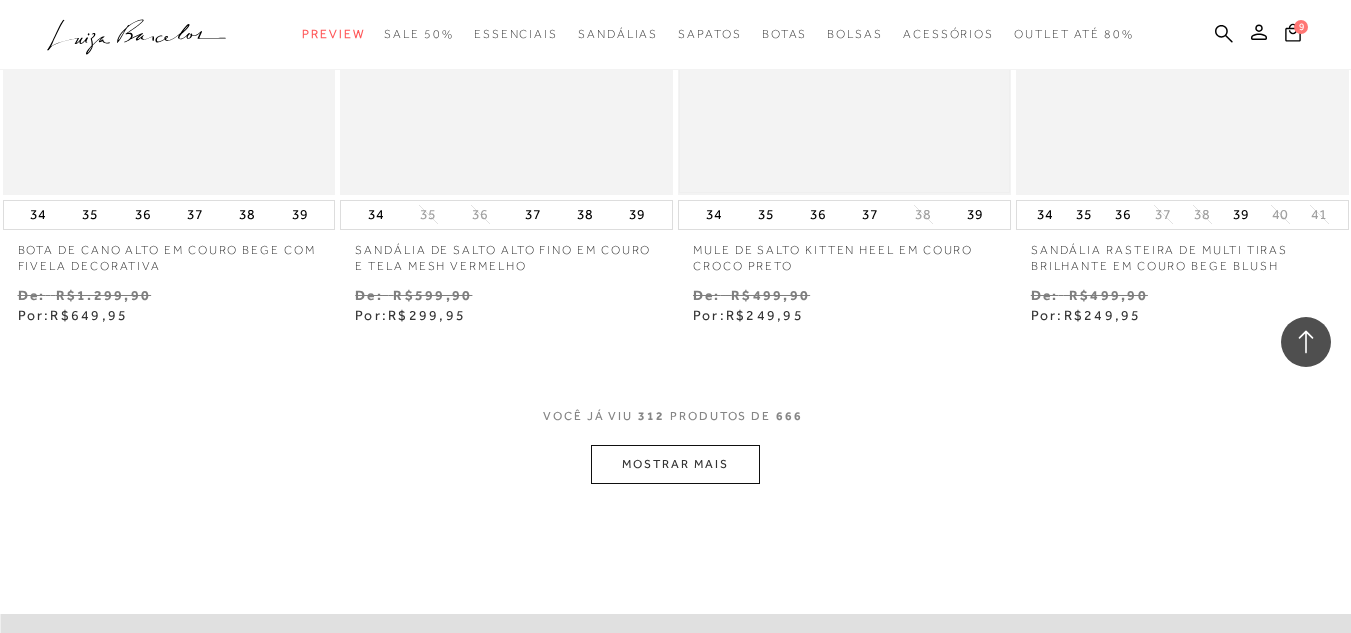 scroll, scrollTop: 50930, scrollLeft: 0, axis: vertical 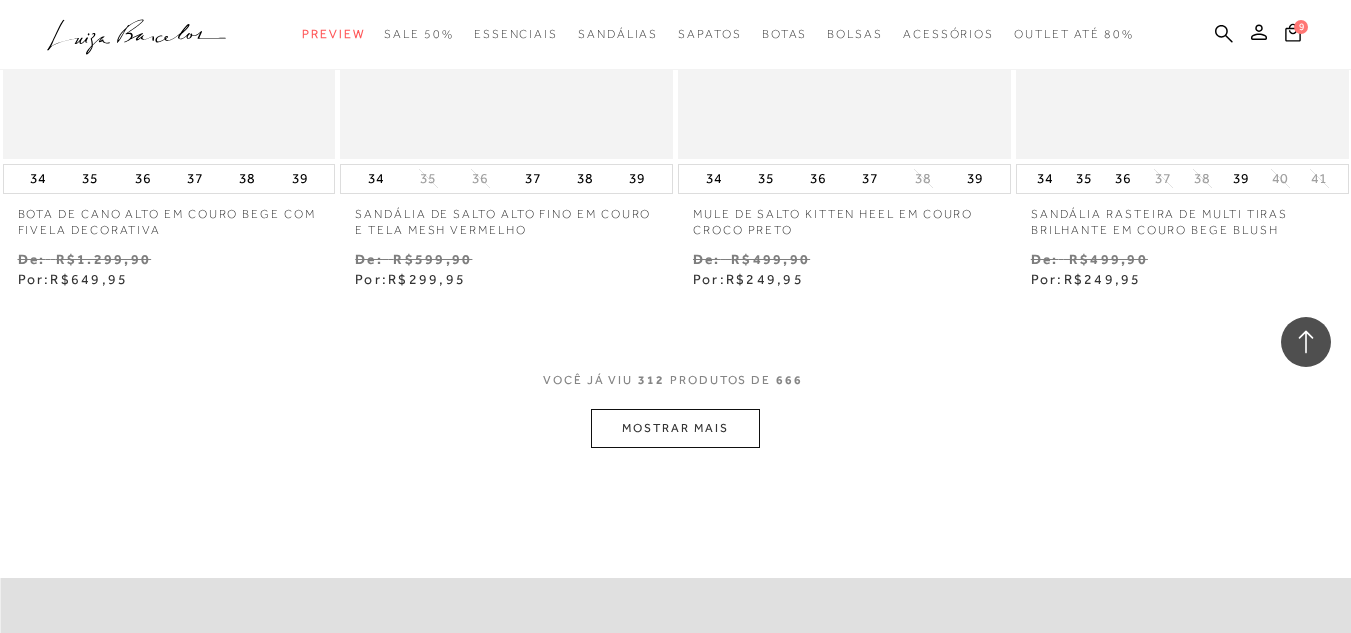 click on "MOSTRAR MAIS" at bounding box center (675, 428) 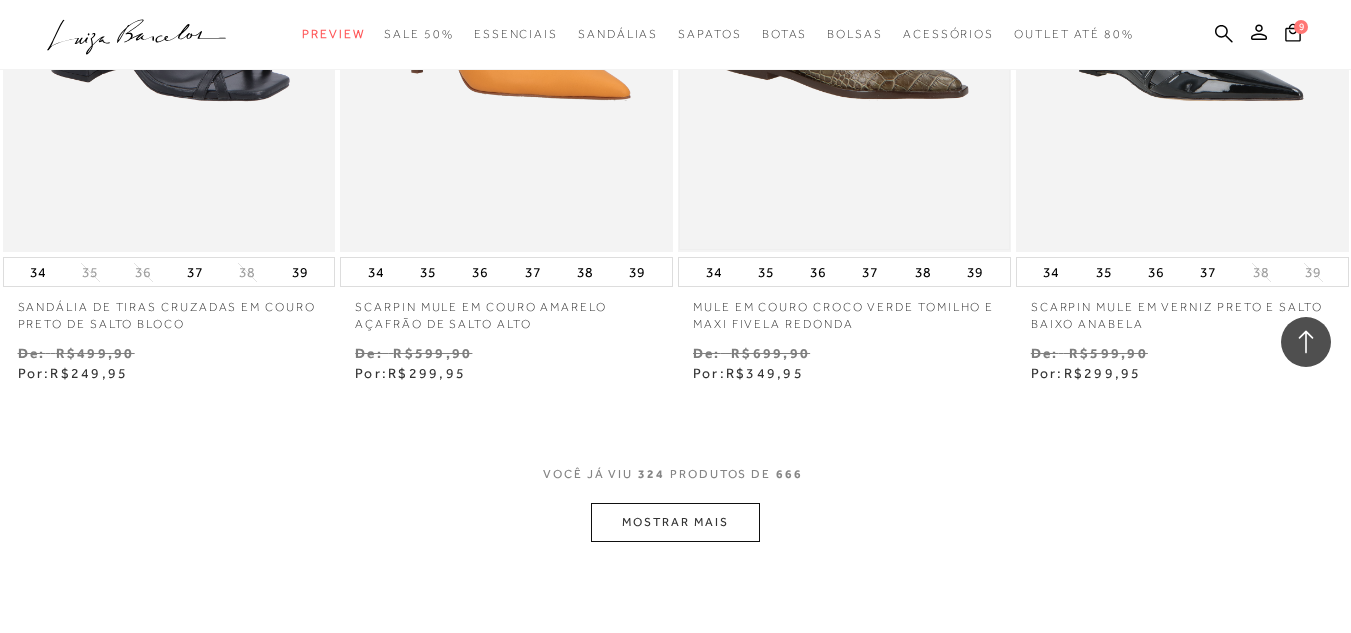 scroll, scrollTop: 52930, scrollLeft: 0, axis: vertical 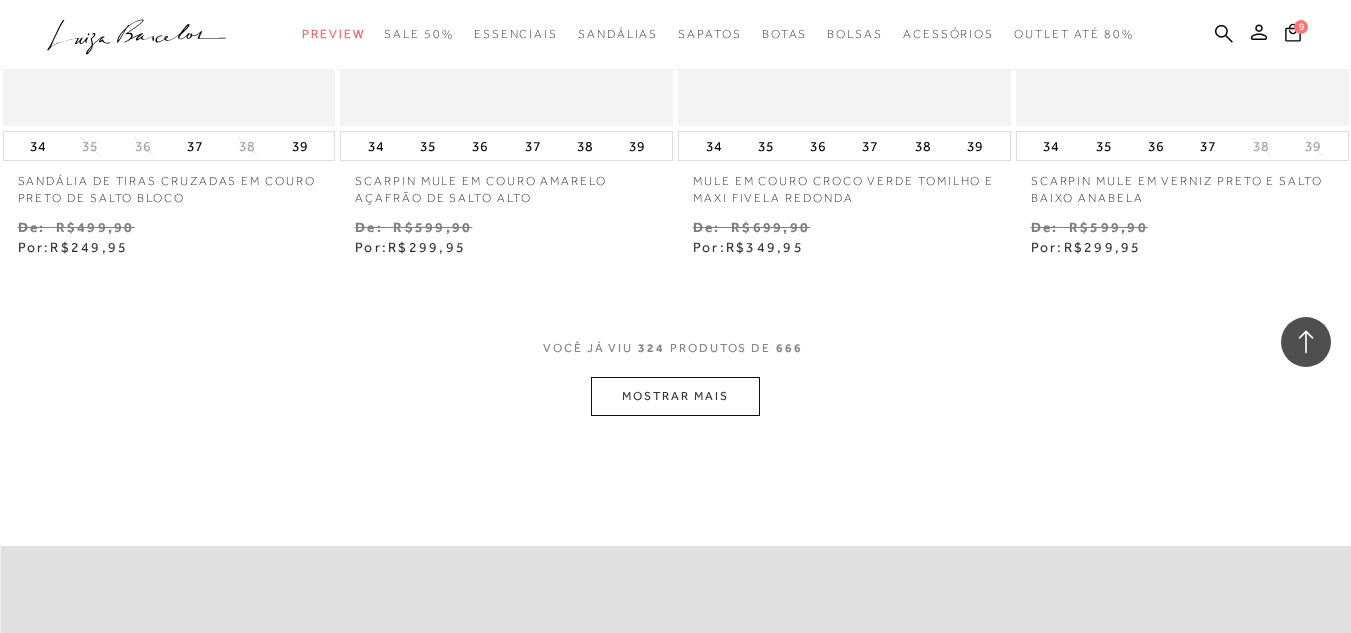 click on "MOSTRAR MAIS" at bounding box center [675, 396] 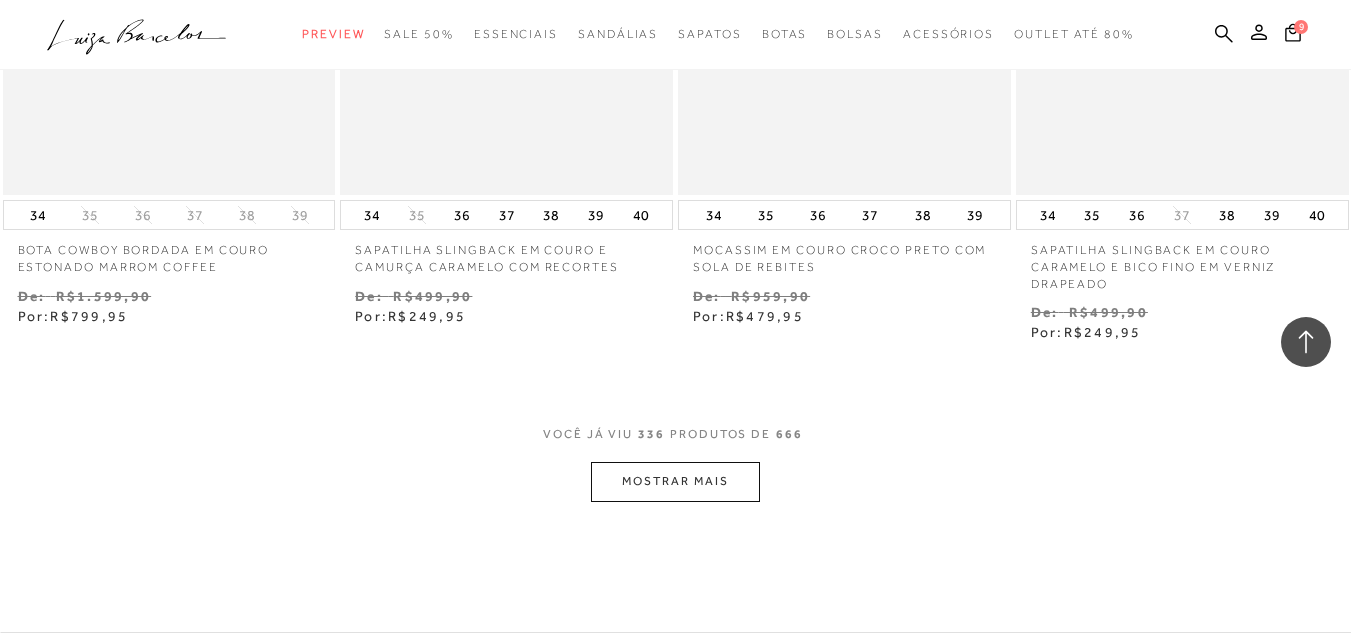 scroll, scrollTop: 54830, scrollLeft: 0, axis: vertical 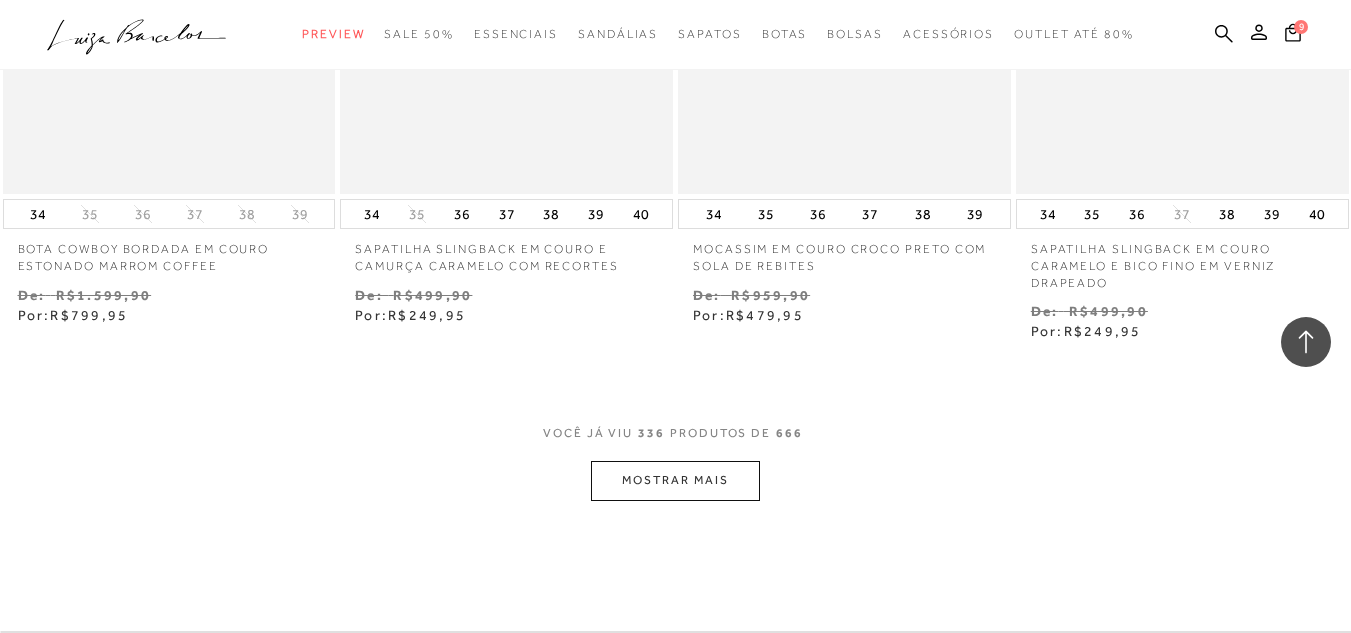 click on "MOSTRAR MAIS" at bounding box center (675, 480) 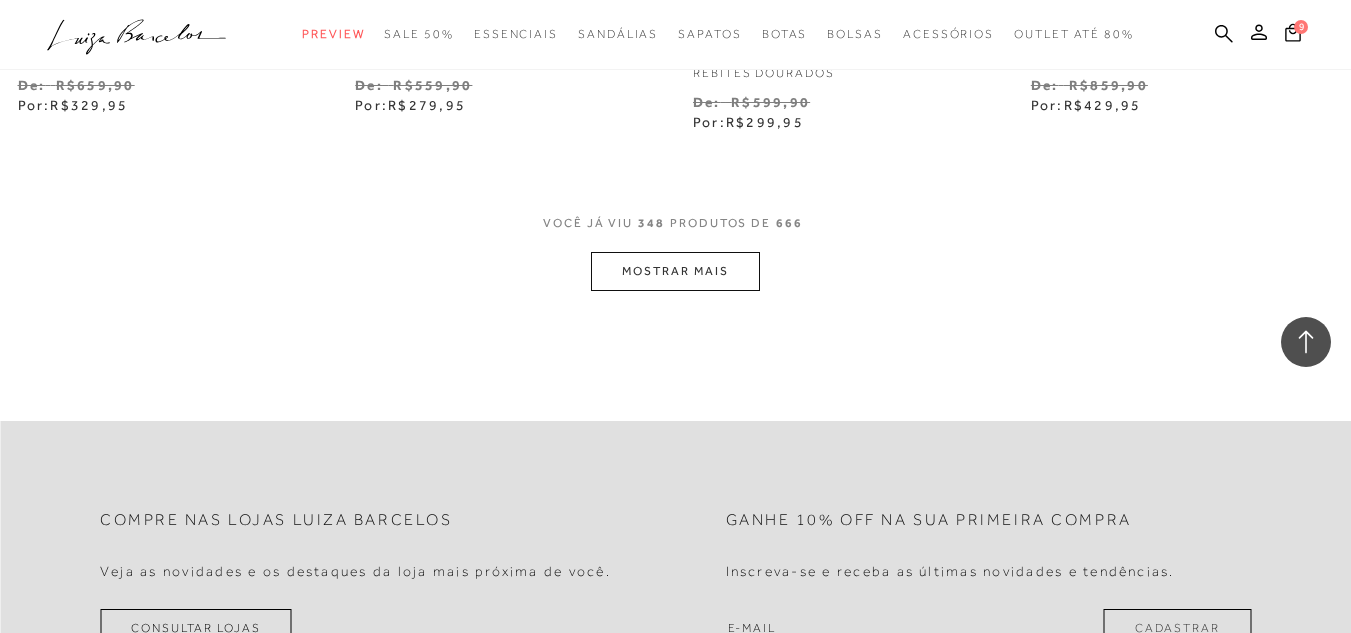 scroll, scrollTop: 57030, scrollLeft: 0, axis: vertical 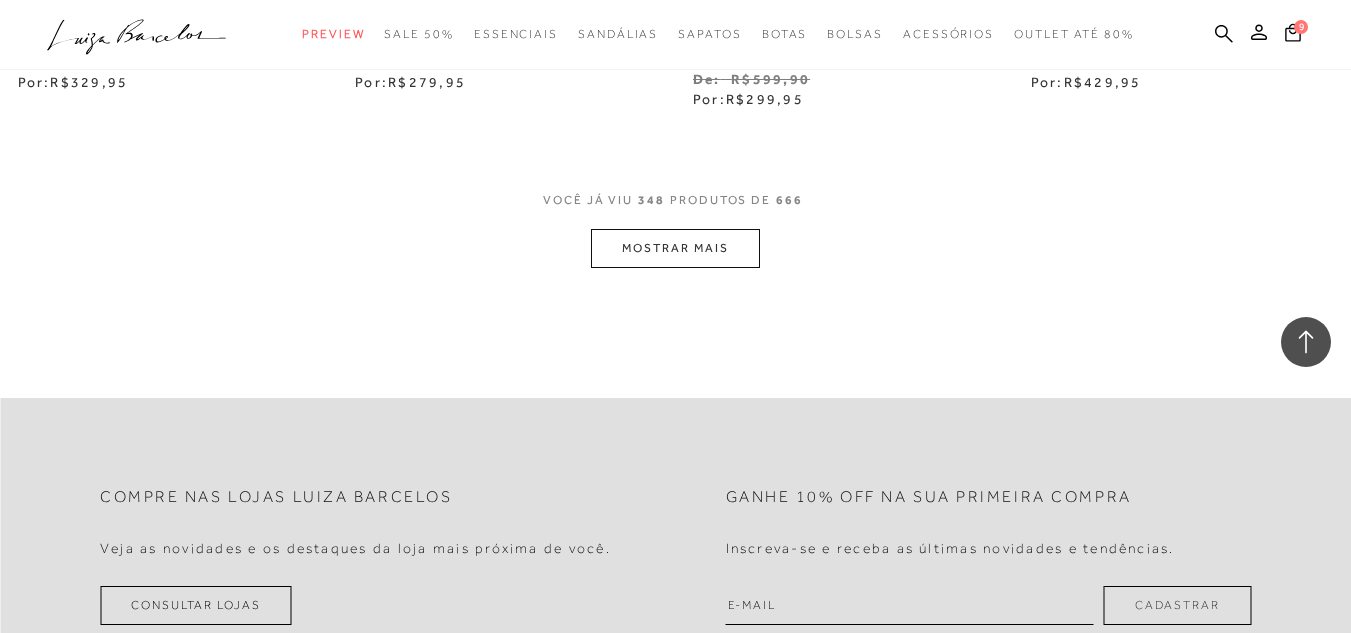 click on "MOSTRAR MAIS" at bounding box center [675, 248] 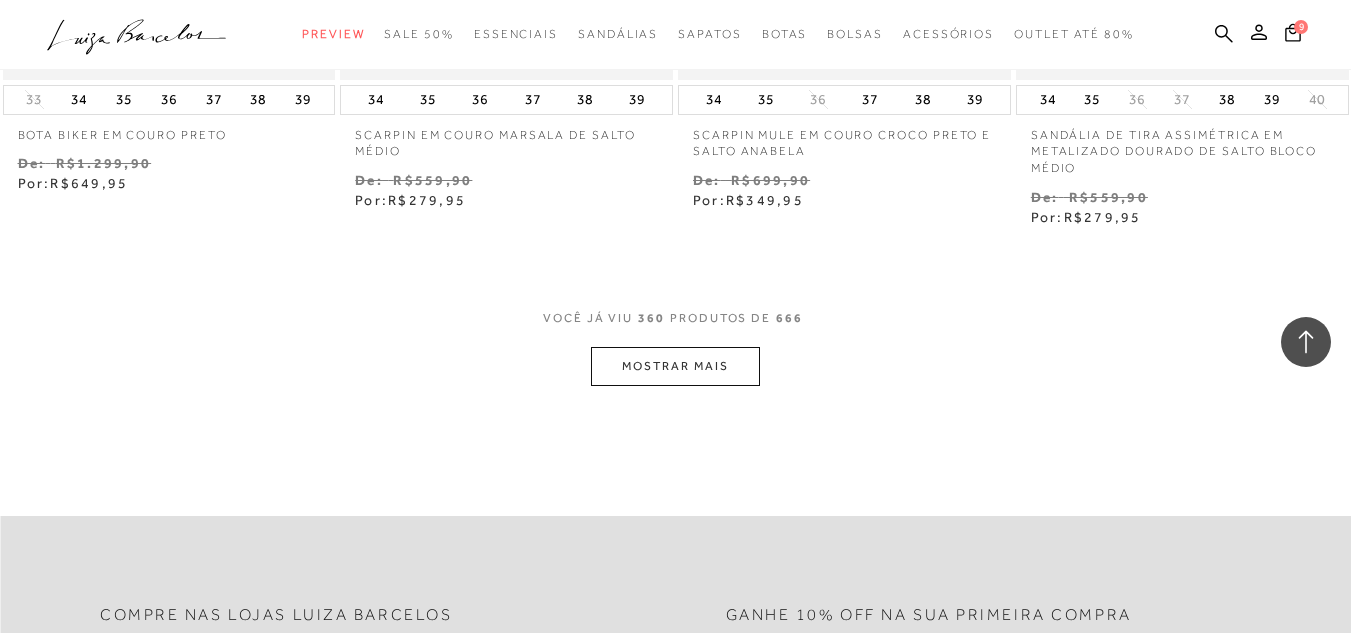 scroll, scrollTop: 59030, scrollLeft: 0, axis: vertical 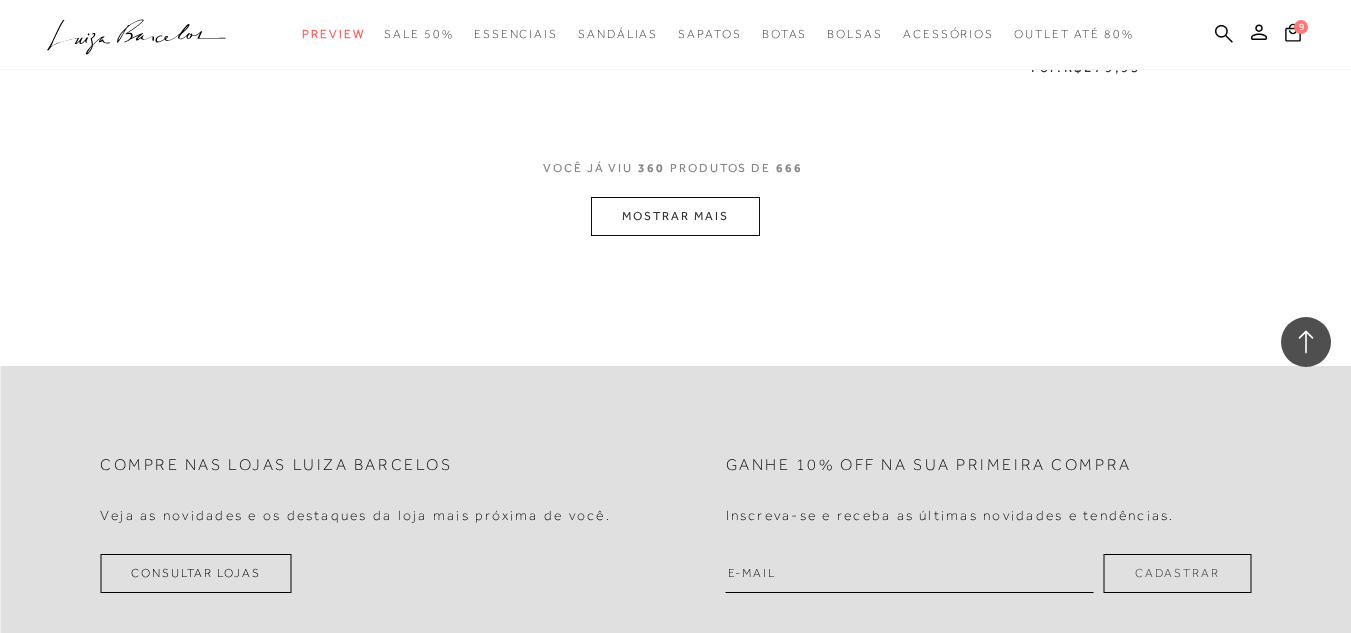 click on "MOSTRAR MAIS" at bounding box center (675, 216) 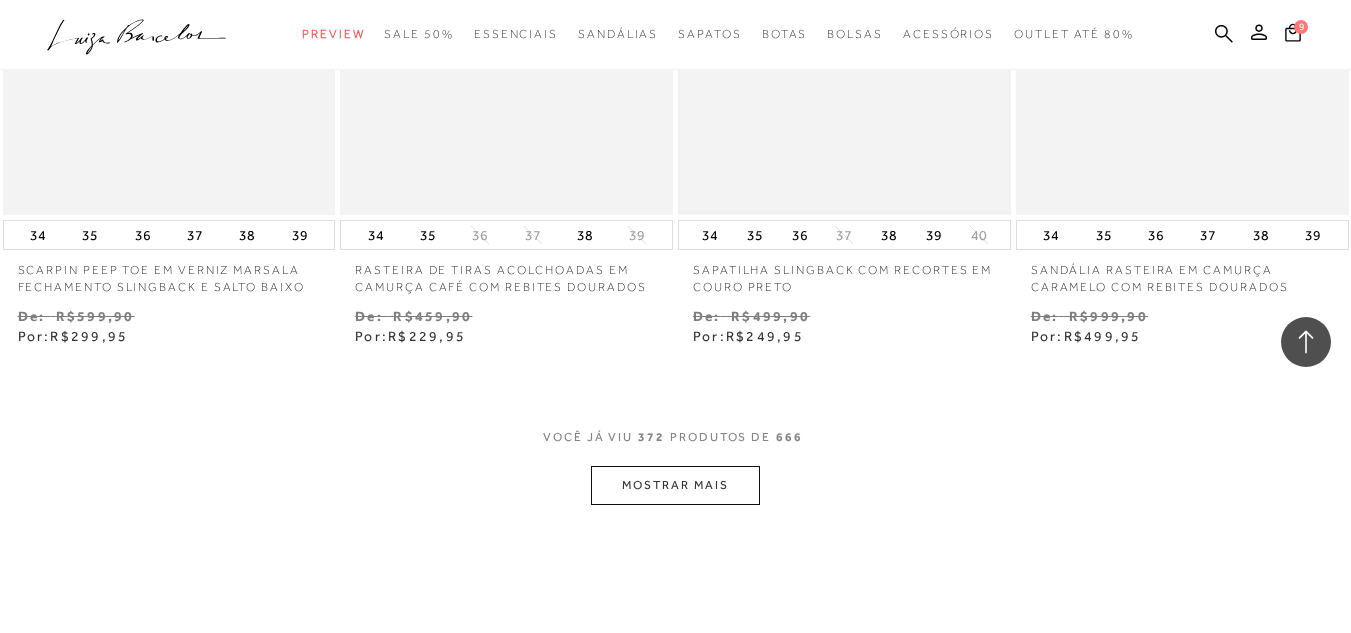 scroll, scrollTop: 60730, scrollLeft: 0, axis: vertical 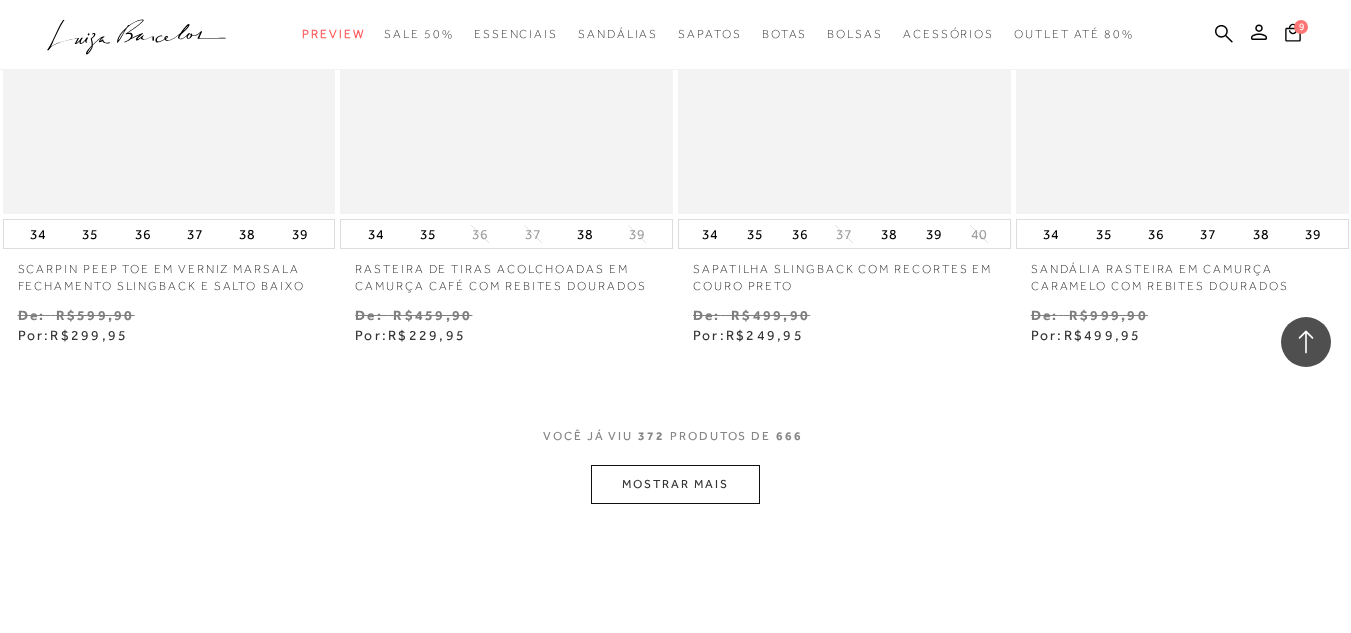 click on "MOSTRAR MAIS" at bounding box center (675, 484) 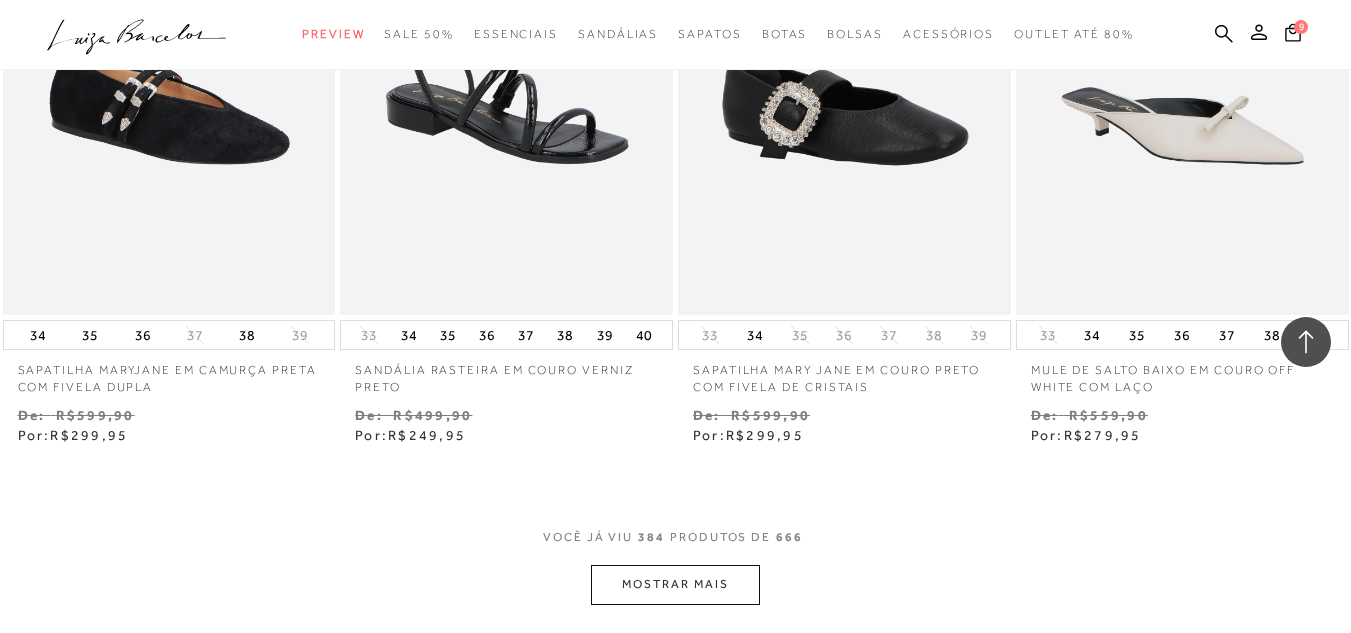 scroll, scrollTop: 62830, scrollLeft: 0, axis: vertical 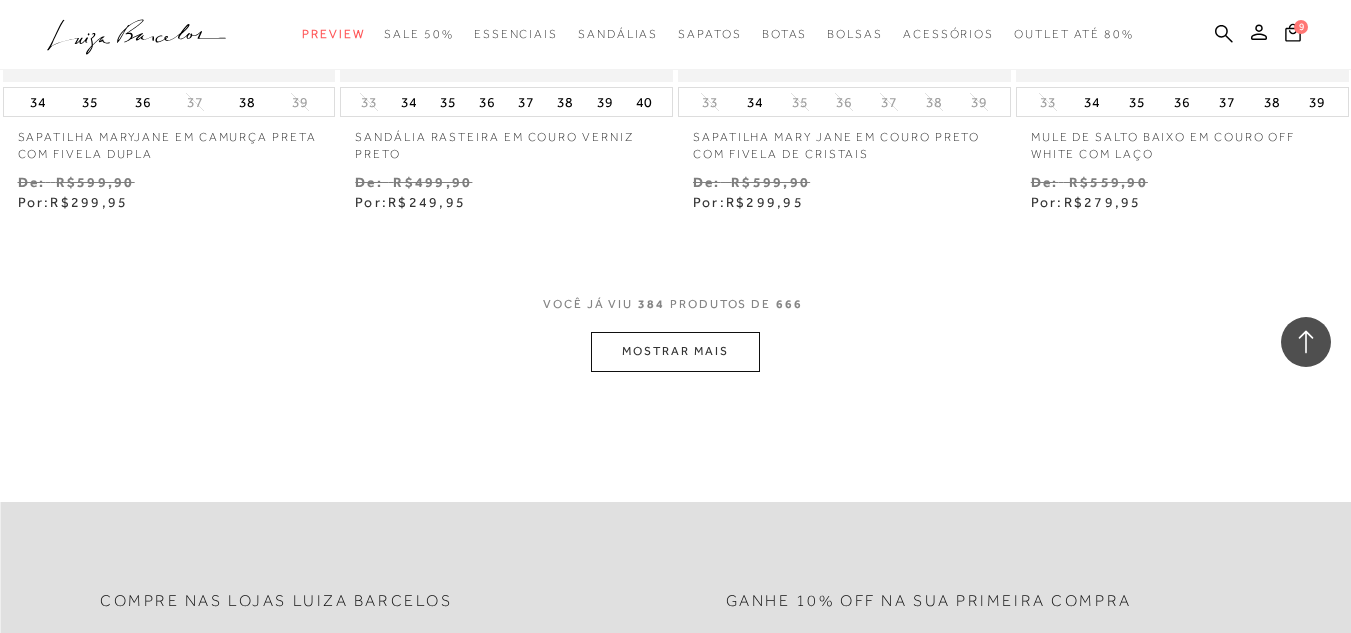click on "MOSTRAR MAIS" at bounding box center (675, 351) 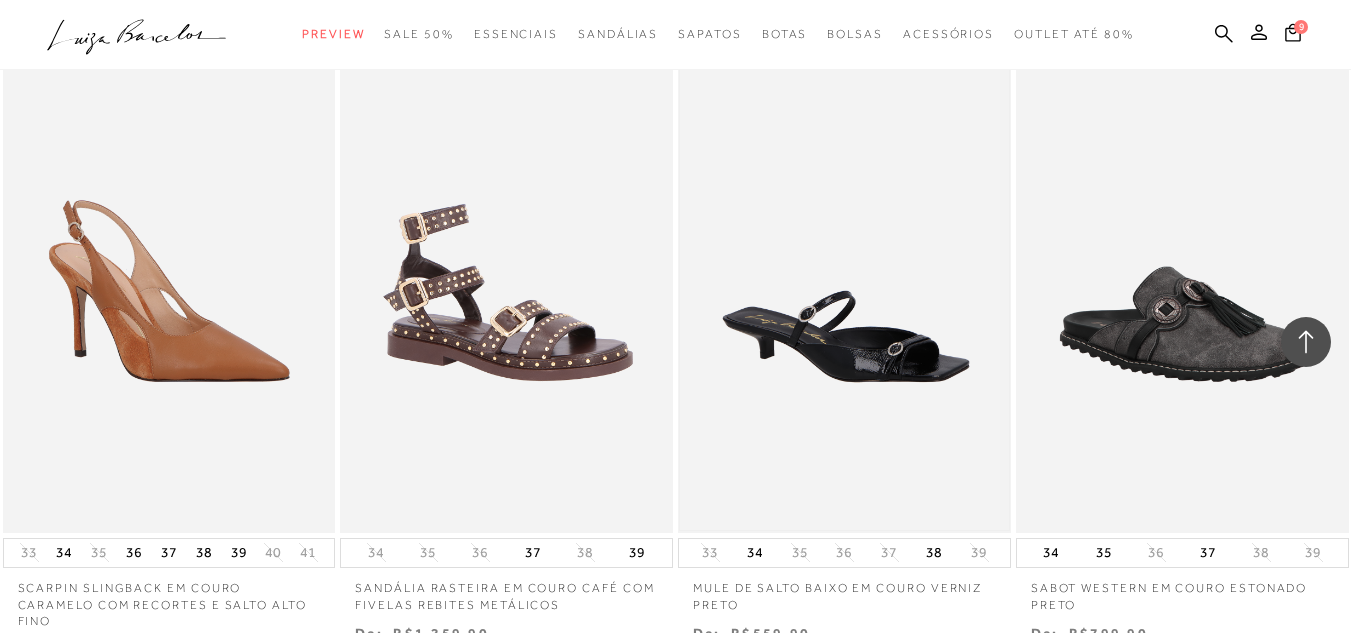 scroll, scrollTop: 64430, scrollLeft: 0, axis: vertical 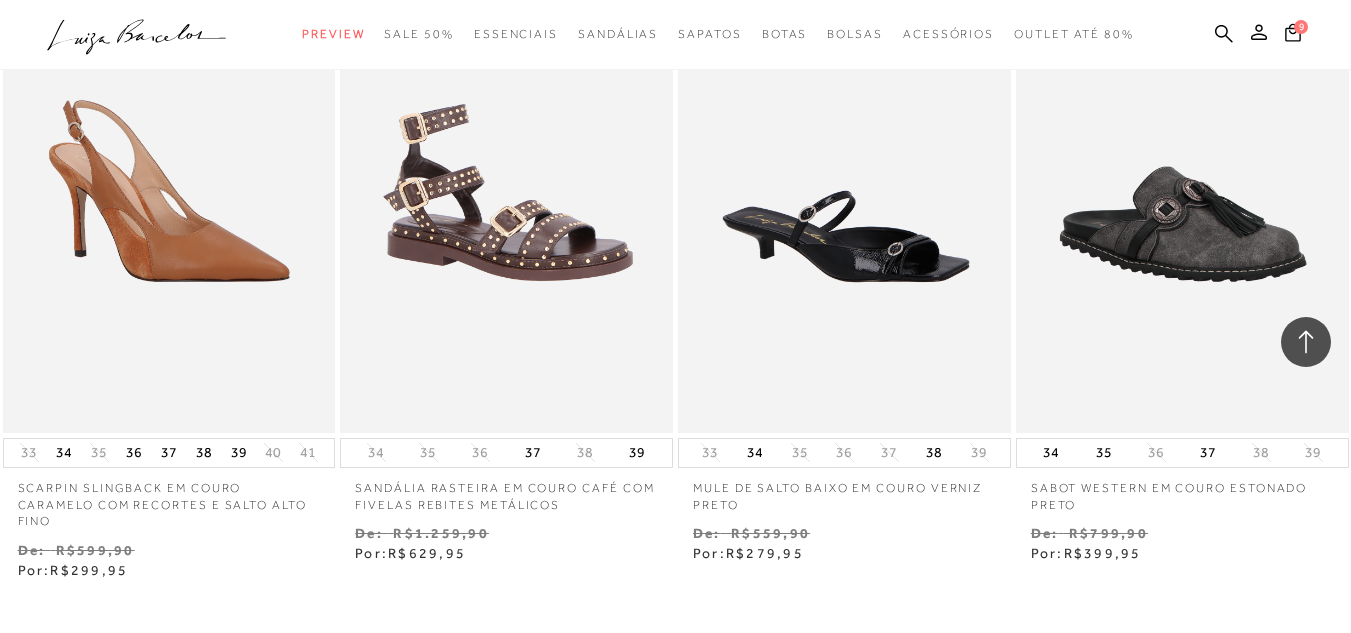 click on "34" at bounding box center [755, 453] 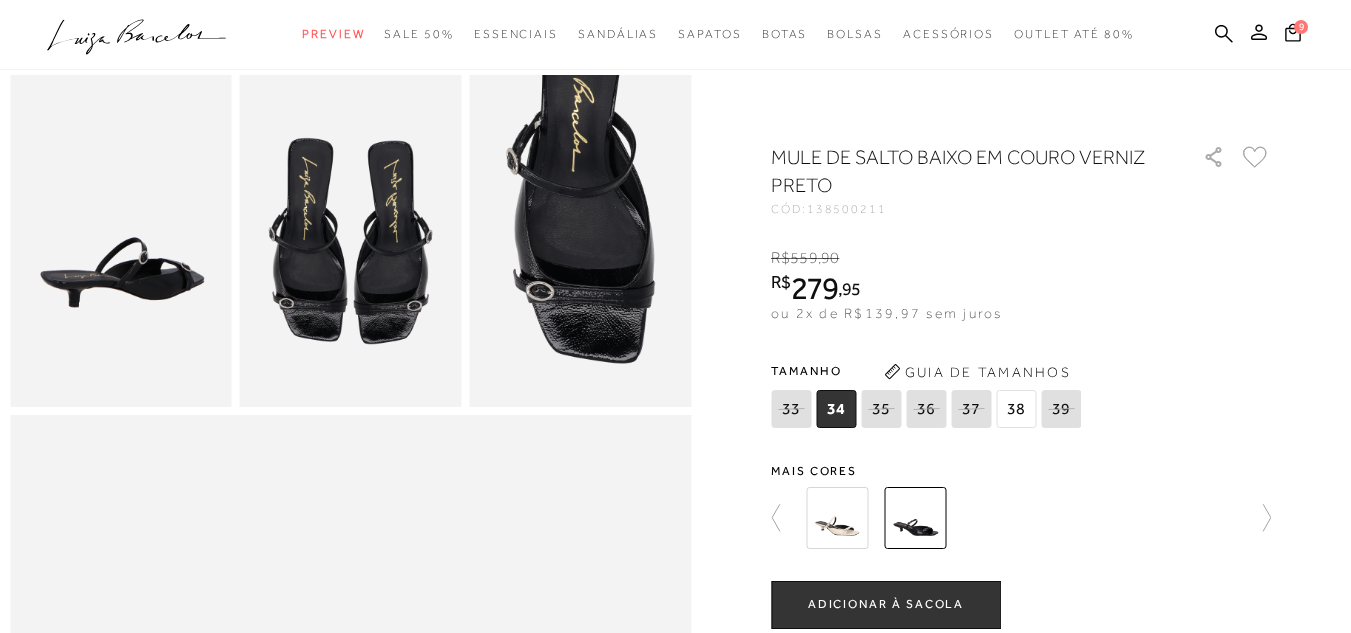 scroll, scrollTop: 615, scrollLeft: 0, axis: vertical 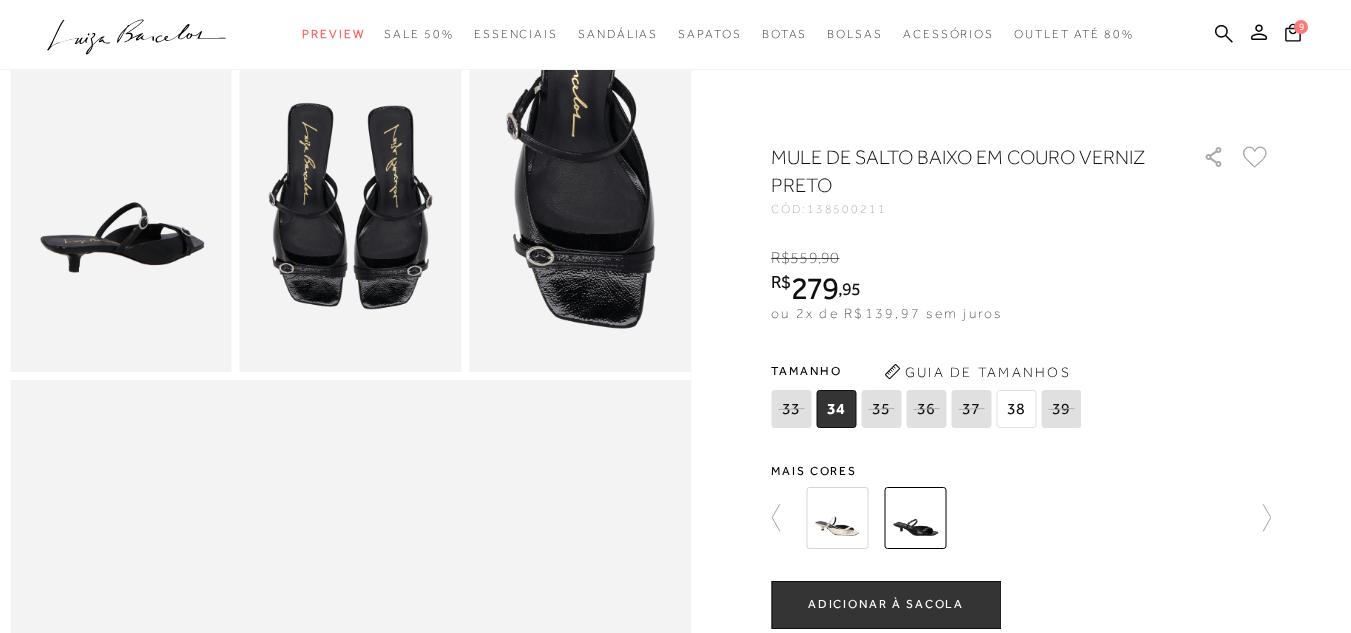 click on "ADICIONAR À SACOLA" at bounding box center [886, 604] 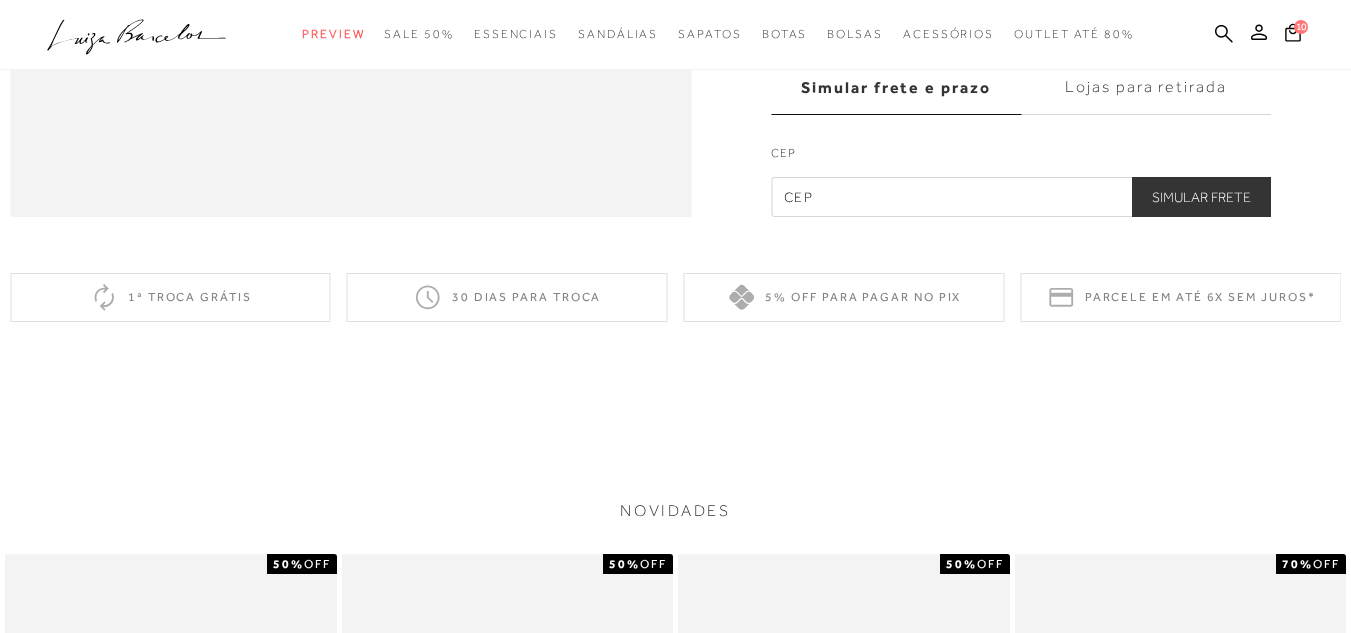 scroll, scrollTop: 1615, scrollLeft: 0, axis: vertical 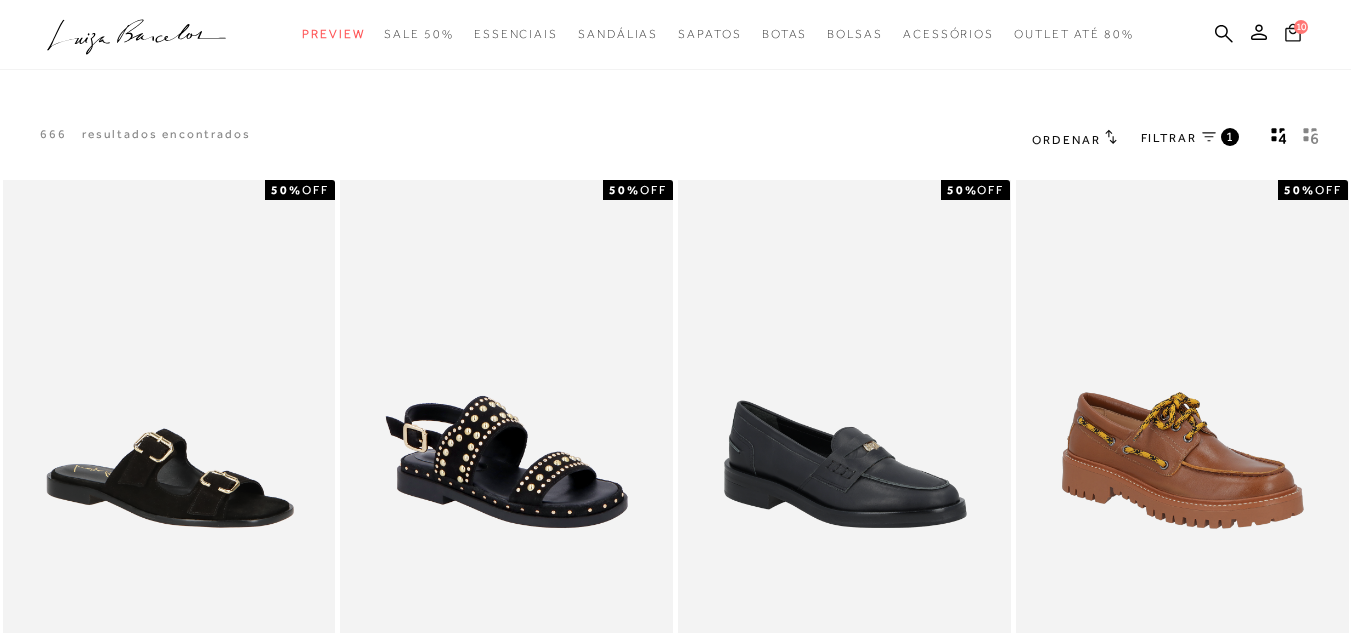 click on "10" at bounding box center (1293, 35) 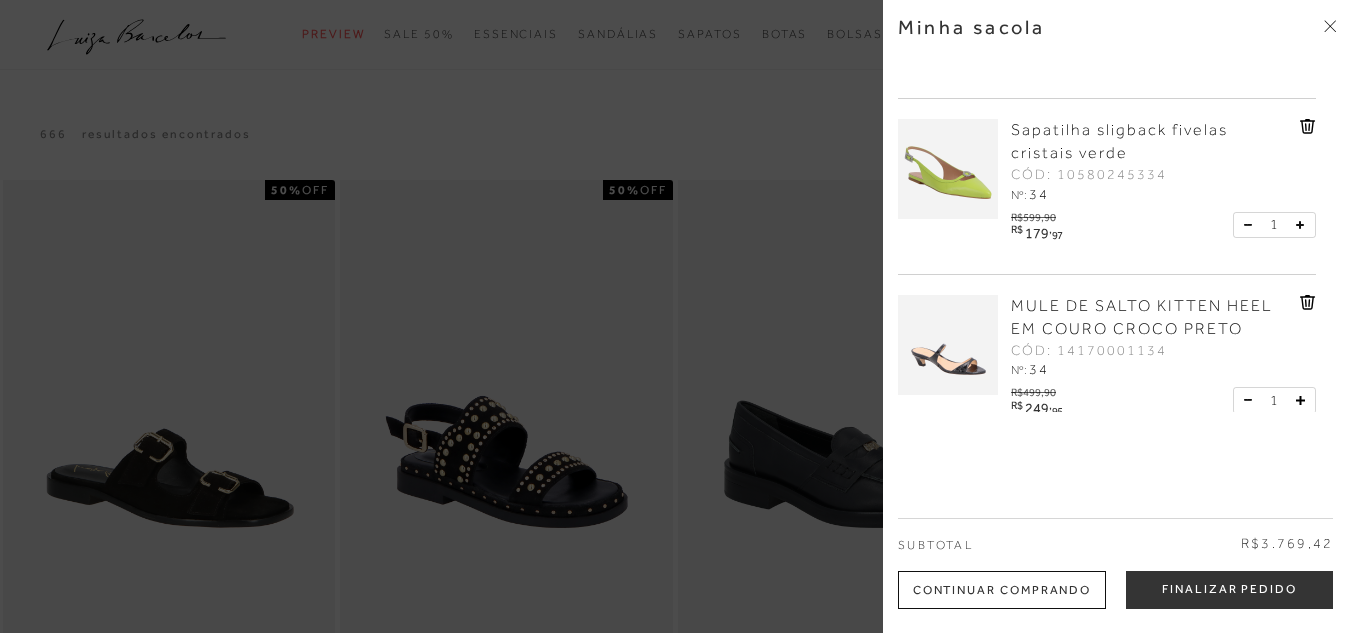 scroll, scrollTop: 1527, scrollLeft: 0, axis: vertical 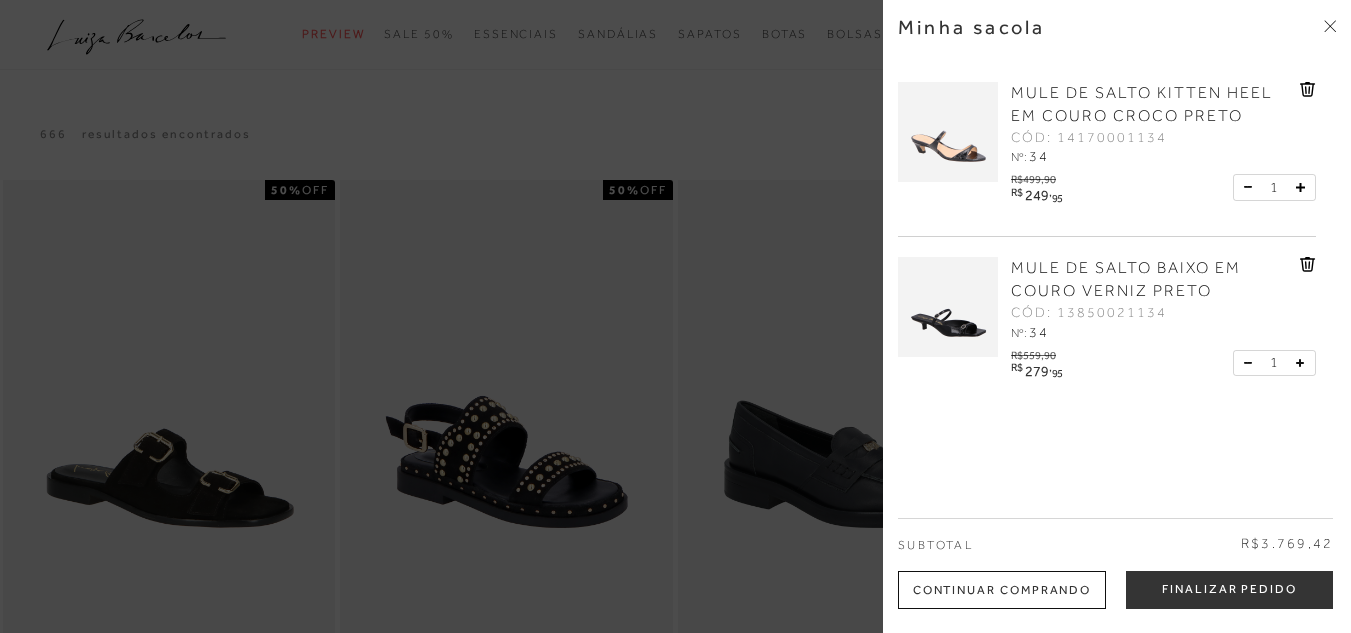 click at bounding box center (675, 316) 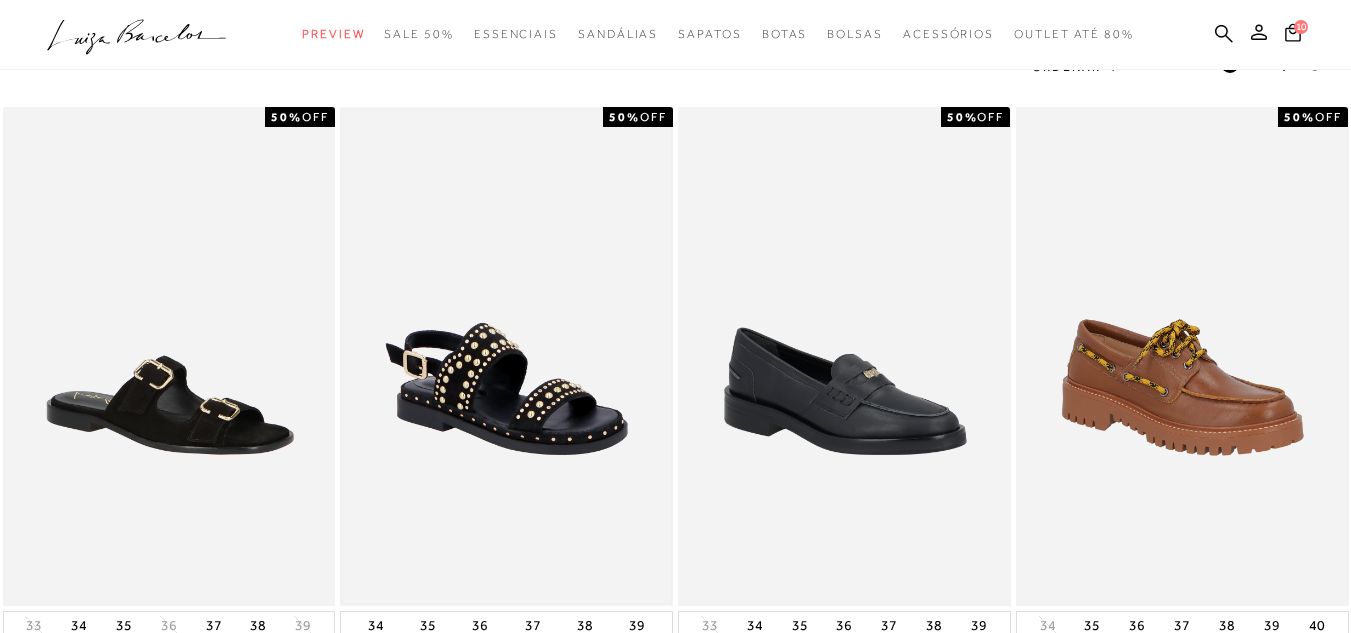 scroll, scrollTop: 0, scrollLeft: 0, axis: both 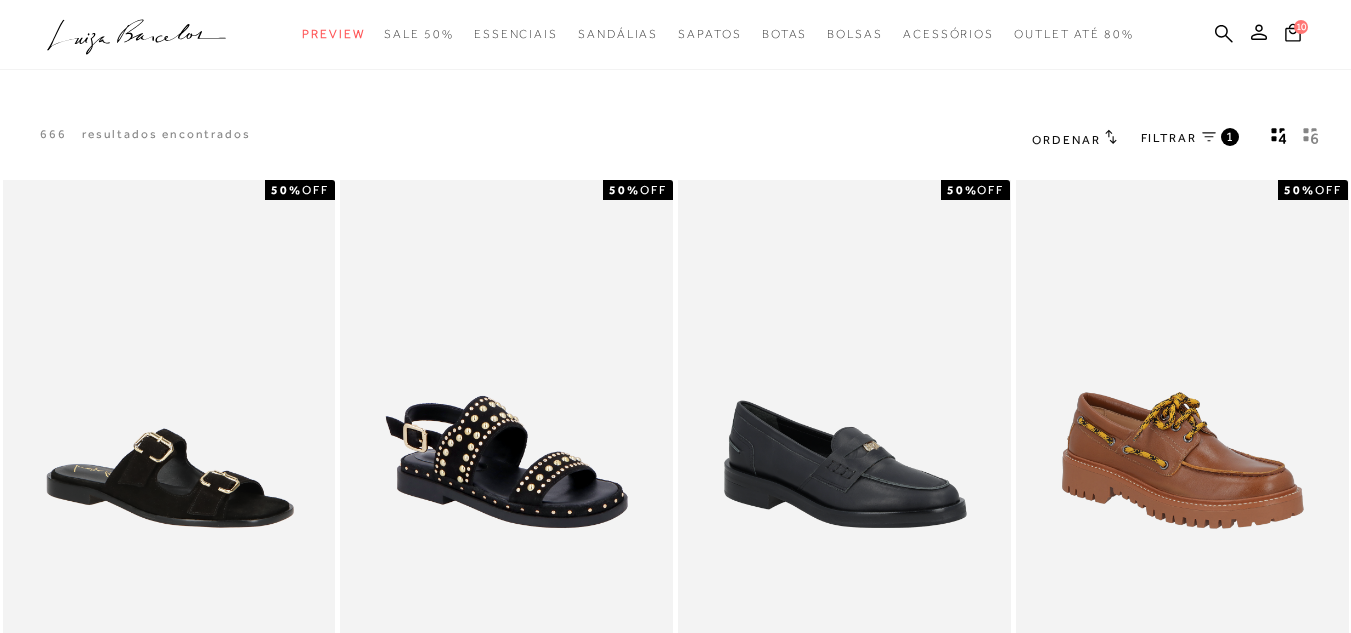 click on "FILTRAR" at bounding box center [1169, 138] 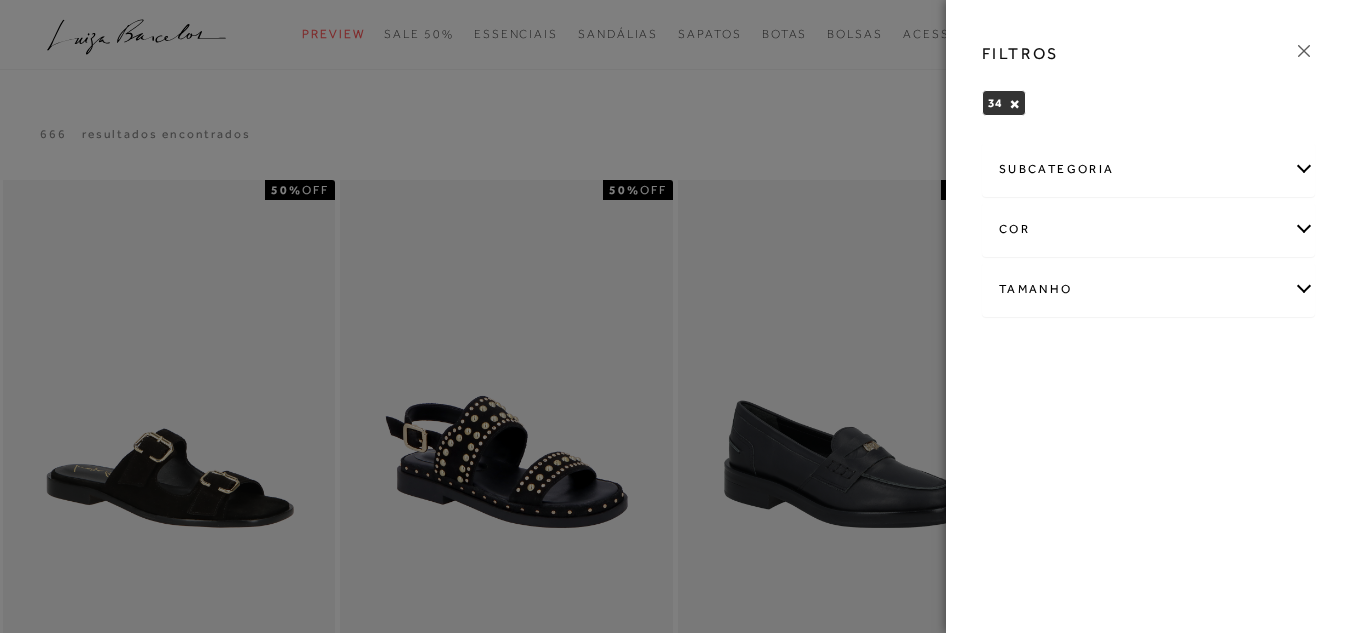 click on "subcategoria" at bounding box center (1148, 169) 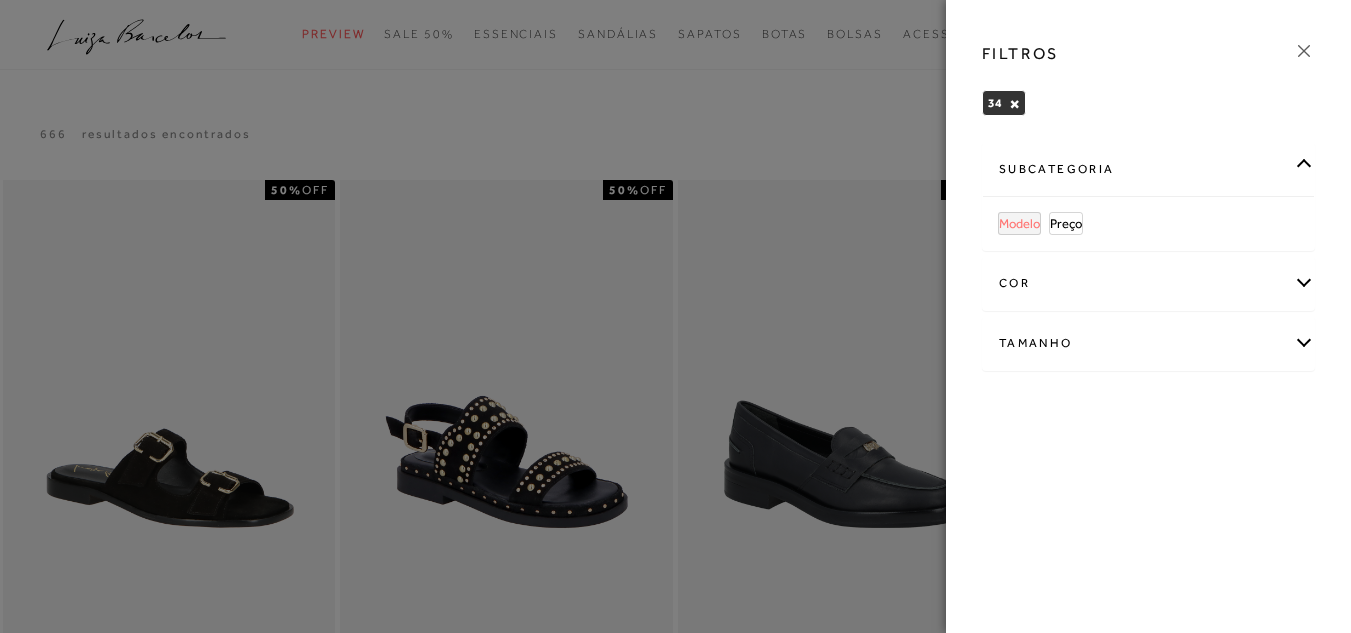 click on "Modelo" at bounding box center [1019, 223] 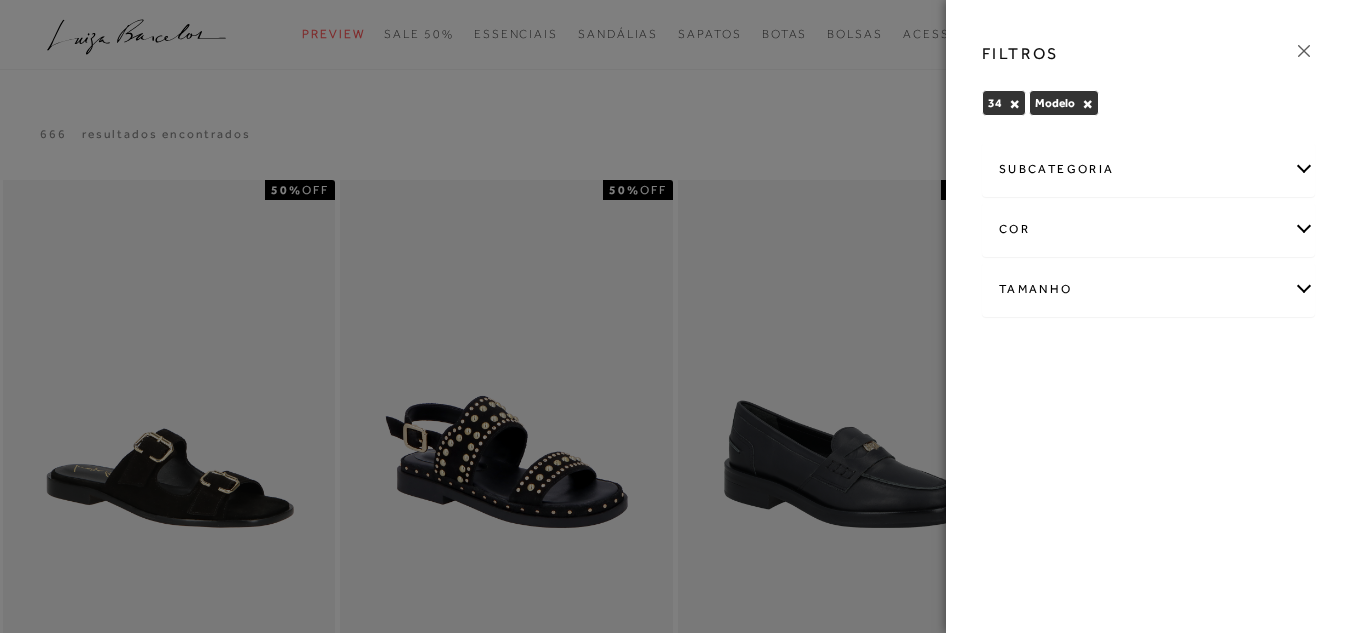 click on "subcategoria" at bounding box center (1148, 169) 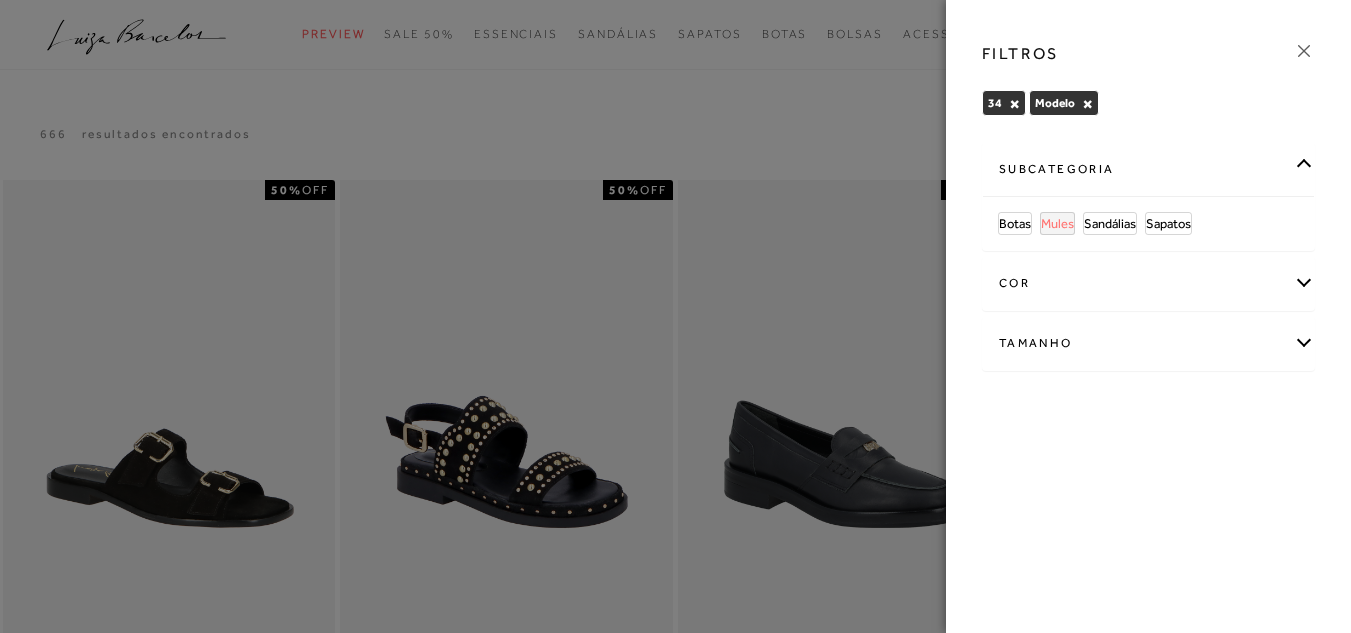 click on "Mules" at bounding box center (1057, 223) 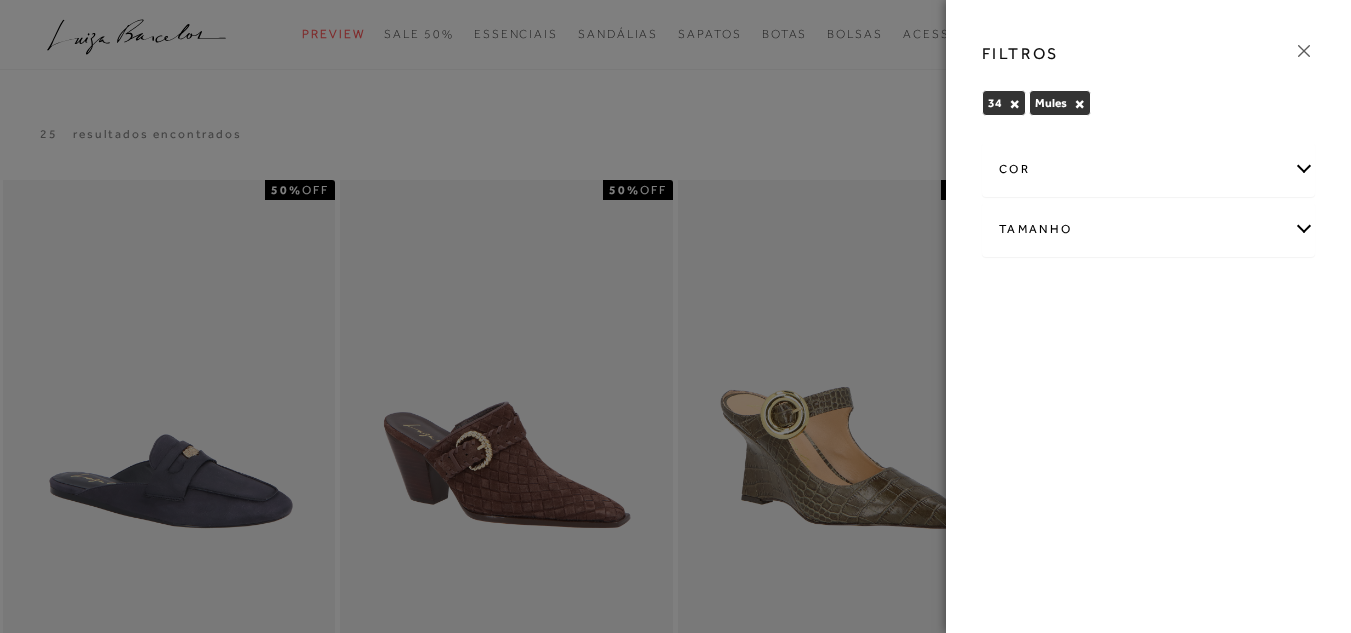 click on "Tamanho" at bounding box center (1148, 229) 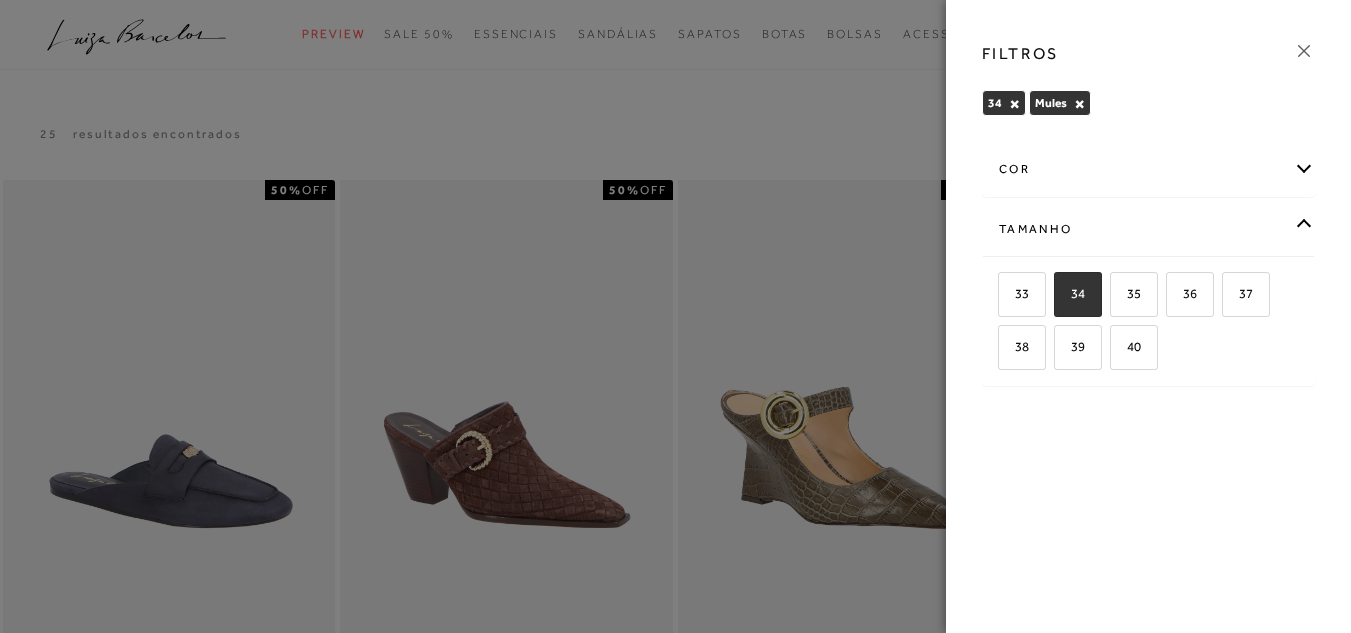 scroll, scrollTop: 0, scrollLeft: 0, axis: both 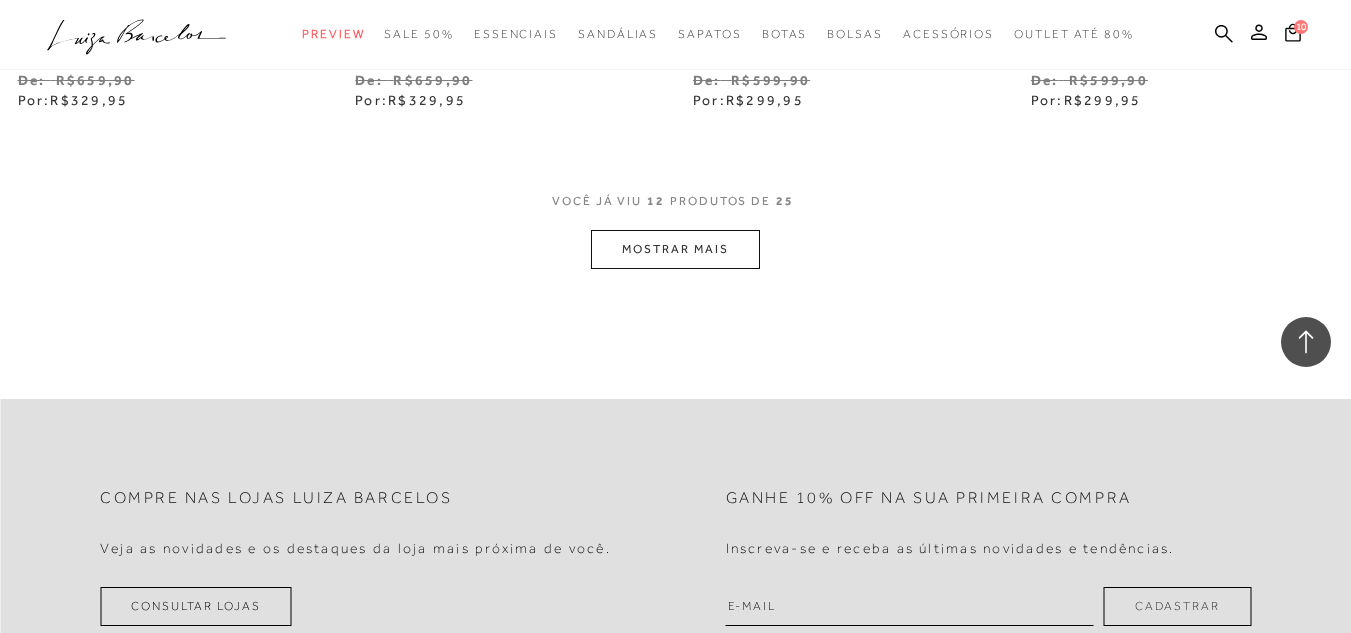 click on "MOSTRAR MAIS" at bounding box center (675, 249) 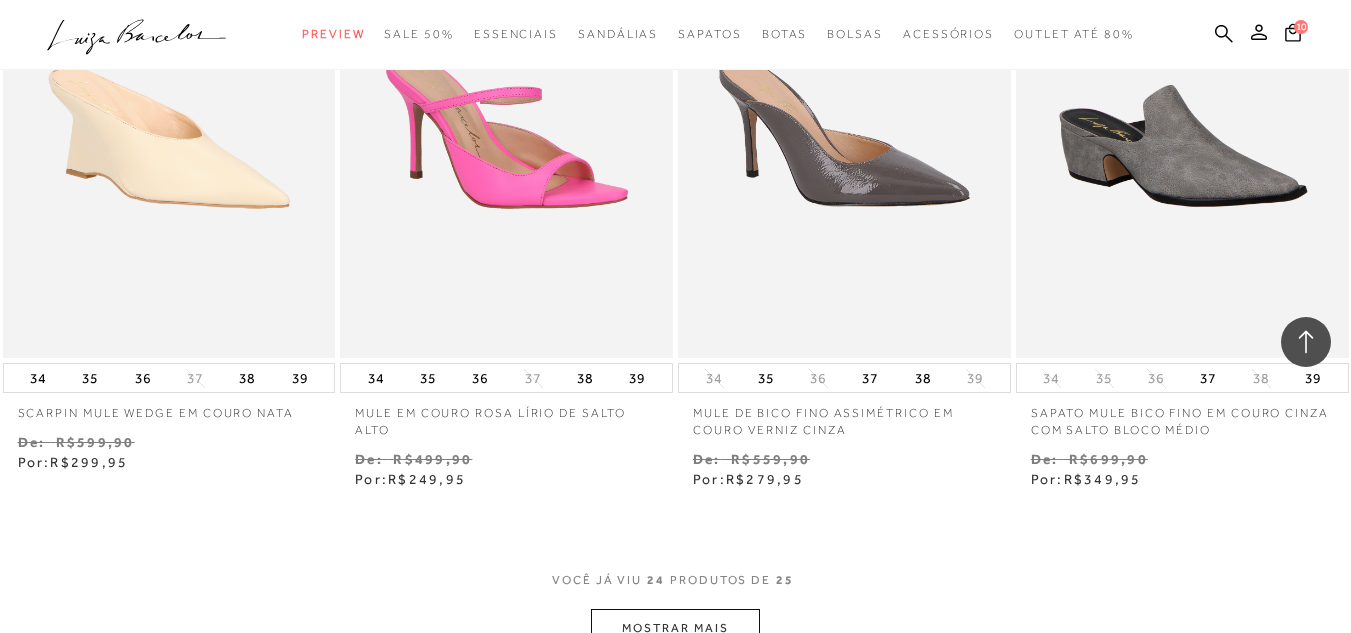 scroll, scrollTop: 3976, scrollLeft: 0, axis: vertical 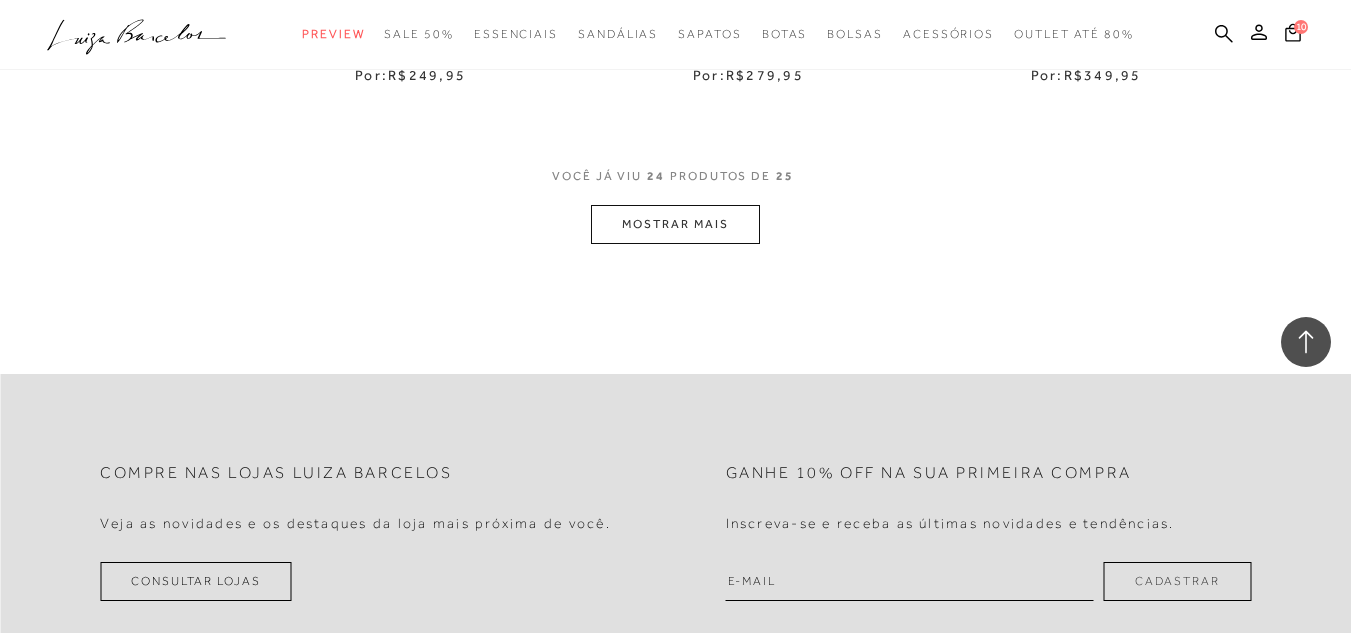 click on "MOSTRAR MAIS" at bounding box center (675, 224) 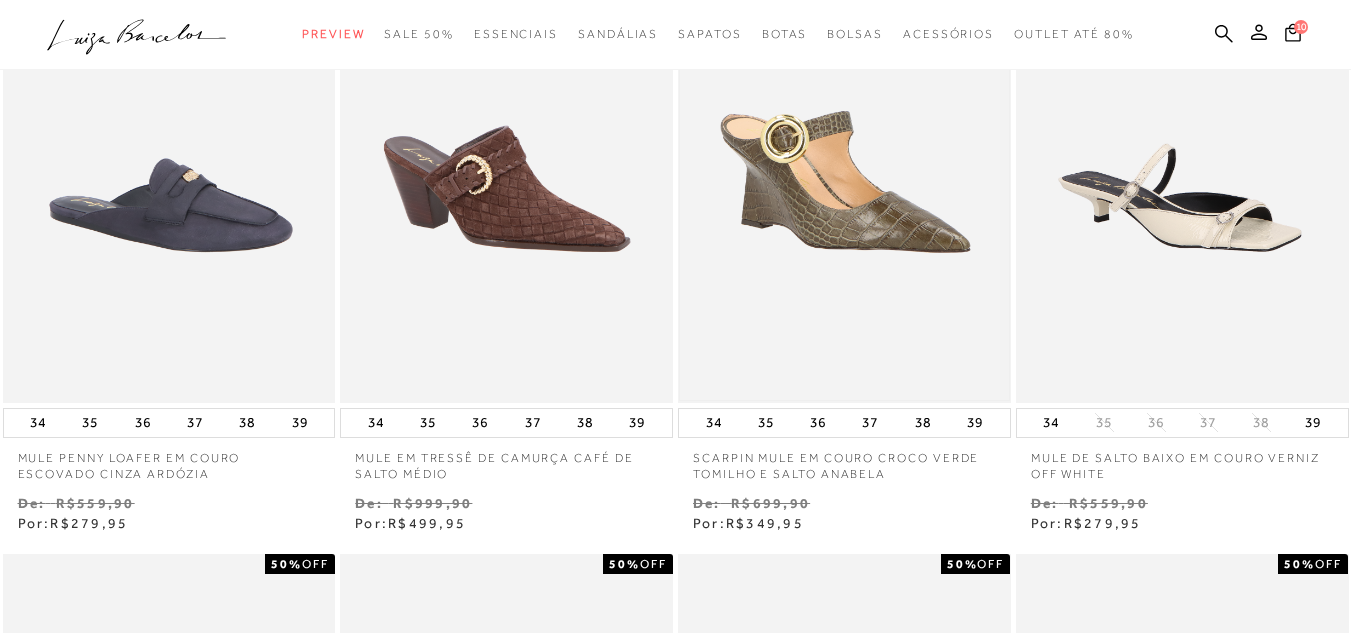 scroll, scrollTop: 0, scrollLeft: 0, axis: both 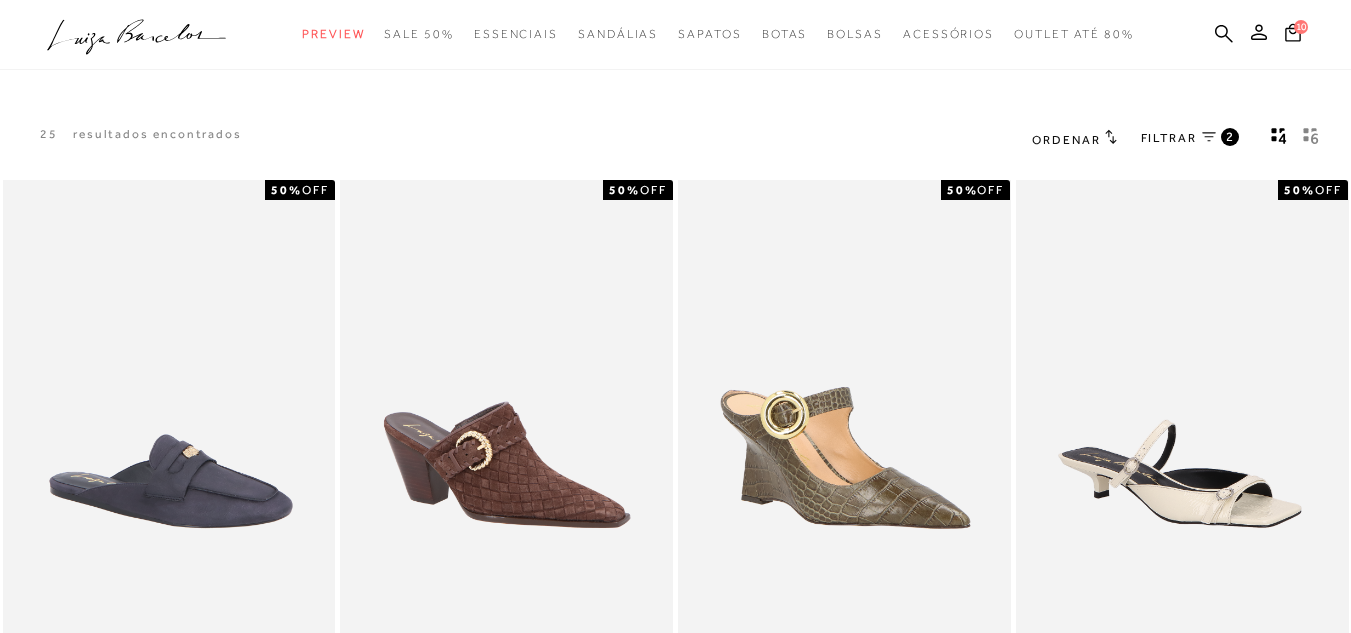 click on "FILTRAR" at bounding box center (1169, 138) 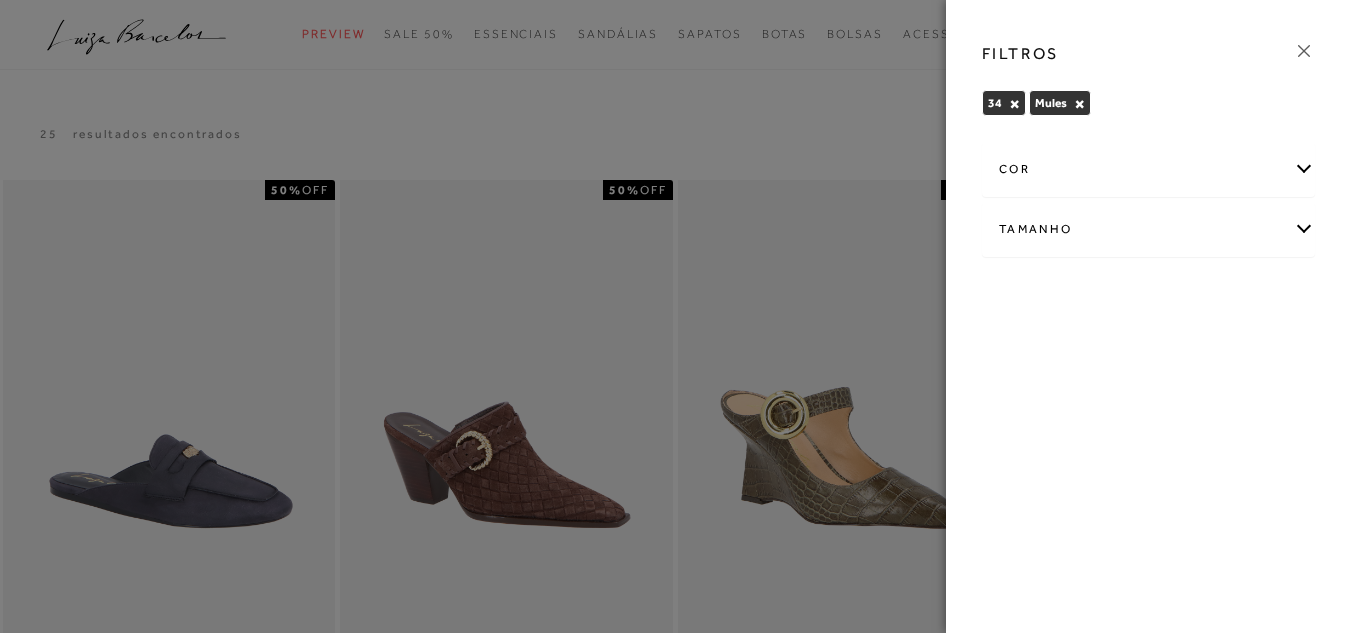 click on "×" at bounding box center [1079, 104] 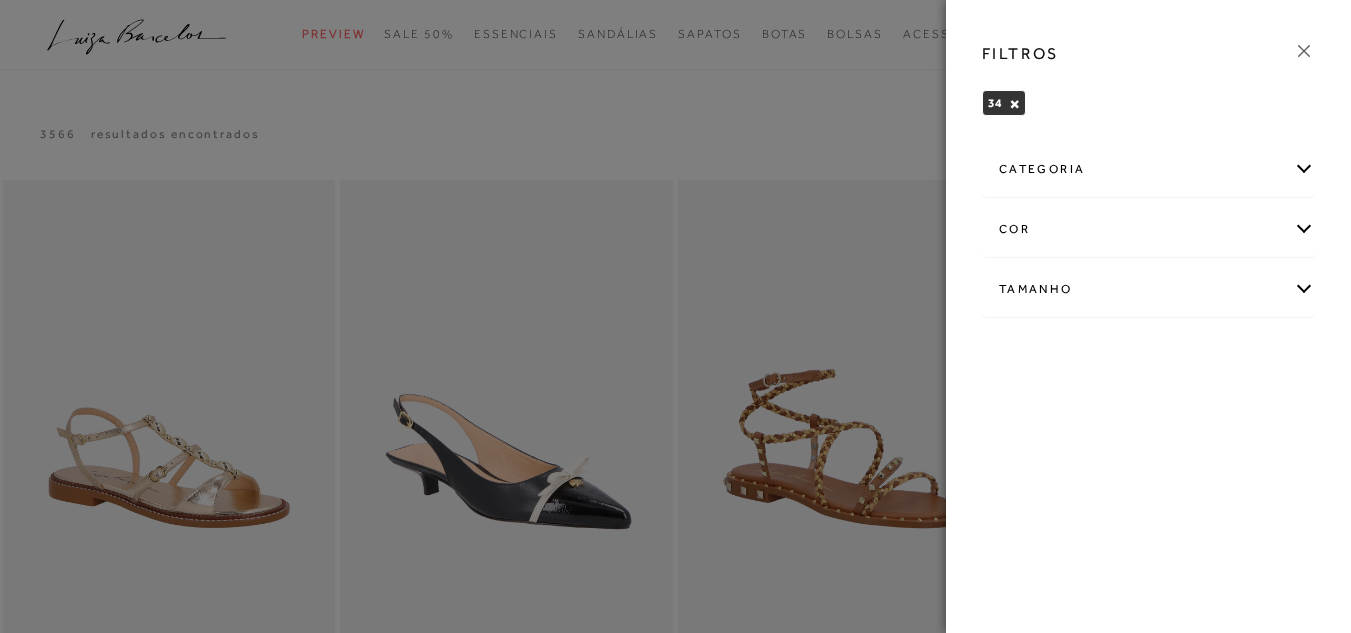 scroll, scrollTop: 0, scrollLeft: 0, axis: both 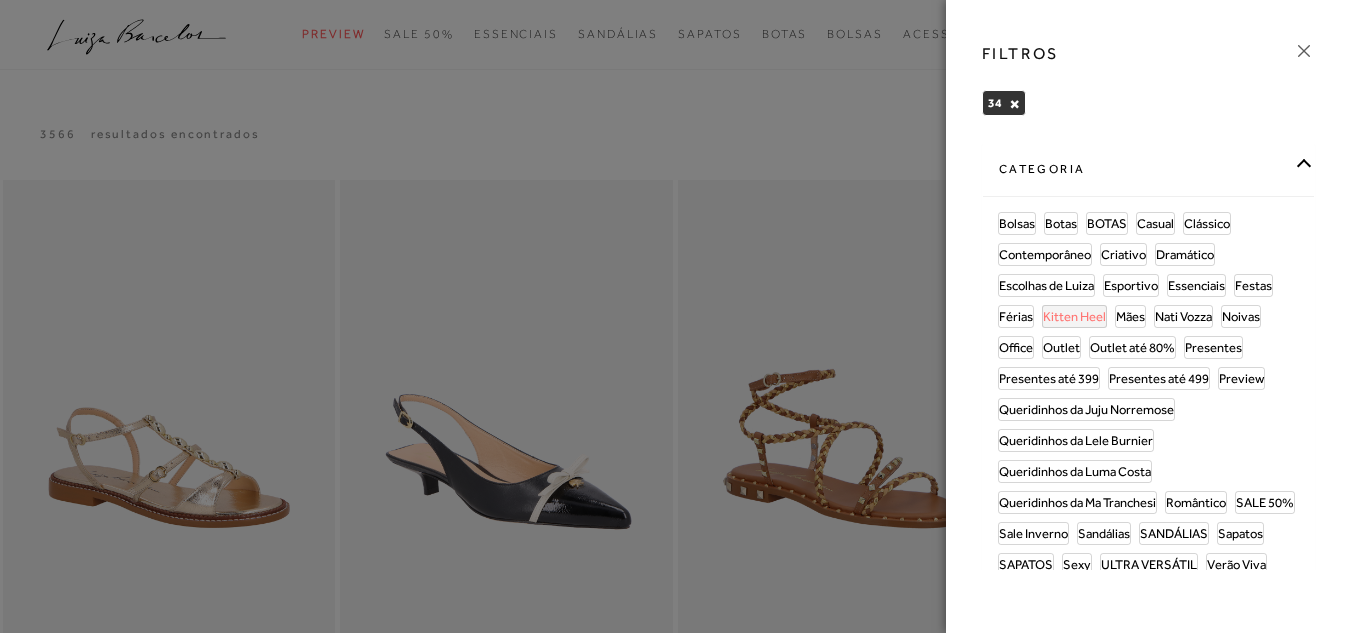 click on "Kitten Heel" at bounding box center (1074, 316) 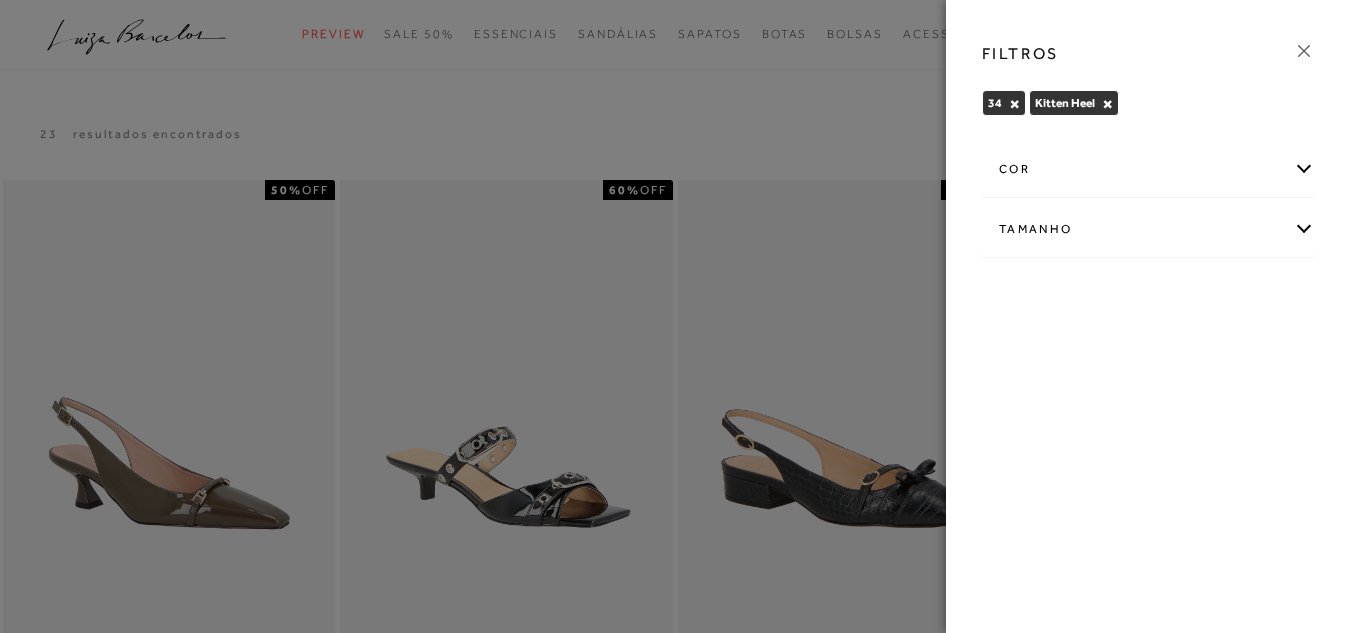 click at bounding box center [675, 316] 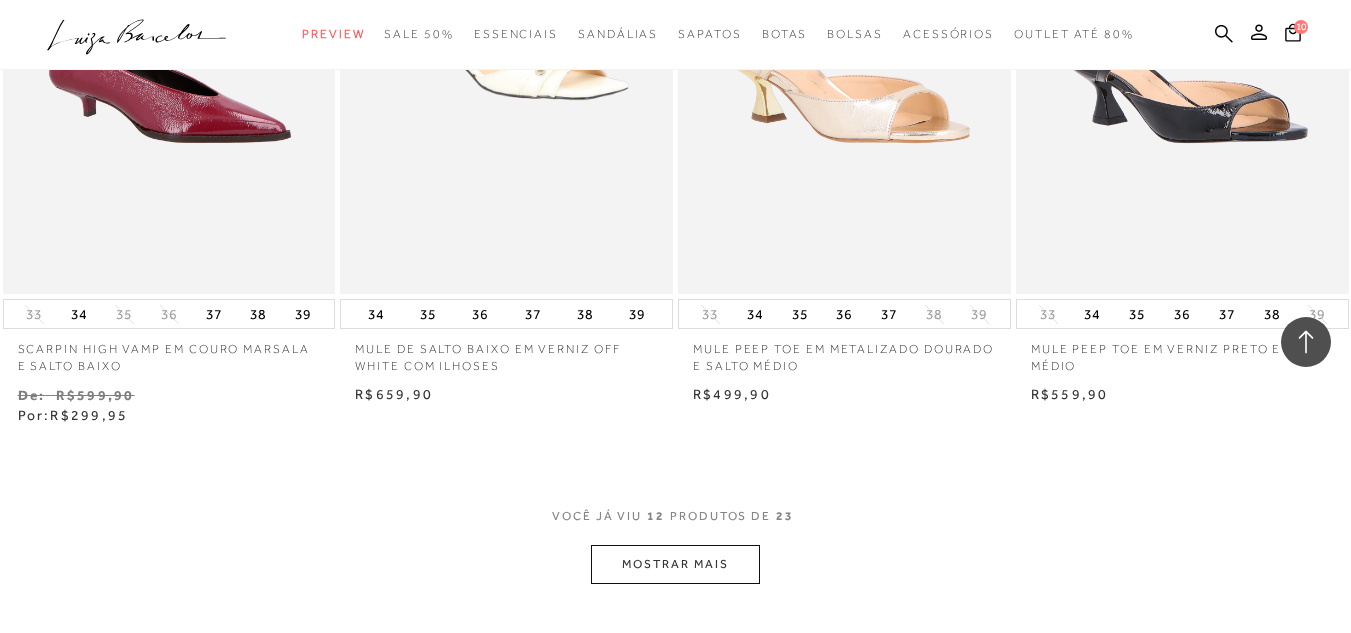 scroll, scrollTop: 1800, scrollLeft: 0, axis: vertical 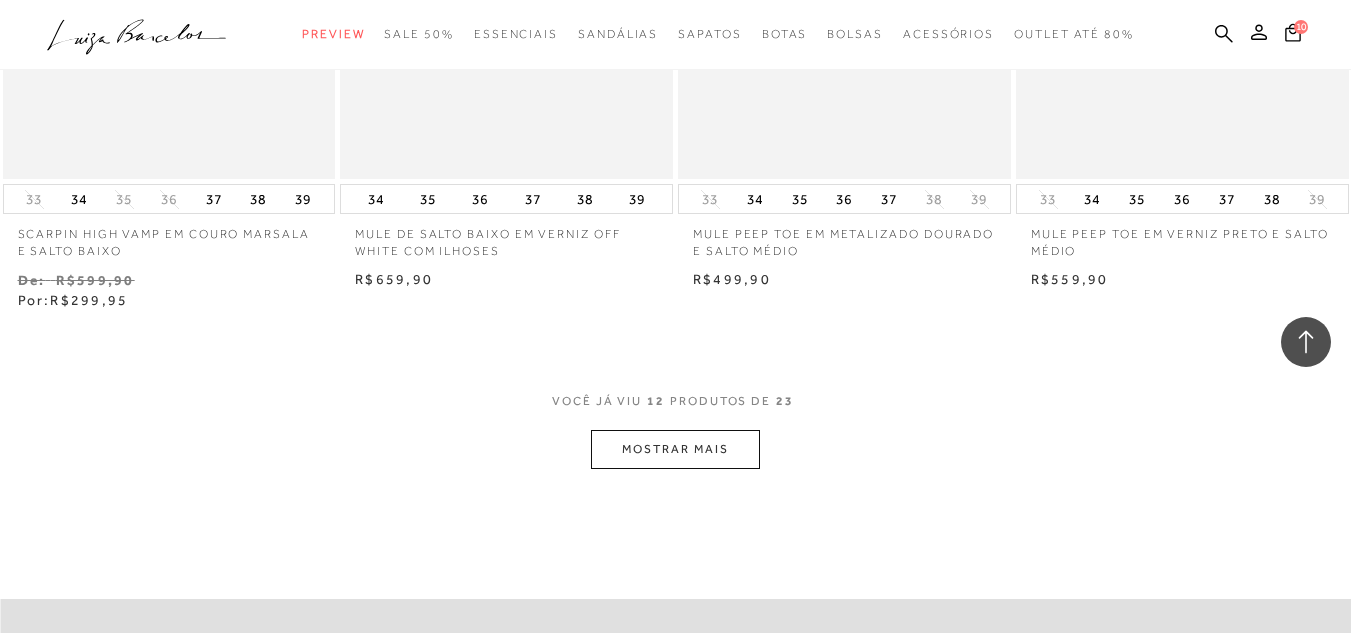 click on "MOSTRAR MAIS" at bounding box center (675, 449) 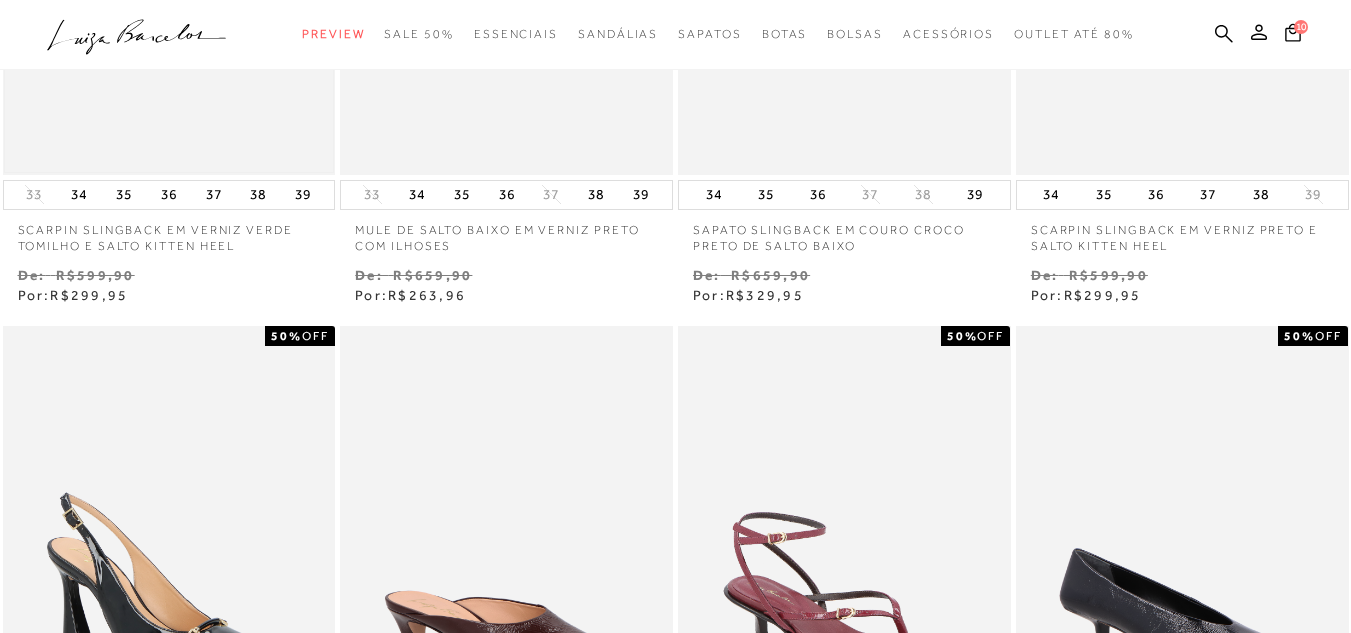 scroll, scrollTop: 200, scrollLeft: 0, axis: vertical 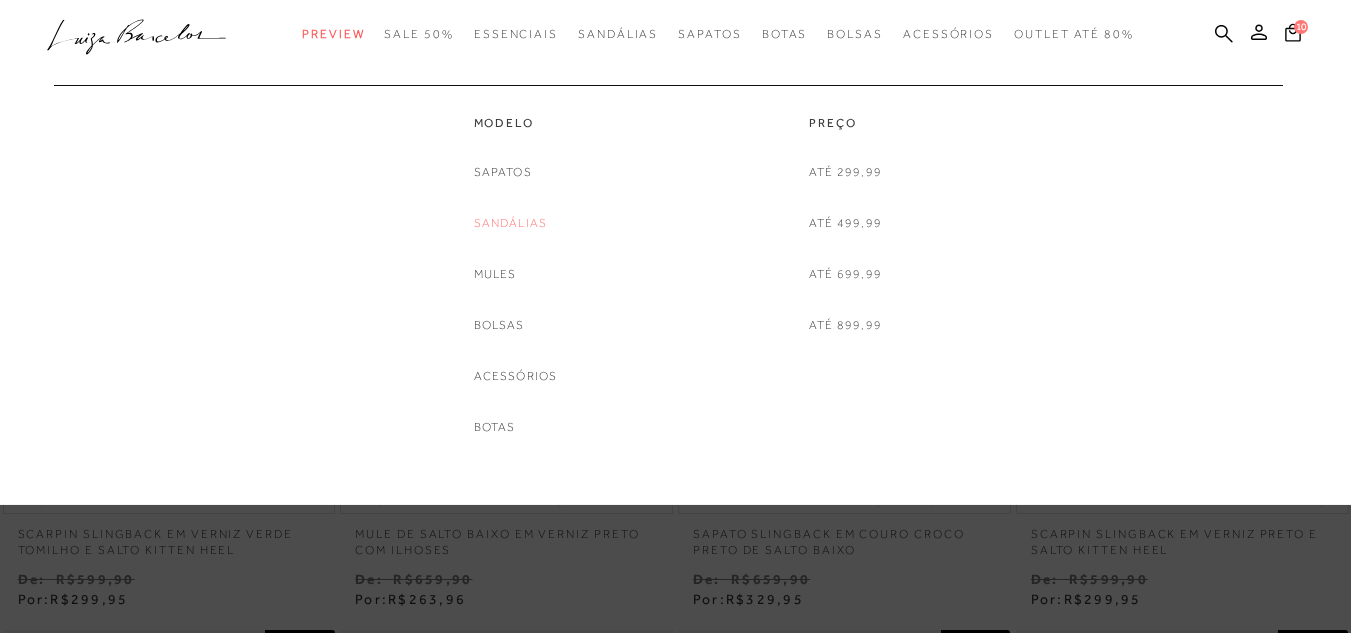 click on "Sandálias" at bounding box center (511, 223) 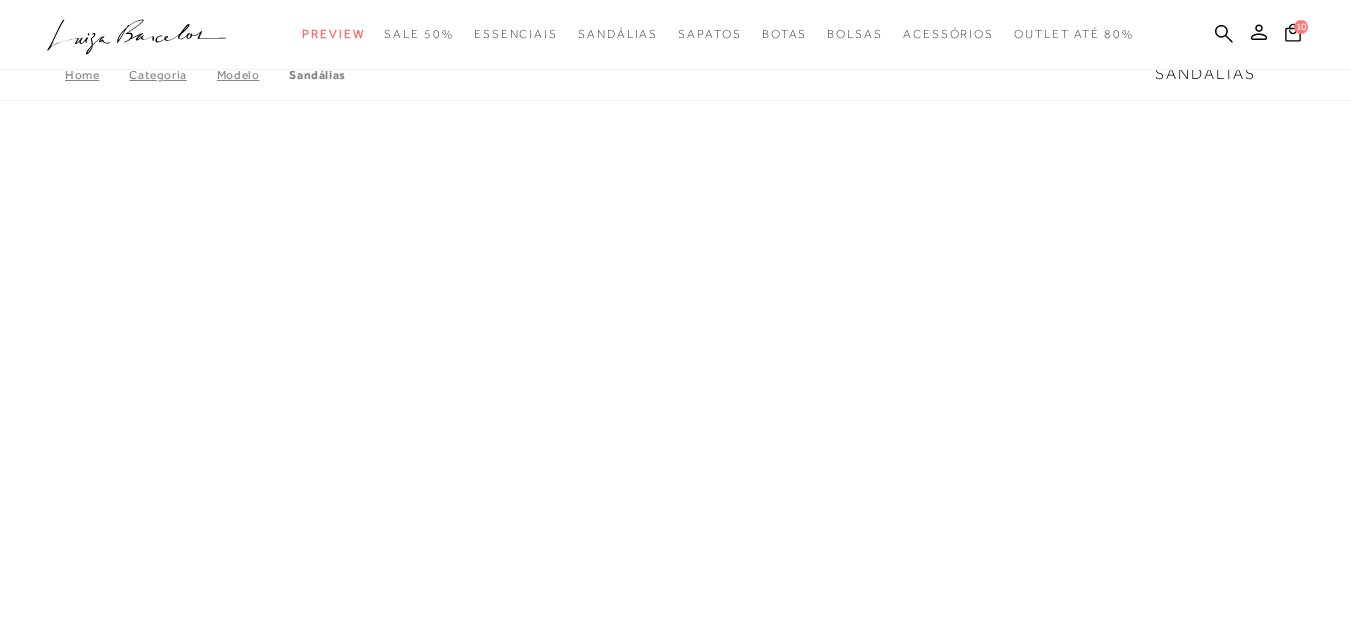scroll, scrollTop: 0, scrollLeft: 0, axis: both 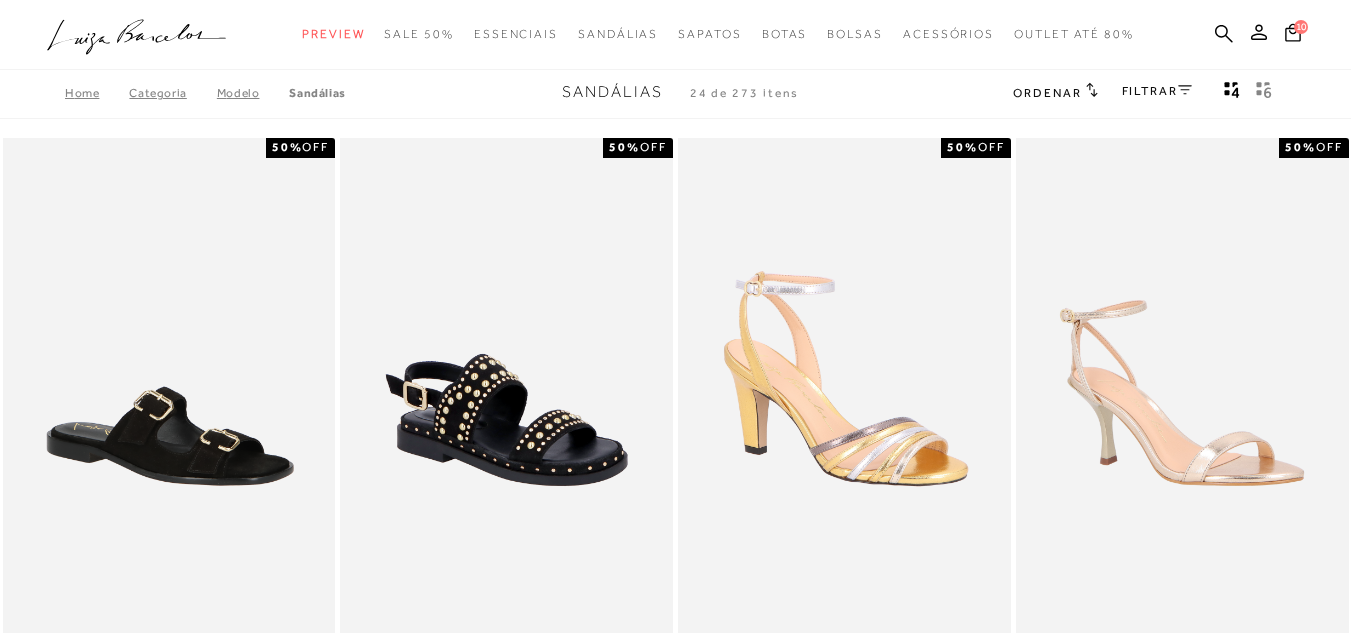 click on "FILTRAR" at bounding box center (1157, 91) 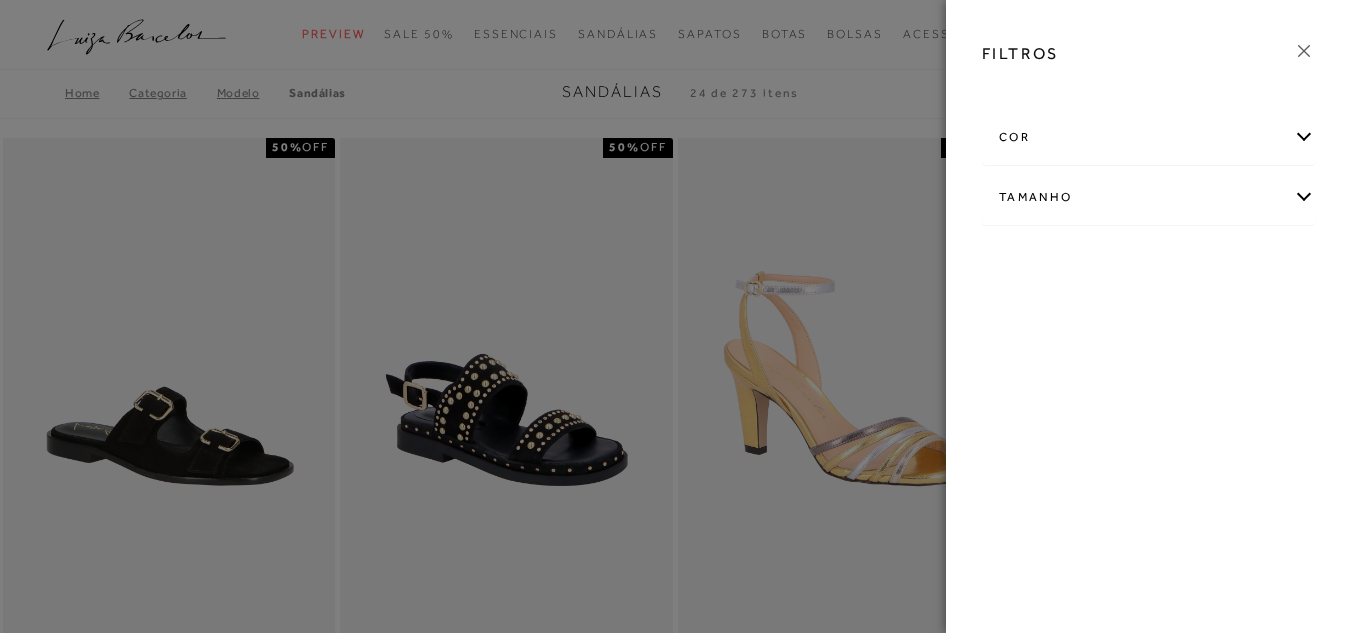 scroll, scrollTop: 0, scrollLeft: 0, axis: both 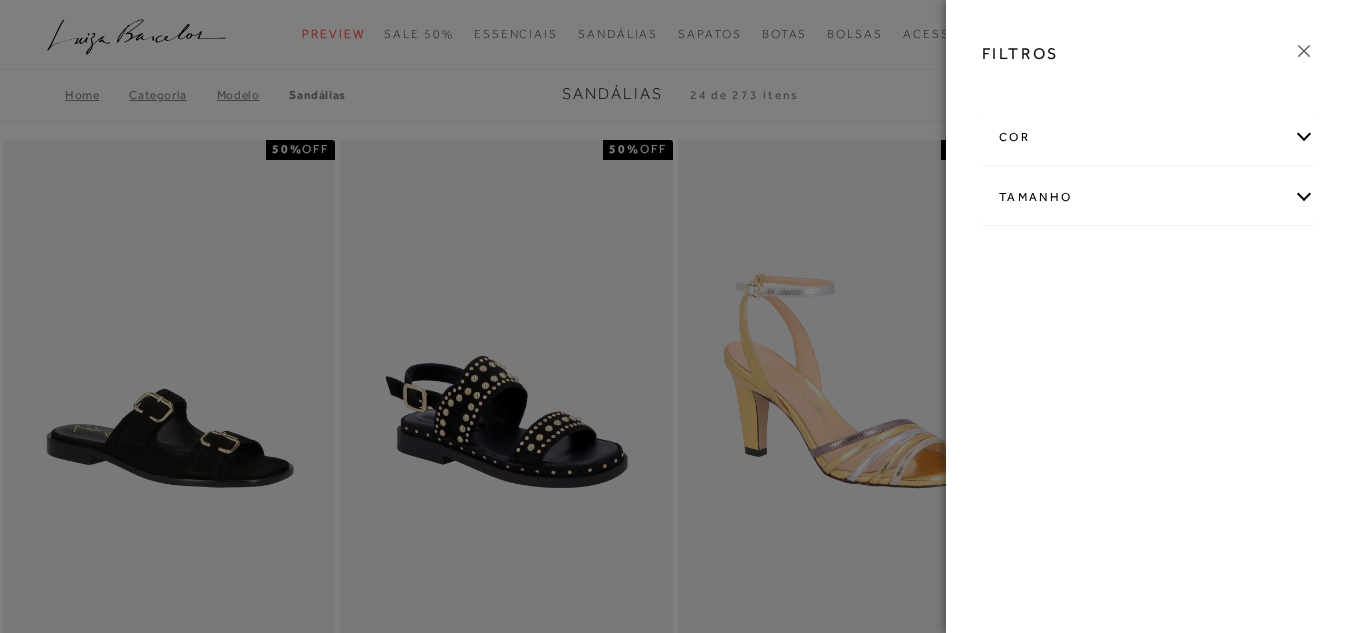 click on "Tamanho" at bounding box center [1148, 197] 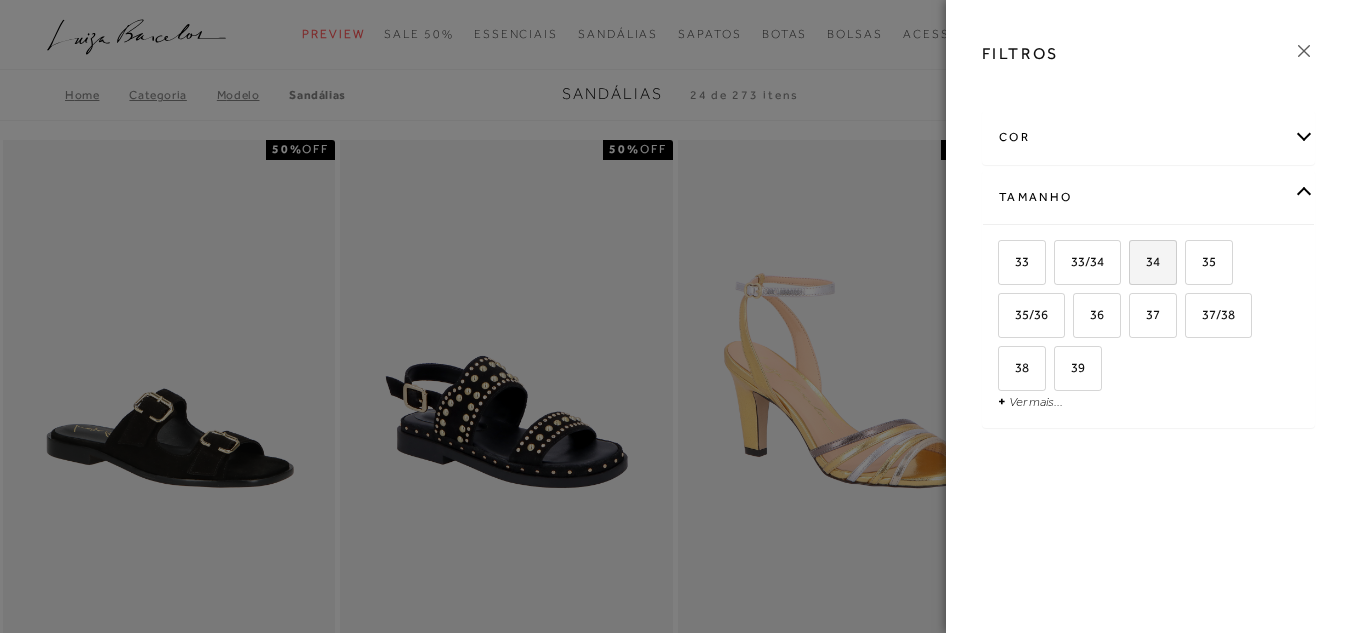 click on "34" at bounding box center (1145, 261) 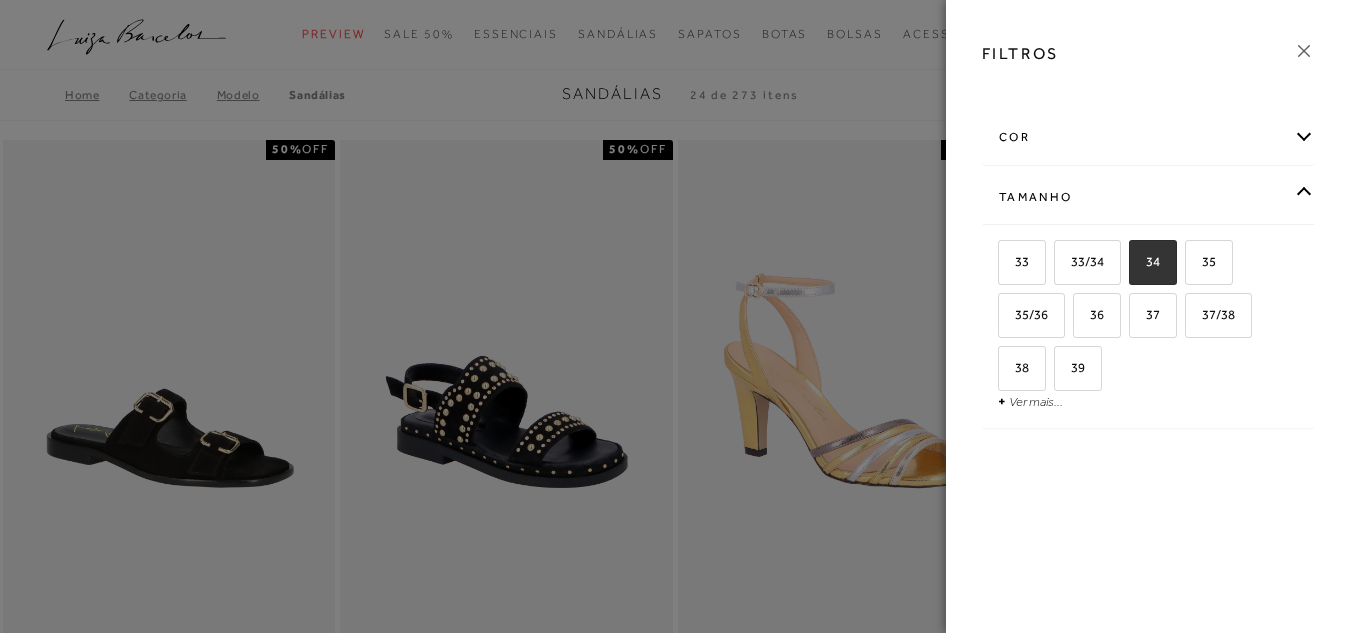 checkbox on "true" 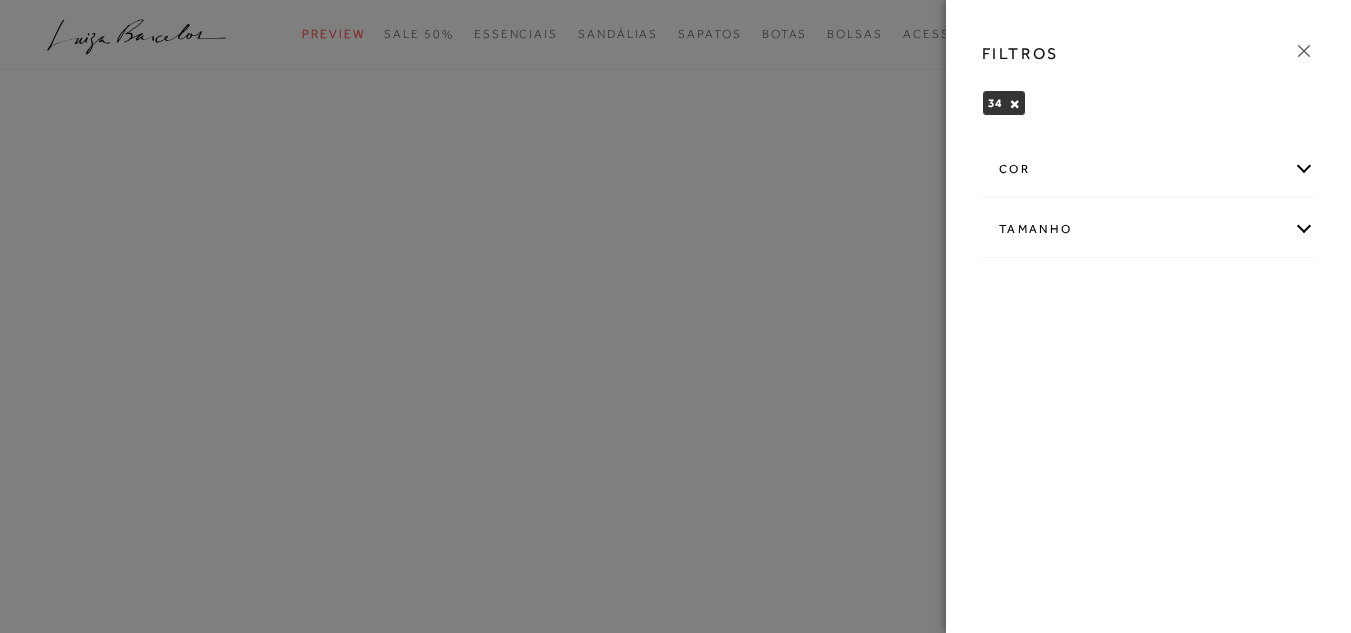 click at bounding box center (675, 316) 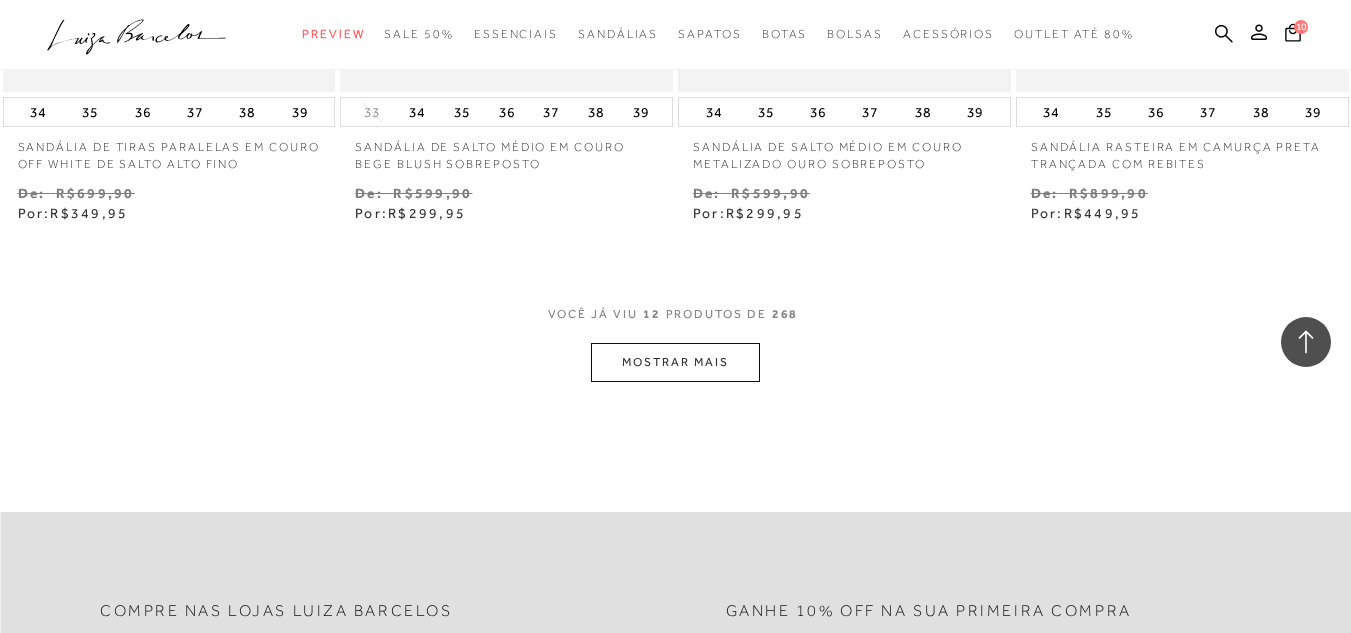 scroll, scrollTop: 2000, scrollLeft: 0, axis: vertical 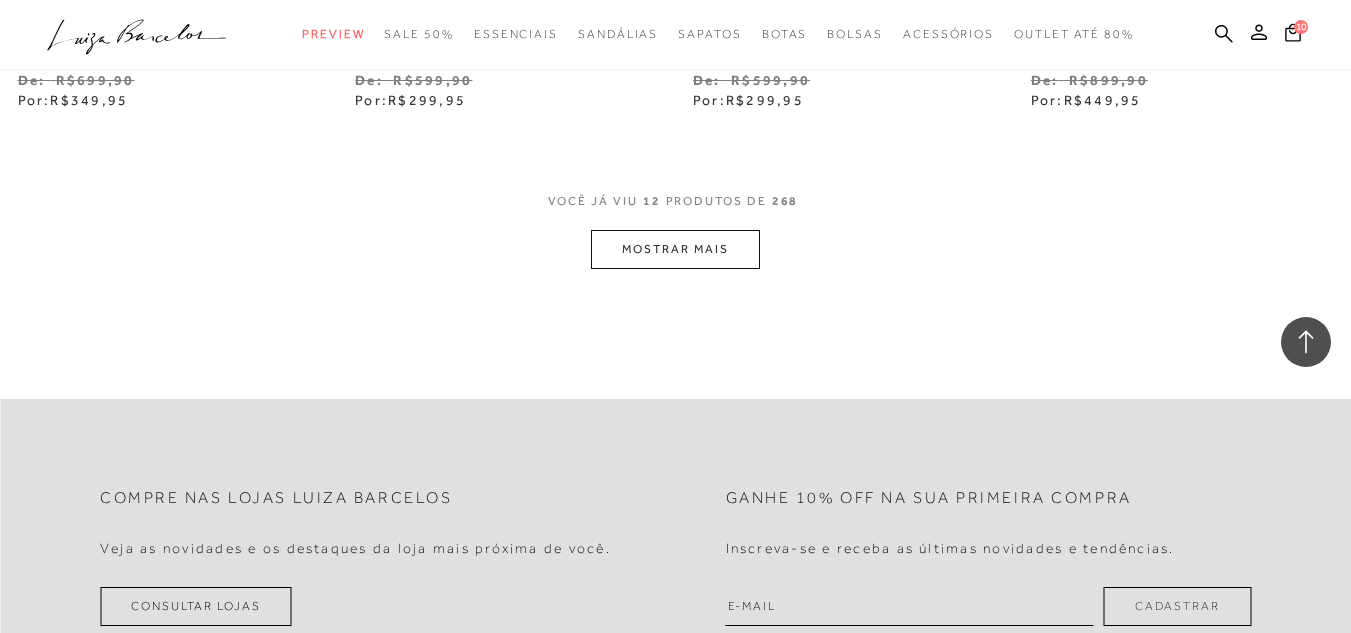 click on "MOSTRAR MAIS" at bounding box center (675, 249) 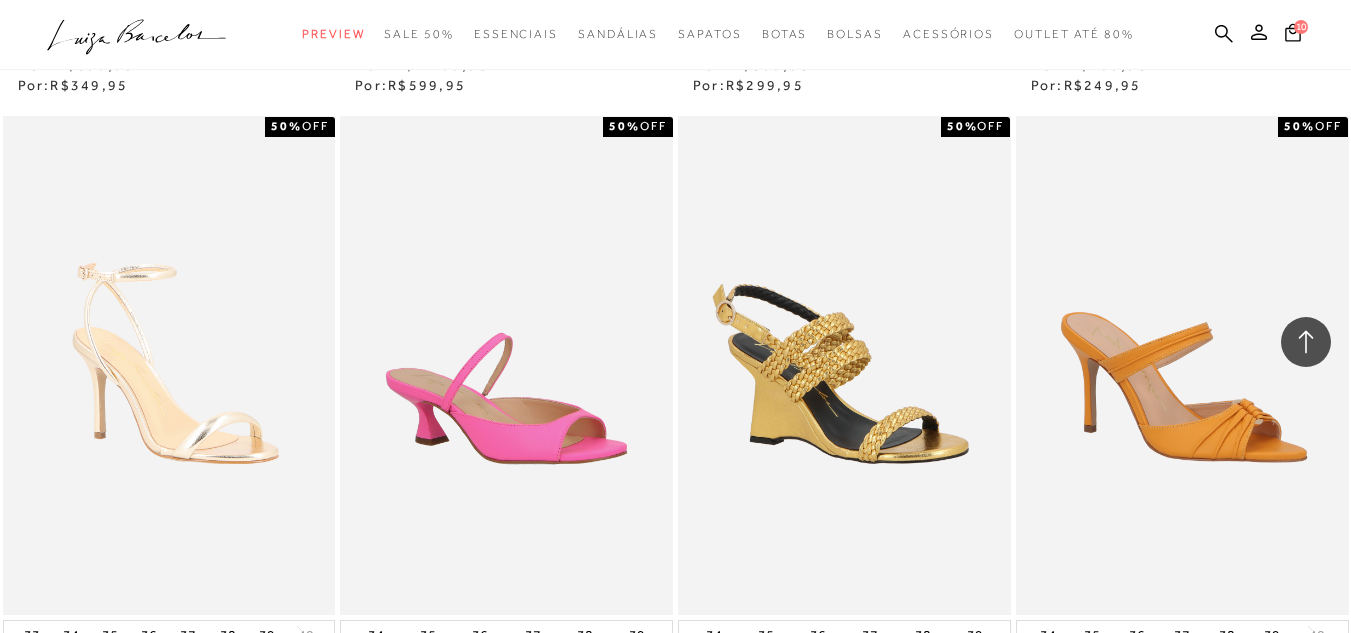 scroll, scrollTop: 3500, scrollLeft: 0, axis: vertical 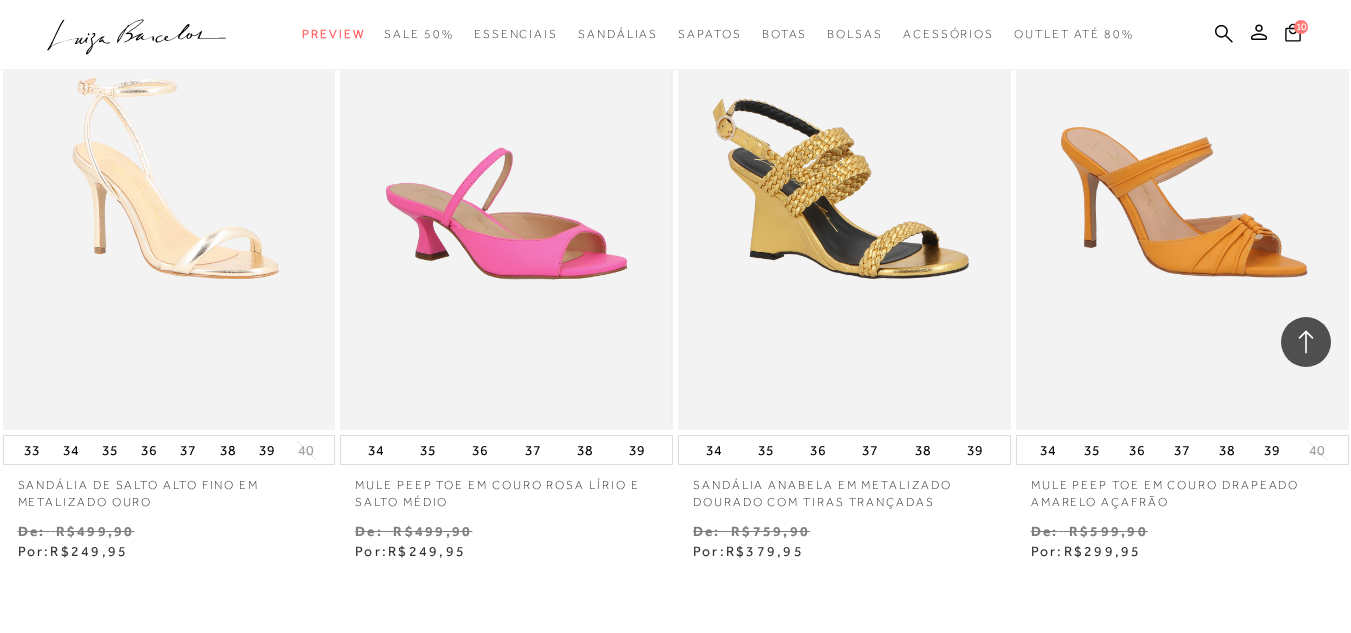 click at bounding box center (506, 180) 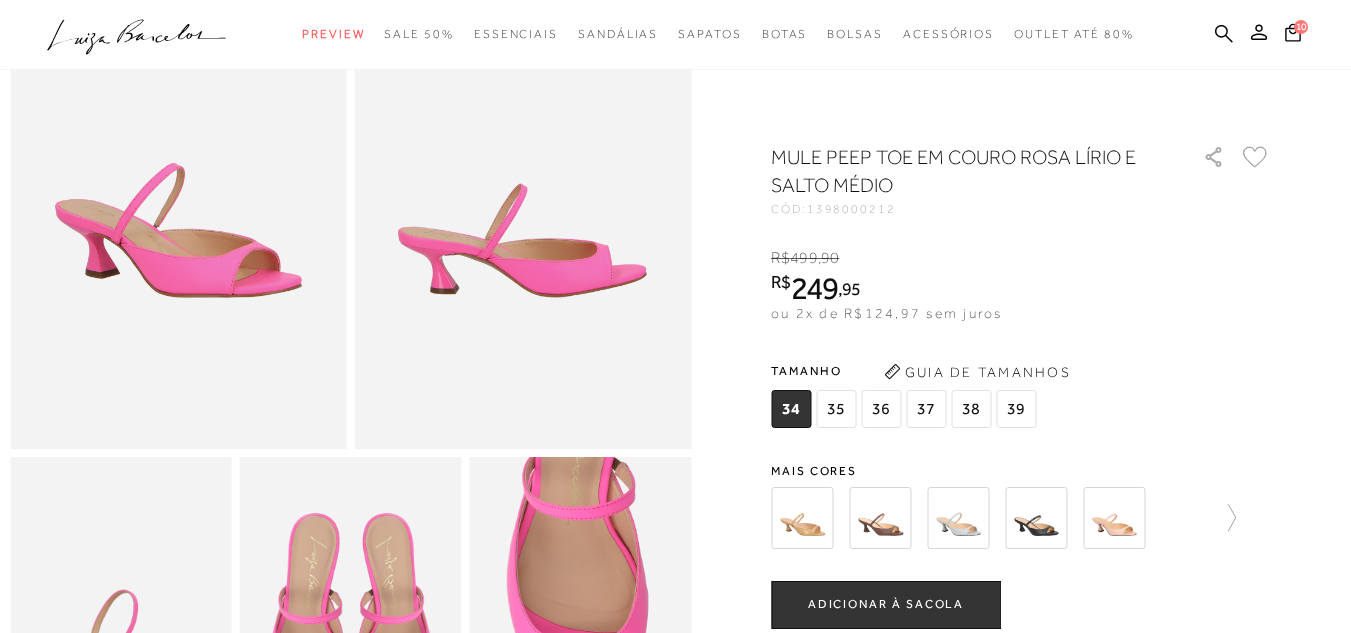 scroll, scrollTop: 100, scrollLeft: 0, axis: vertical 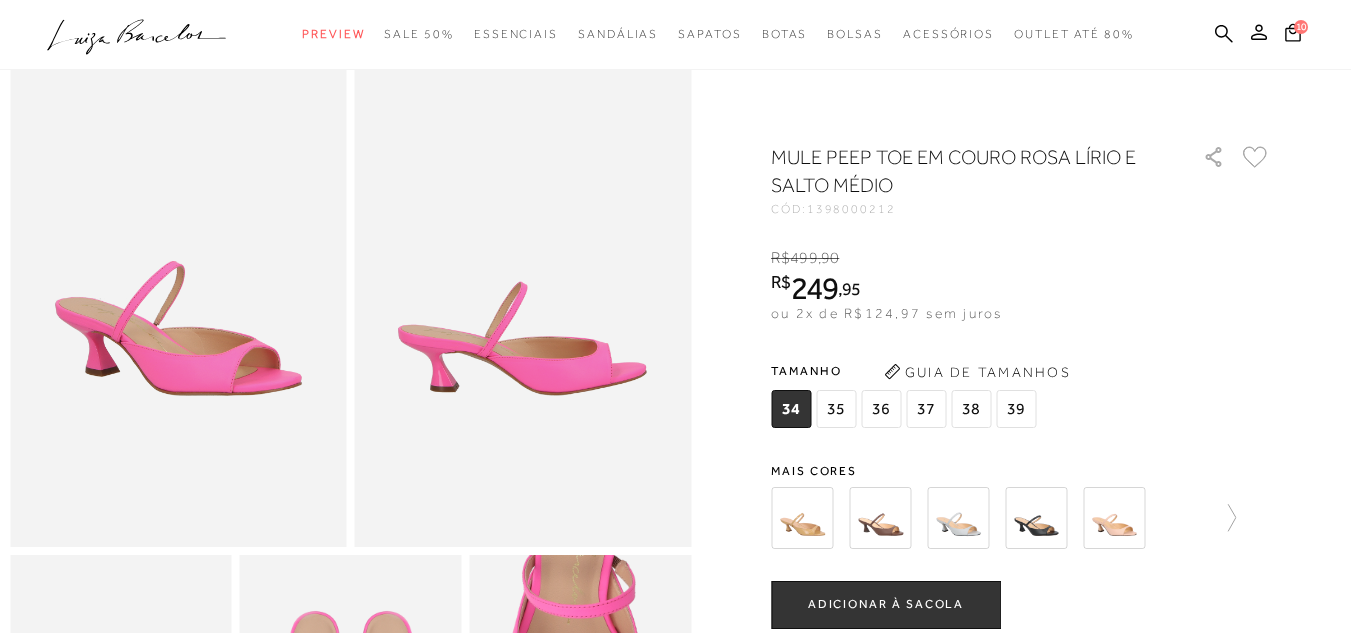 click at bounding box center (880, 518) 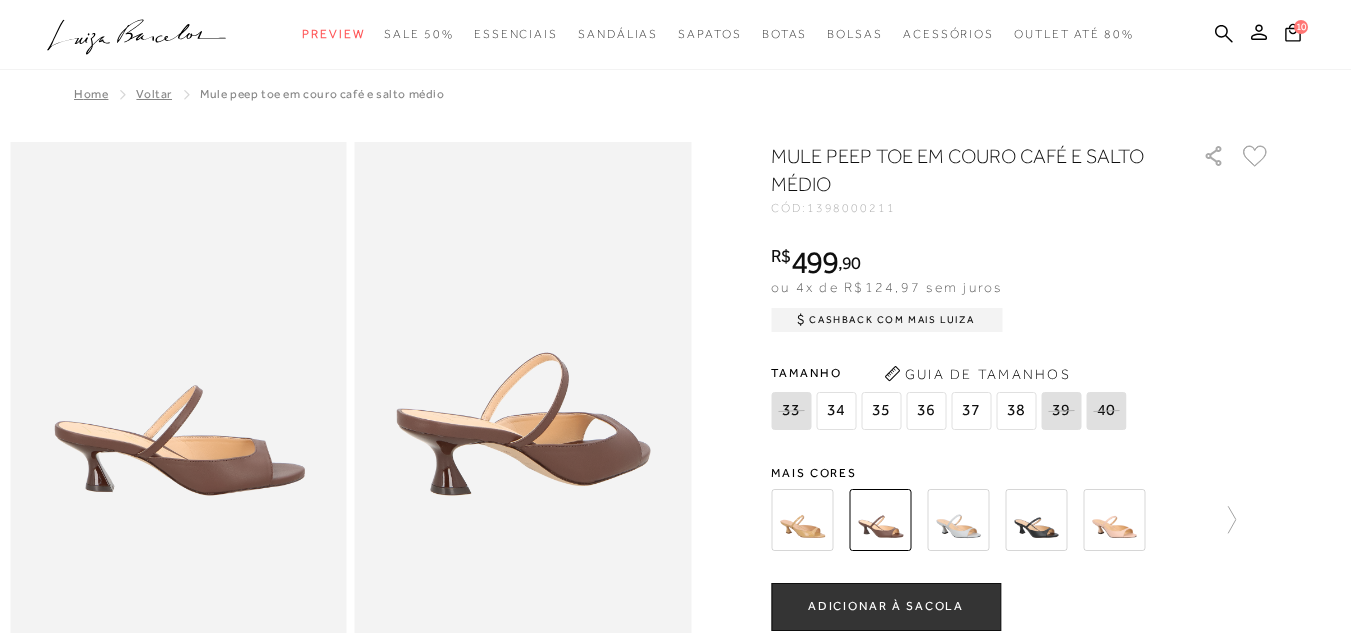 scroll, scrollTop: 0, scrollLeft: 0, axis: both 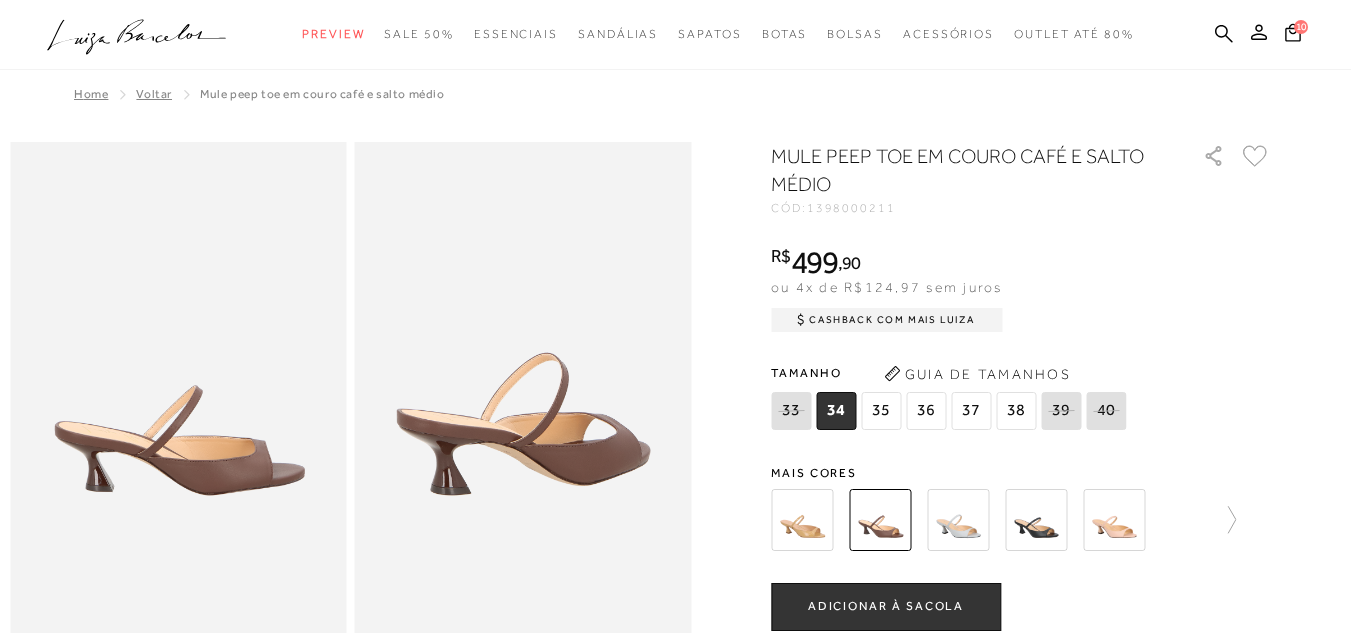 click at bounding box center (1036, 520) 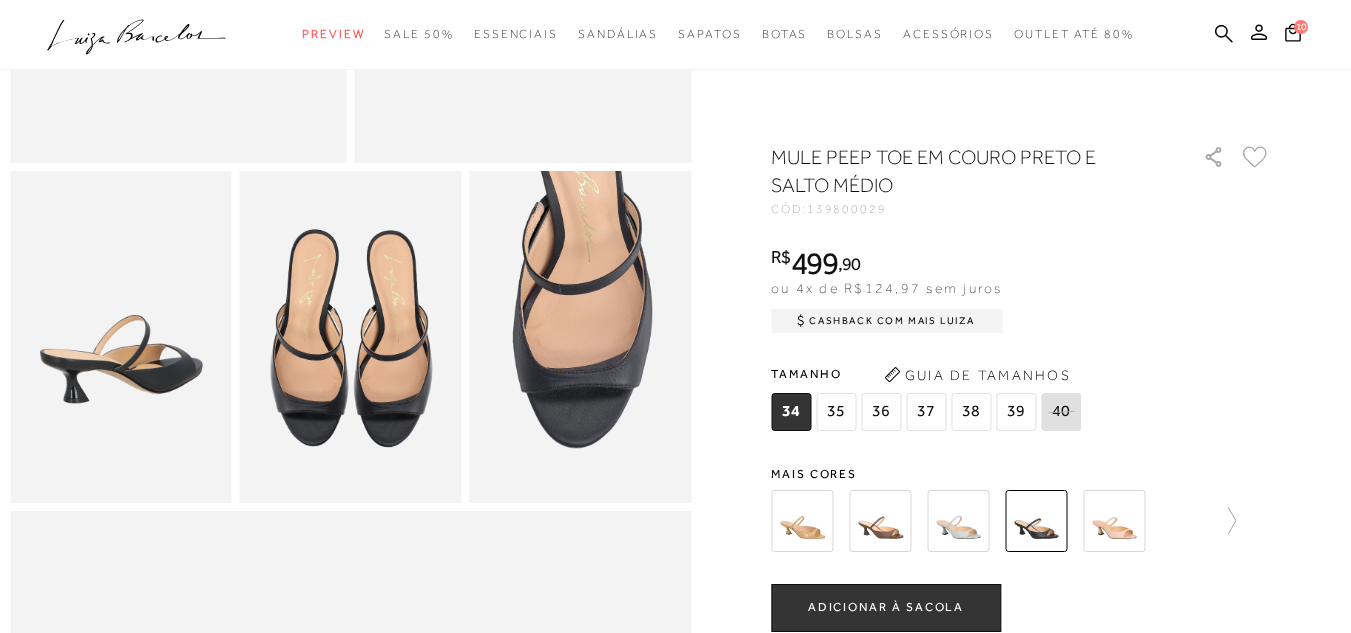 scroll, scrollTop: 500, scrollLeft: 0, axis: vertical 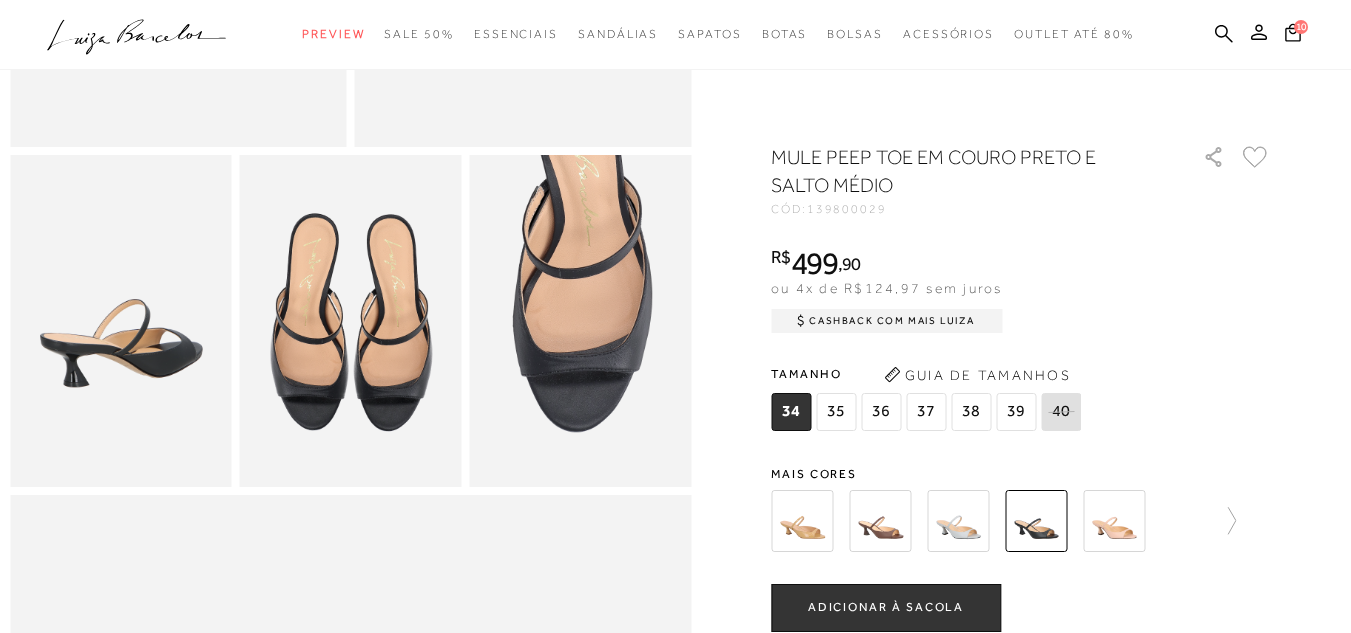click at bounding box center [802, 521] 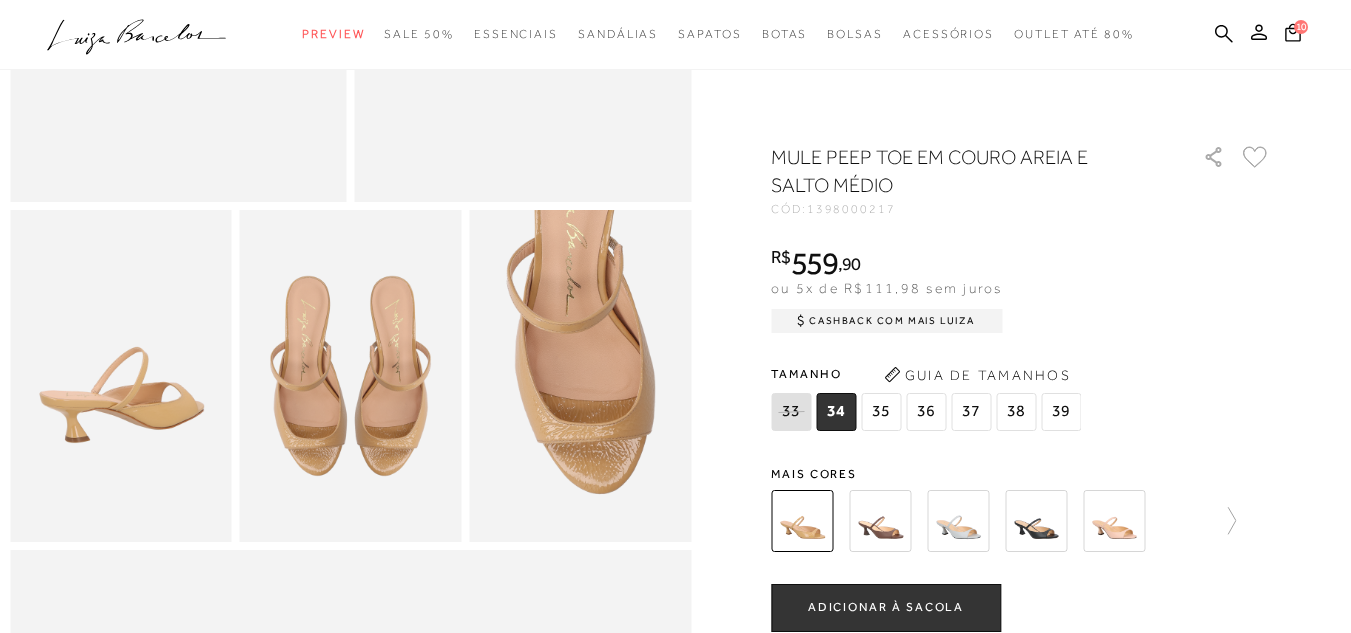 scroll, scrollTop: 500, scrollLeft: 0, axis: vertical 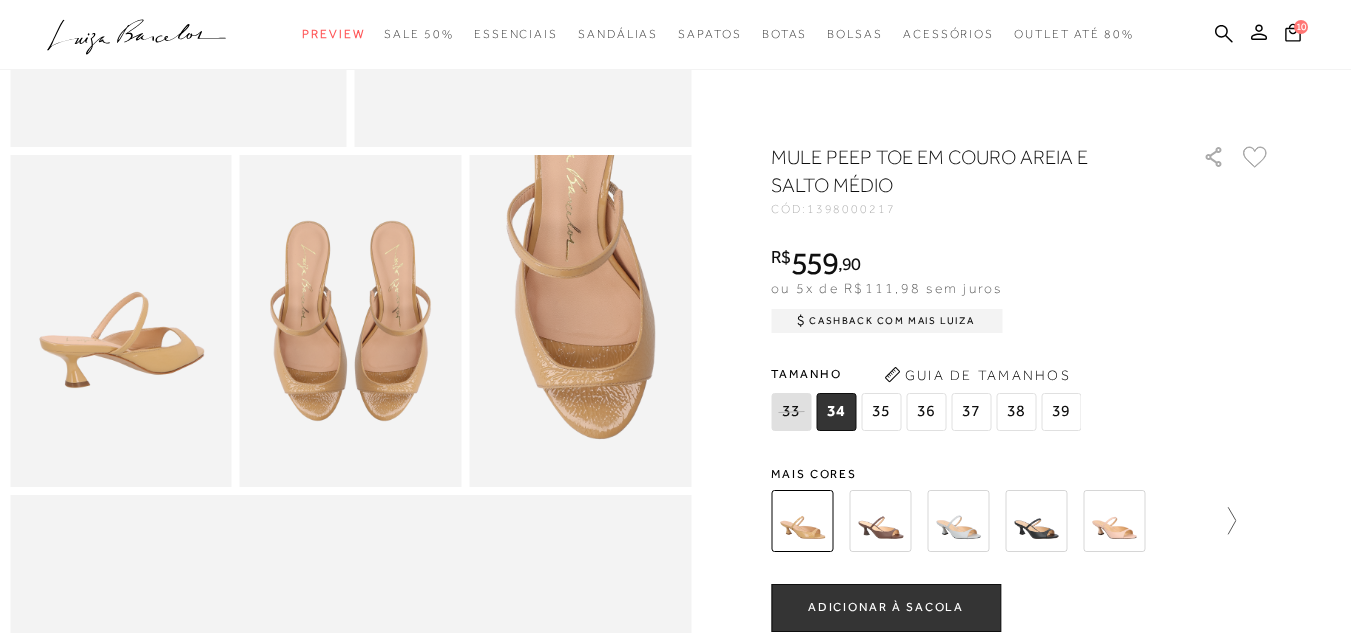 click 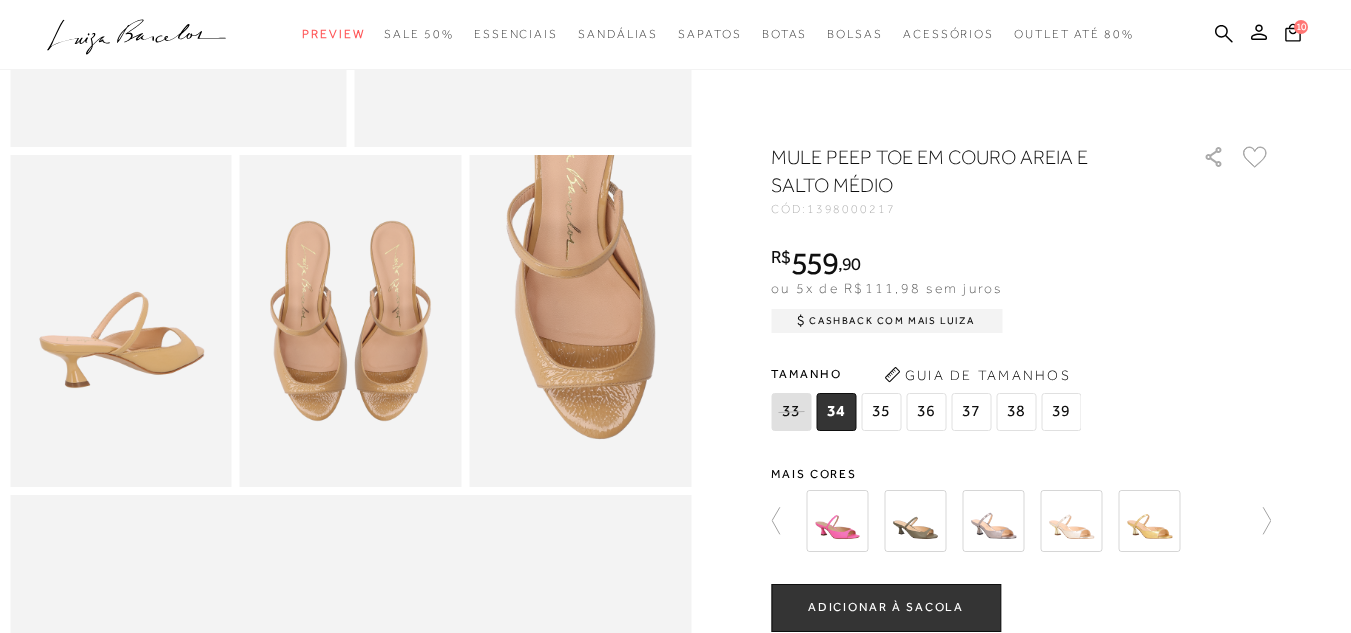 click at bounding box center (1149, 521) 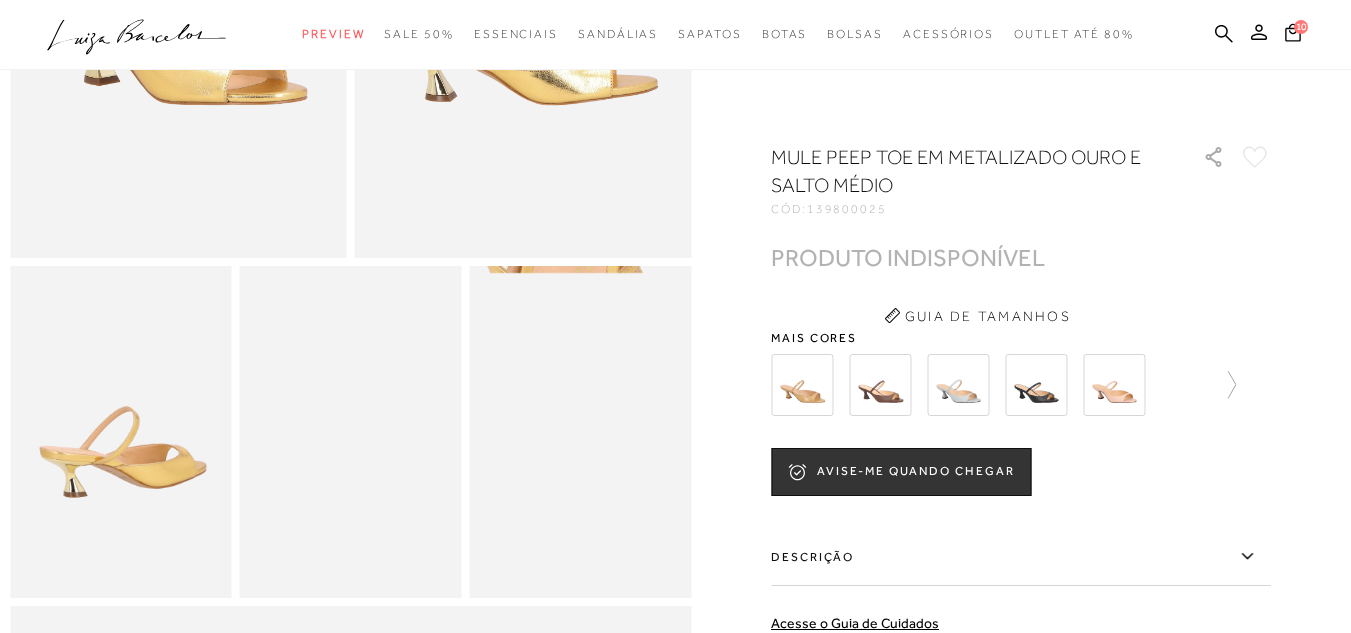 scroll, scrollTop: 400, scrollLeft: 0, axis: vertical 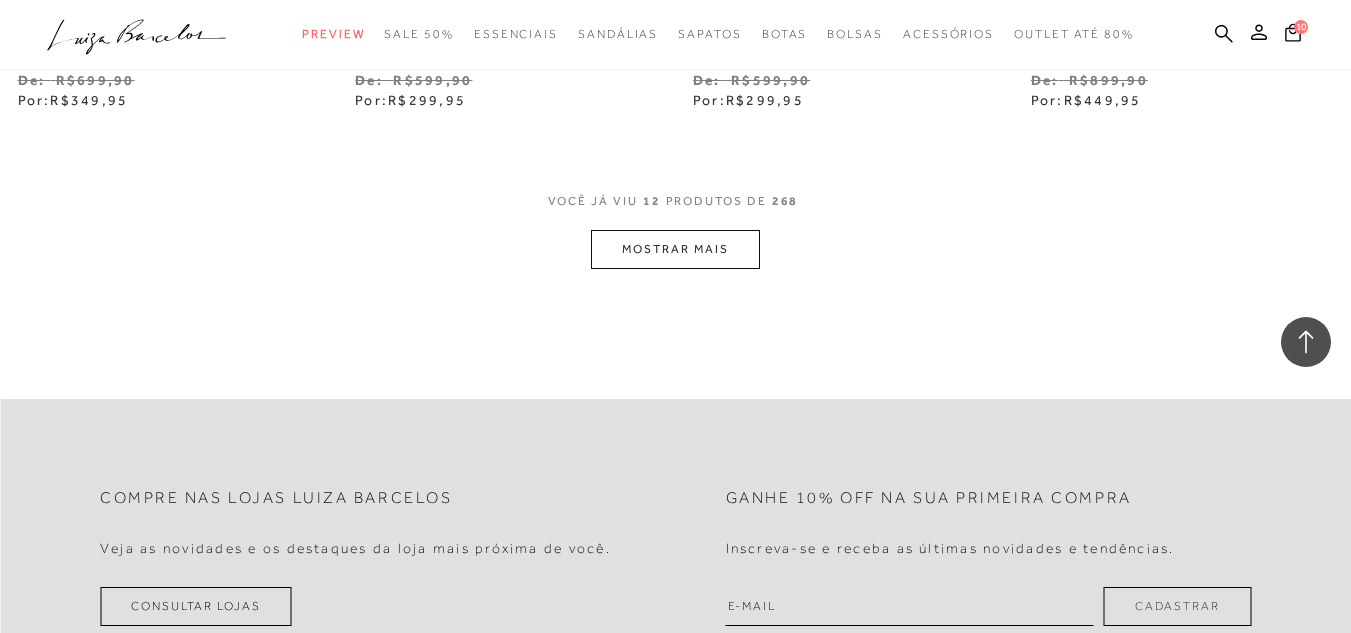click on "MOSTRAR MAIS" at bounding box center (675, 249) 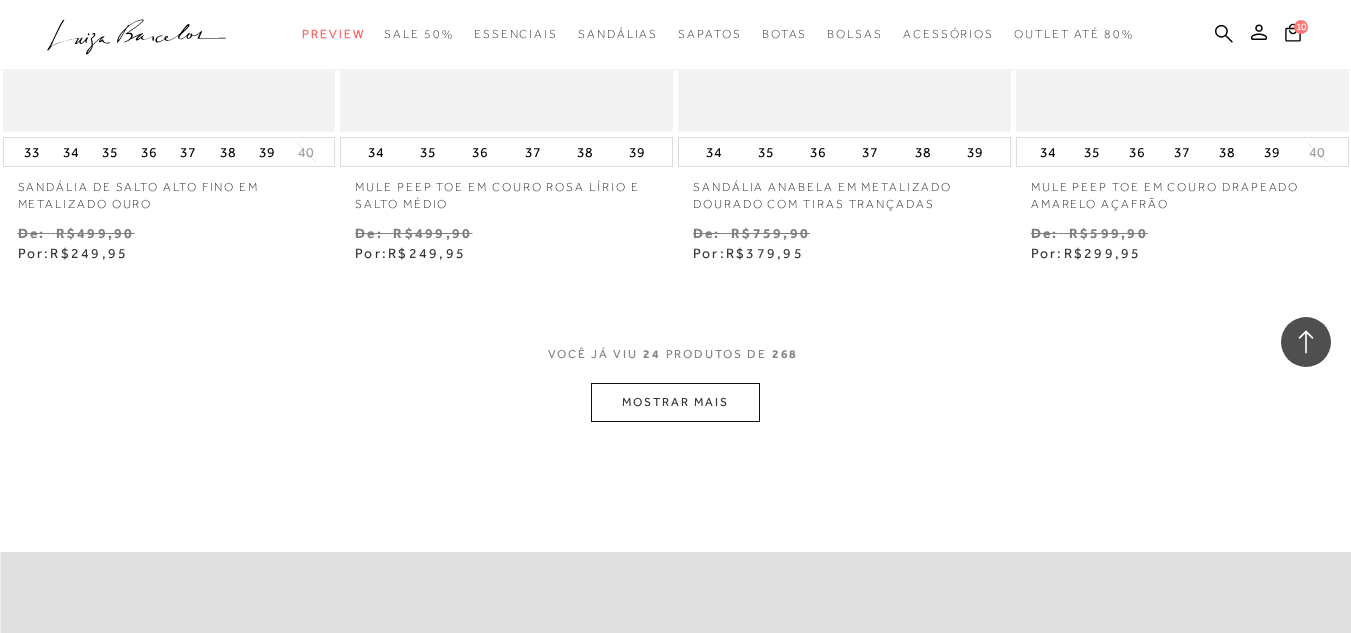 scroll, scrollTop: 3800, scrollLeft: 0, axis: vertical 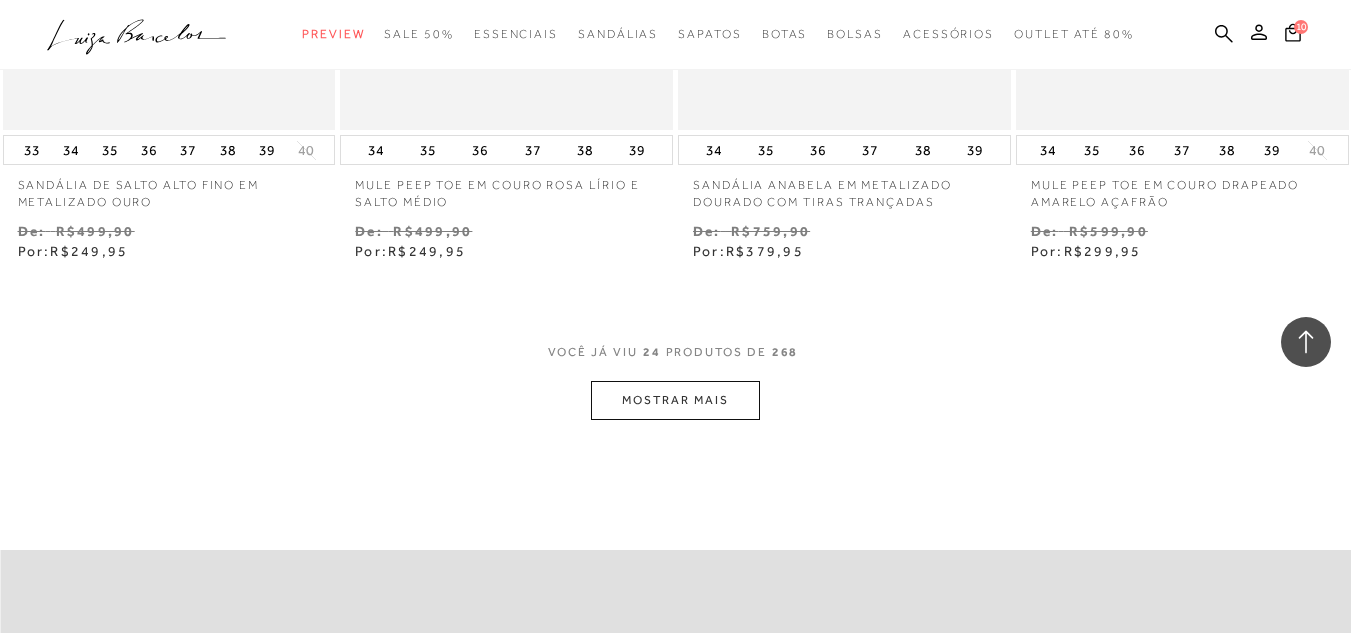click on "MOSTRAR MAIS" at bounding box center (675, 400) 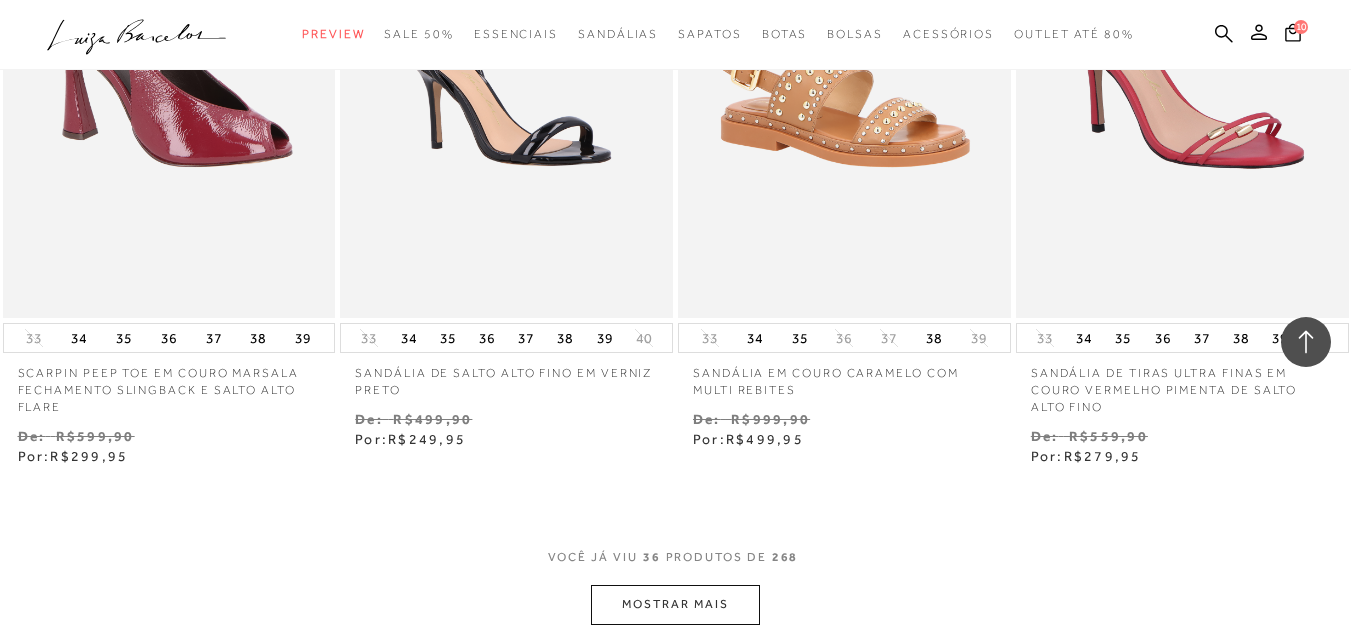 scroll, scrollTop: 5700, scrollLeft: 0, axis: vertical 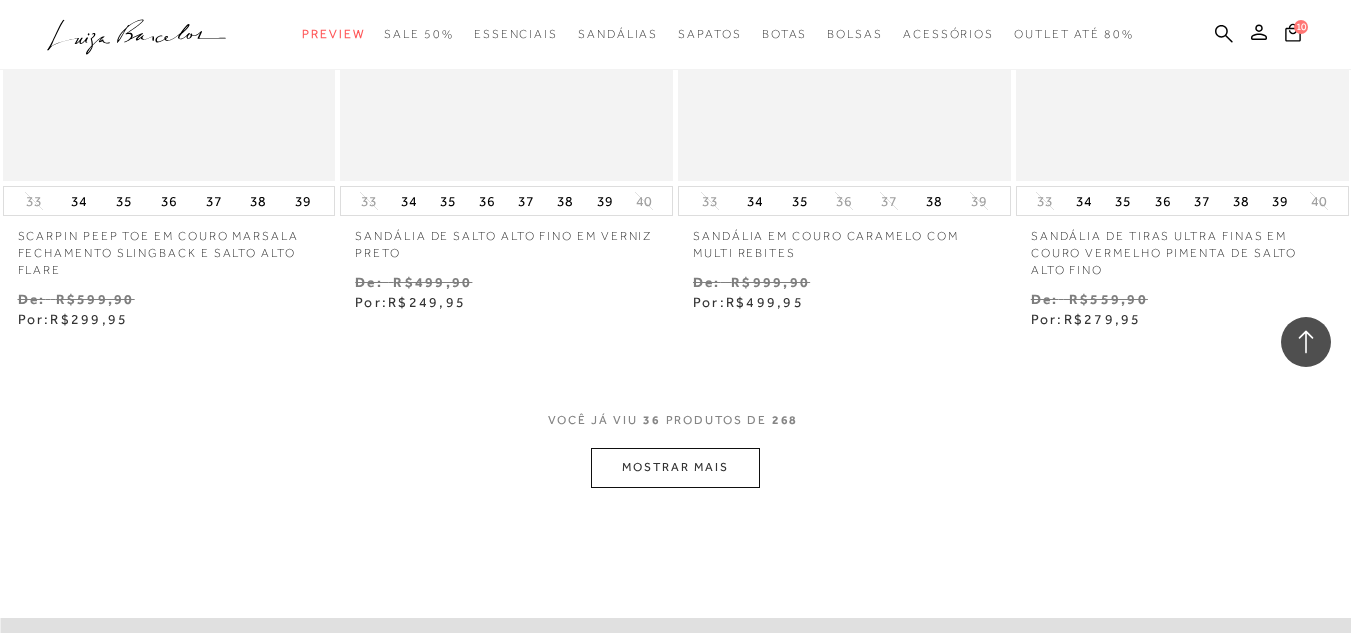 click on "MOSTRAR MAIS" at bounding box center [675, 467] 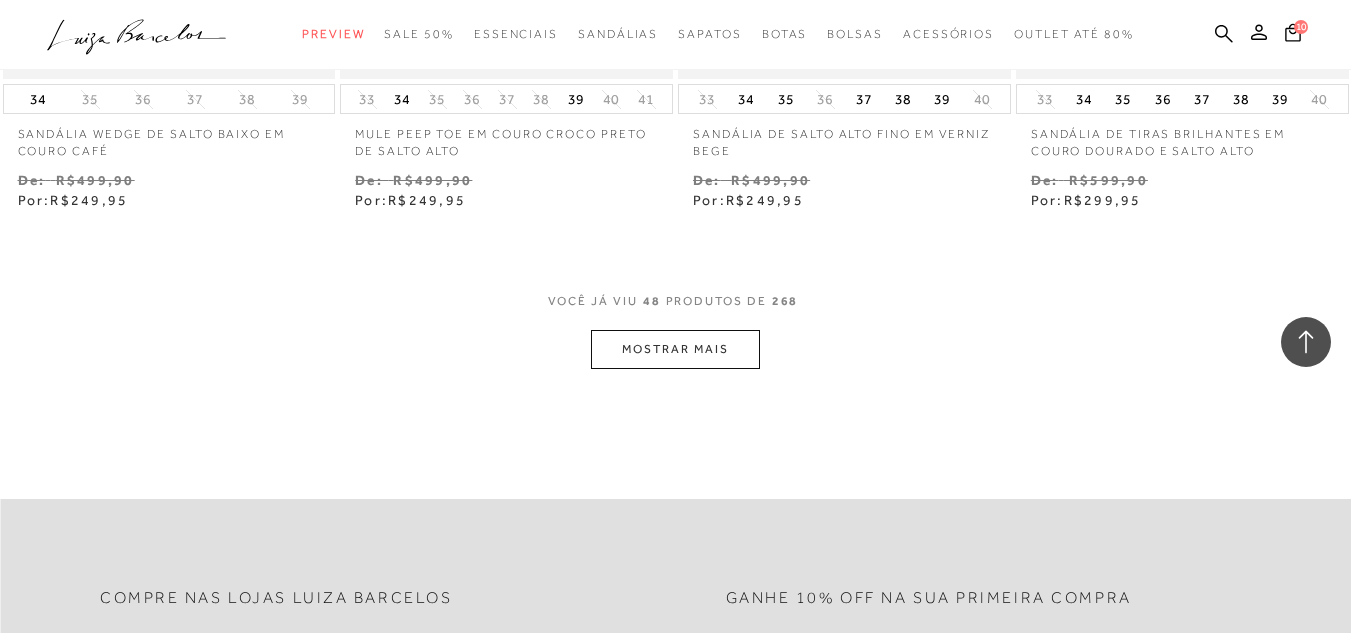 scroll, scrollTop: 7900, scrollLeft: 0, axis: vertical 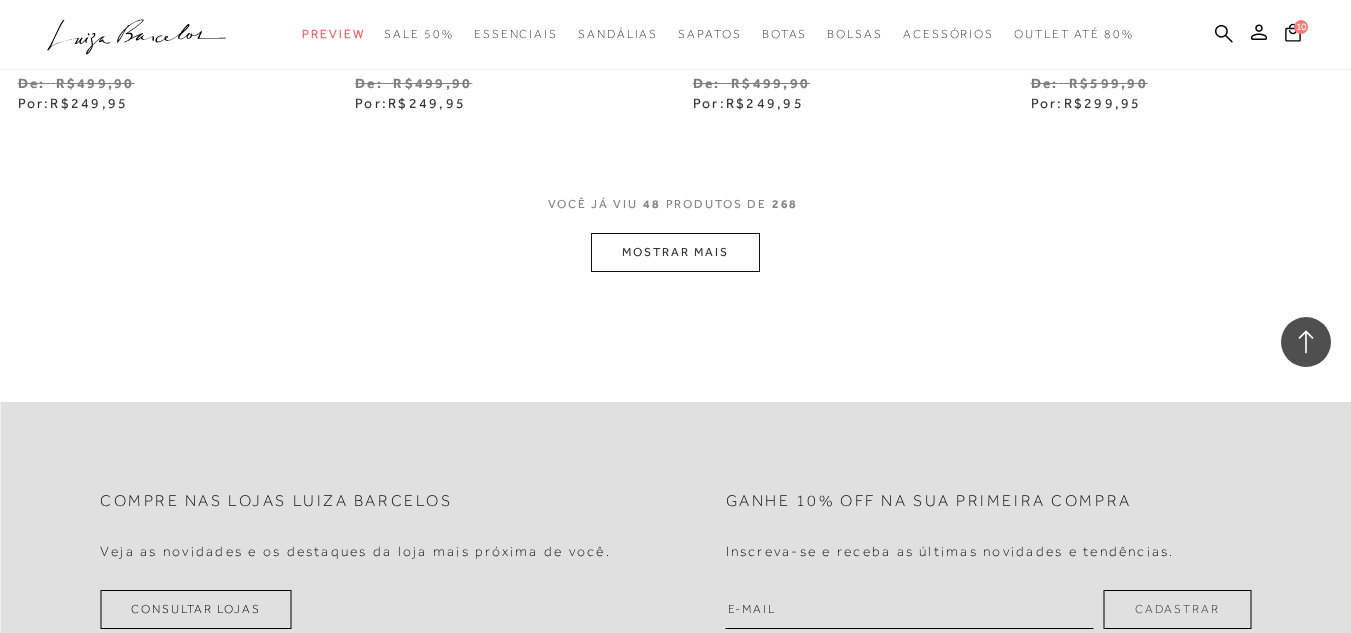 click on "MOSTRAR MAIS" at bounding box center (675, 252) 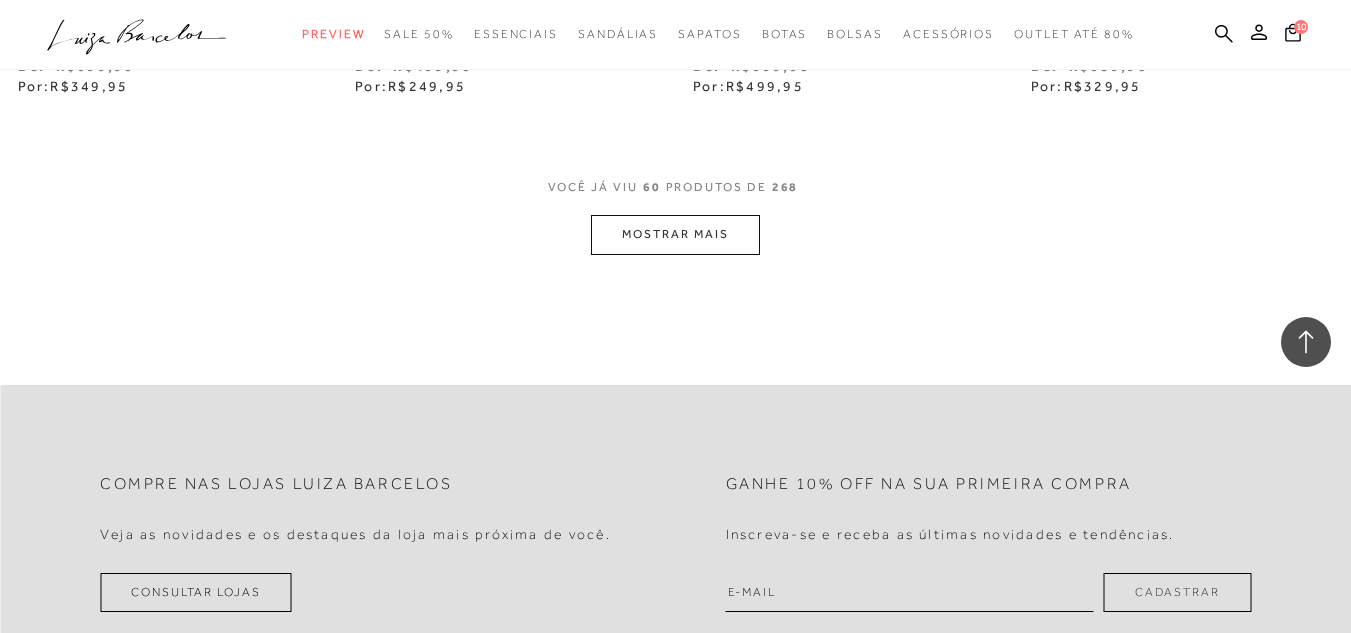 scroll, scrollTop: 10000, scrollLeft: 0, axis: vertical 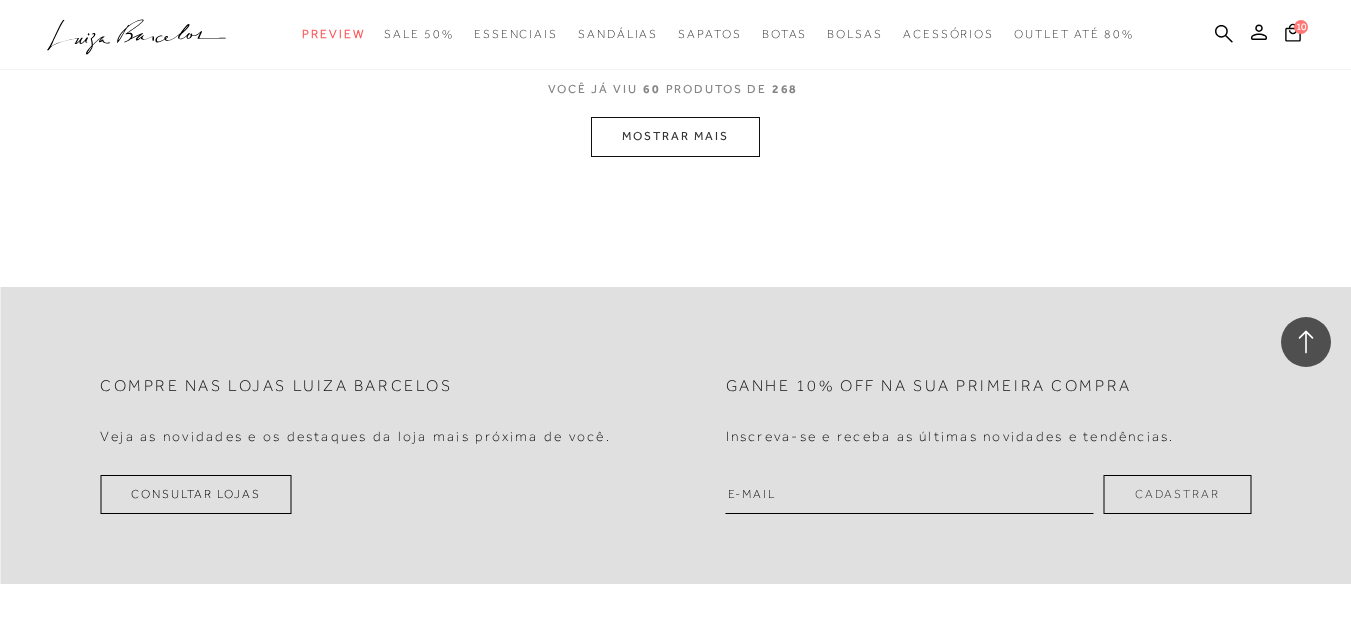 click on "MOSTRAR MAIS" at bounding box center [675, 136] 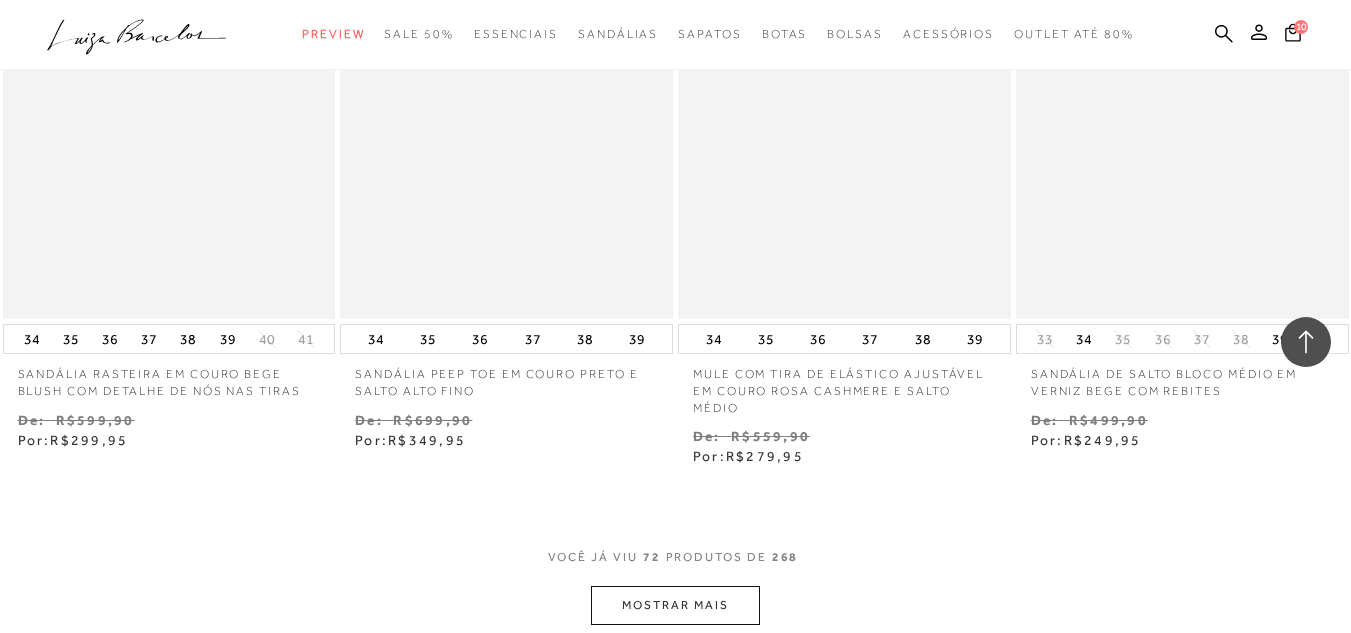 scroll, scrollTop: 11500, scrollLeft: 0, axis: vertical 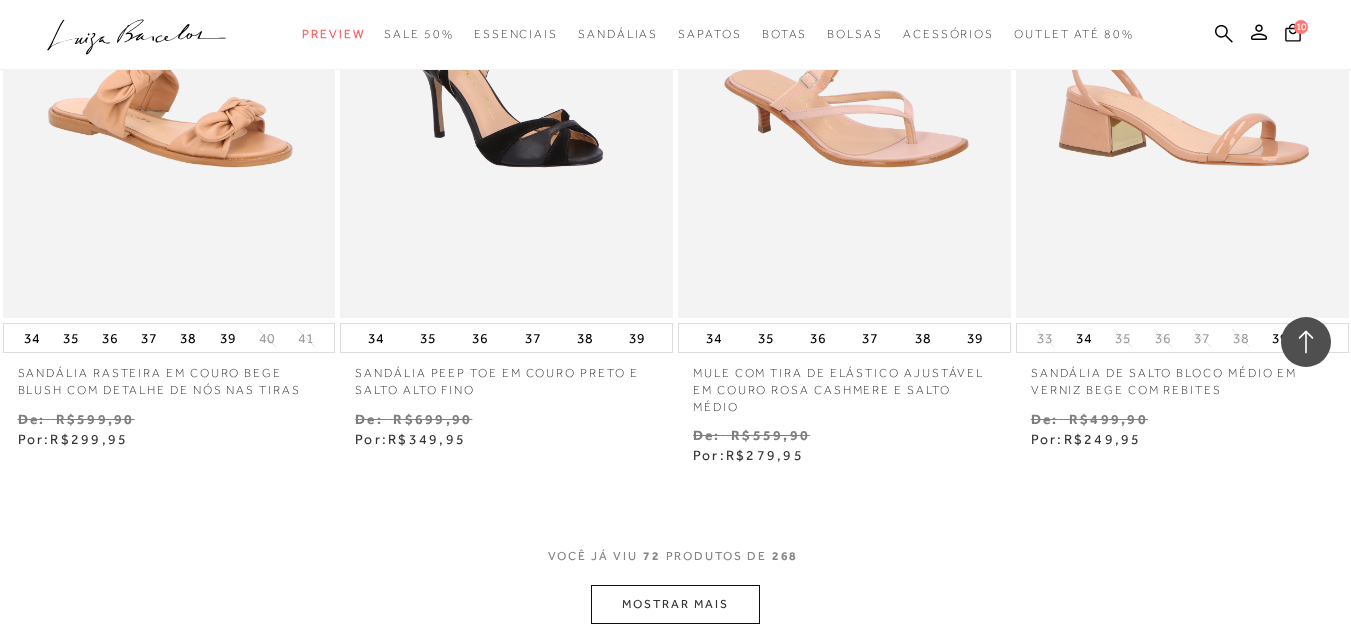 click on "MOSTRAR MAIS" at bounding box center (675, 604) 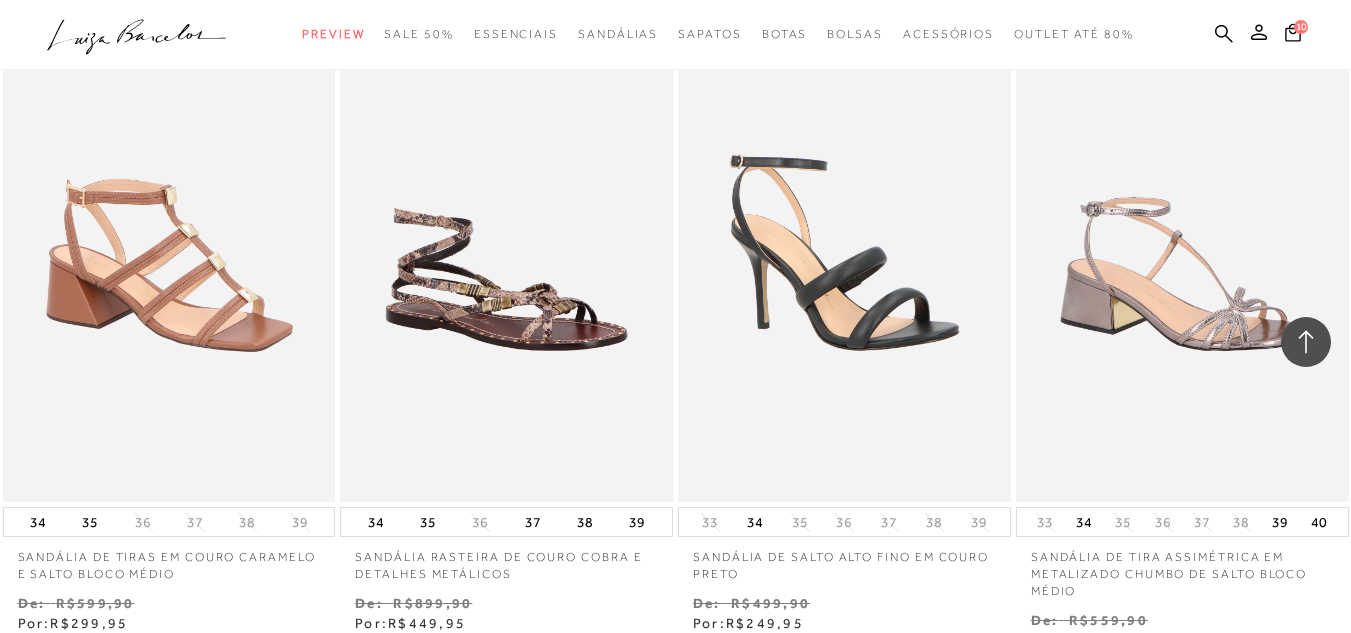 scroll, scrollTop: 13700, scrollLeft: 0, axis: vertical 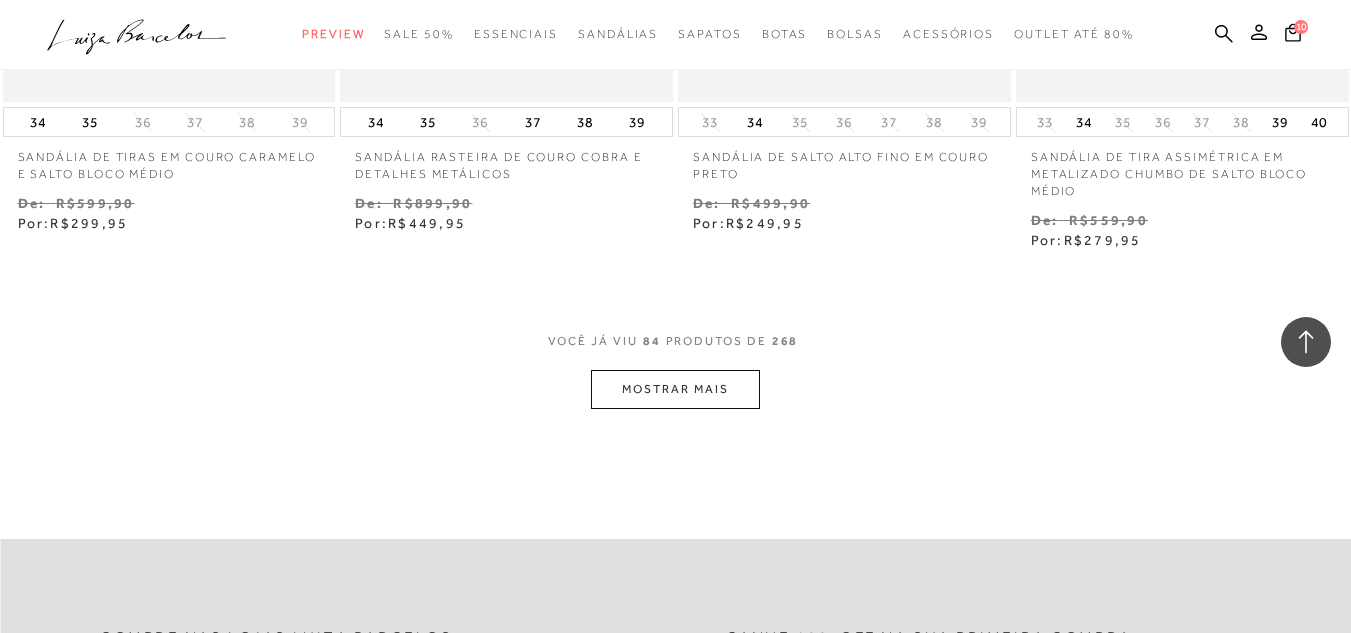 click on "MOSTRAR MAIS" at bounding box center (675, 389) 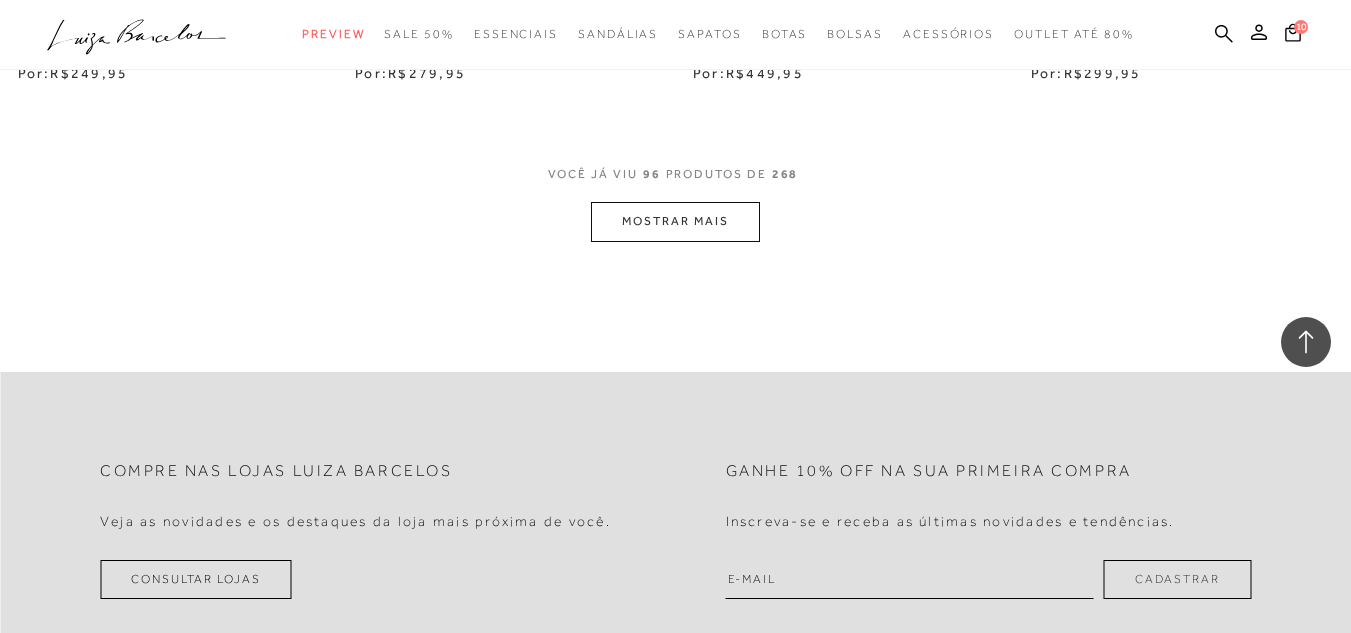 scroll, scrollTop: 15800, scrollLeft: 0, axis: vertical 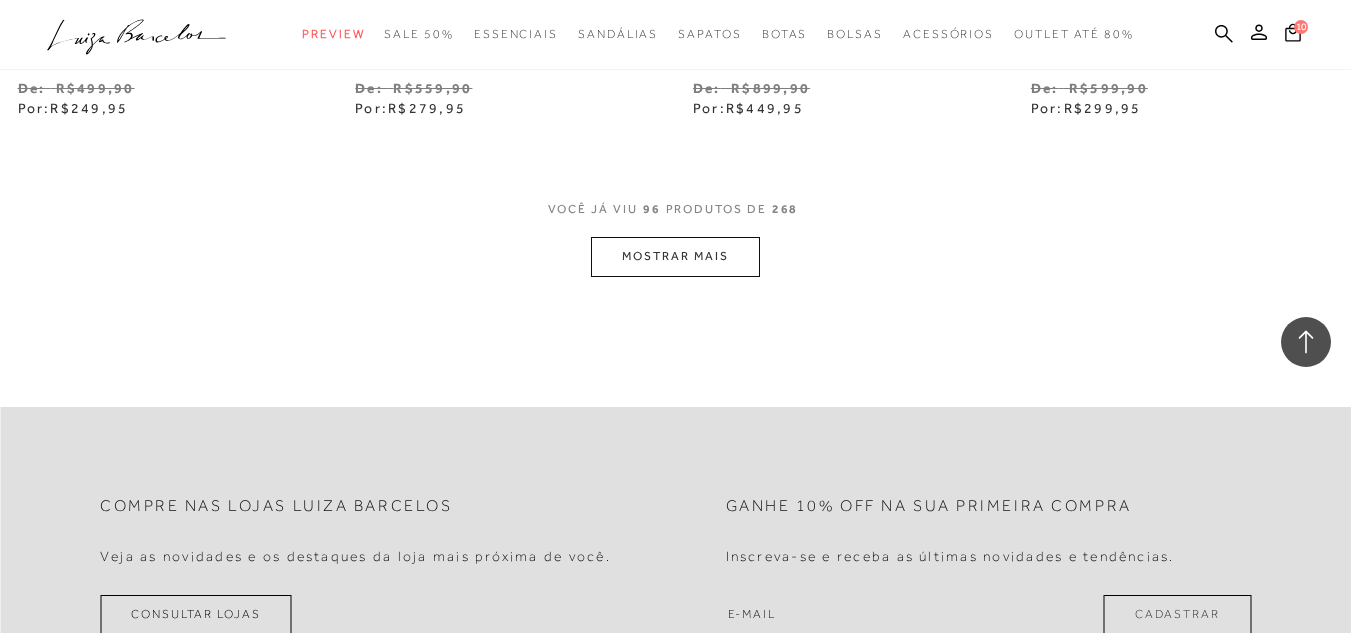click on "MOSTRAR MAIS" at bounding box center (675, 256) 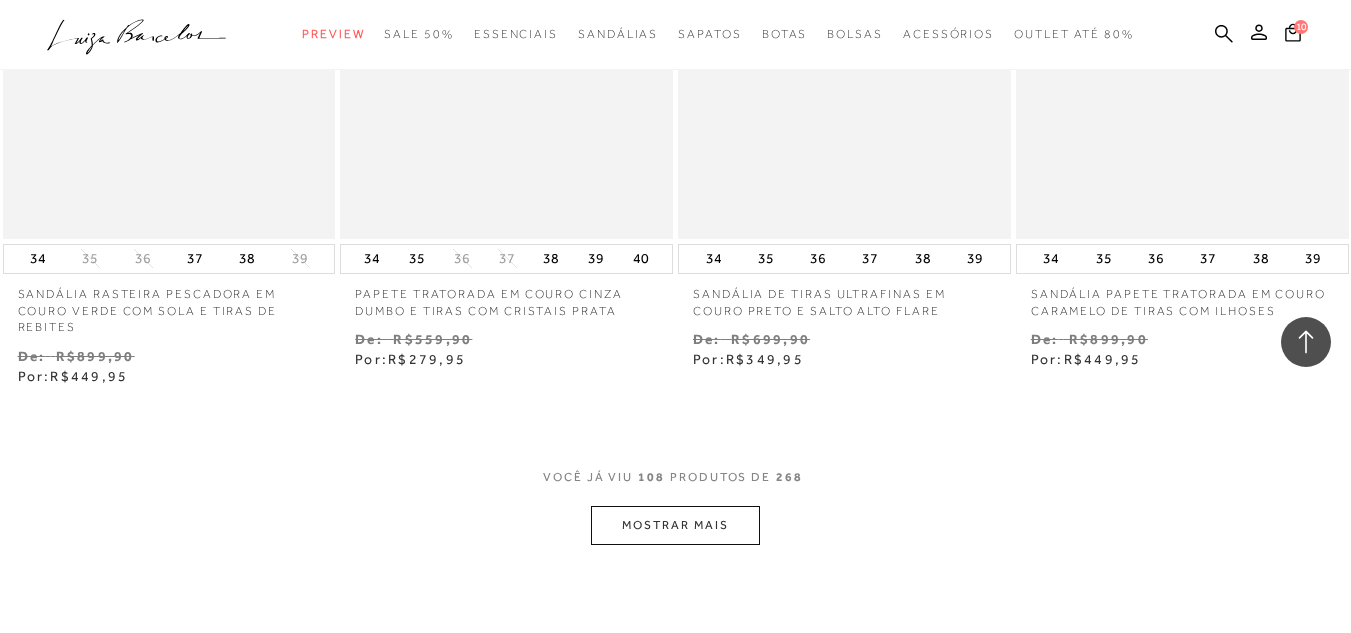 scroll, scrollTop: 17700, scrollLeft: 0, axis: vertical 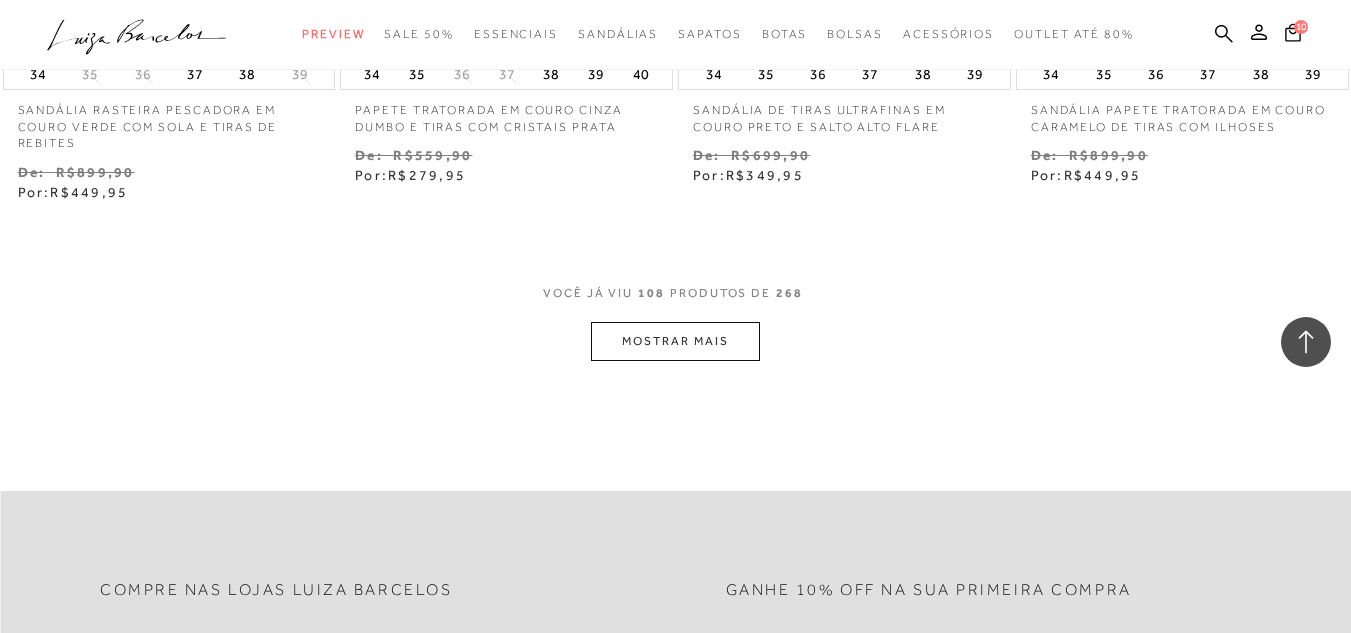click on "MOSTRAR MAIS" at bounding box center [675, 341] 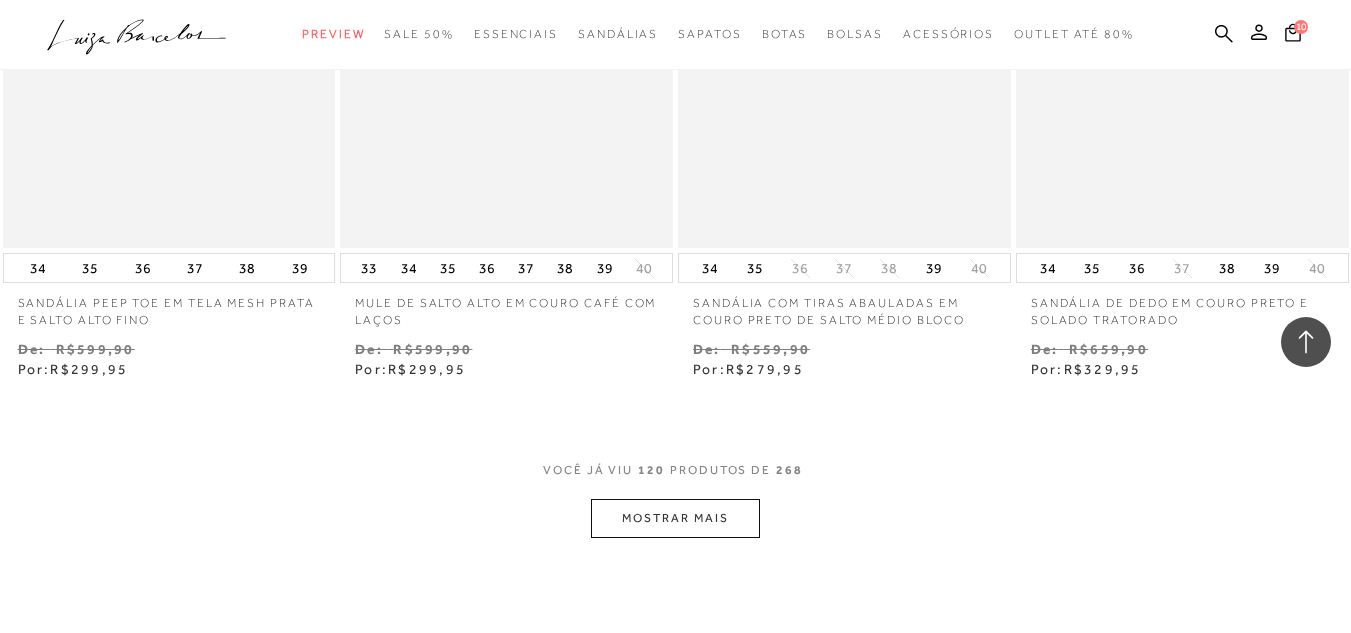 scroll, scrollTop: 19600, scrollLeft: 0, axis: vertical 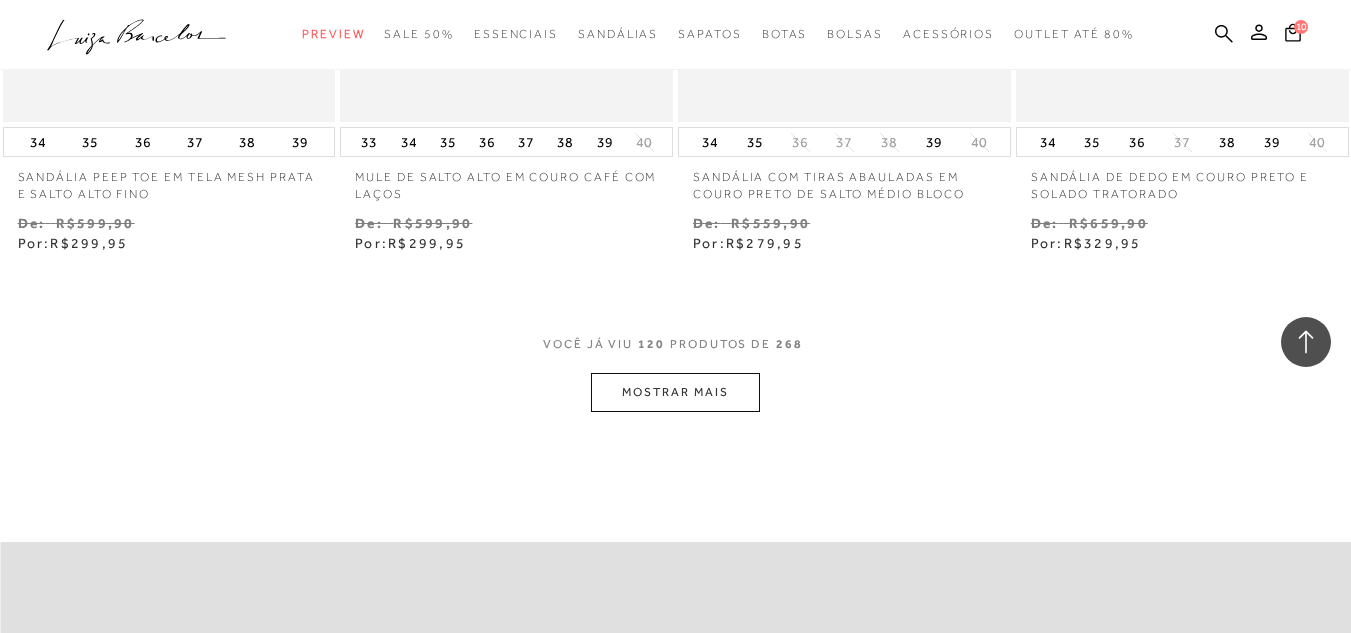 click on "MOSTRAR MAIS" at bounding box center (675, 392) 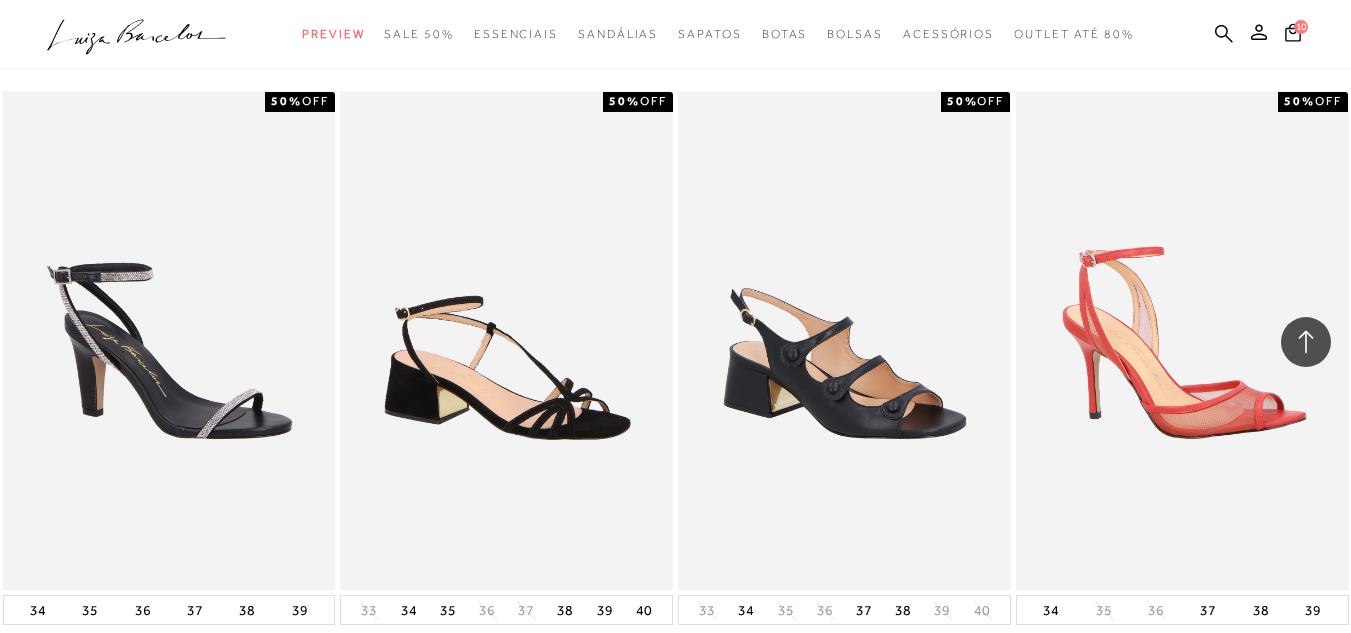 scroll, scrollTop: 21400, scrollLeft: 0, axis: vertical 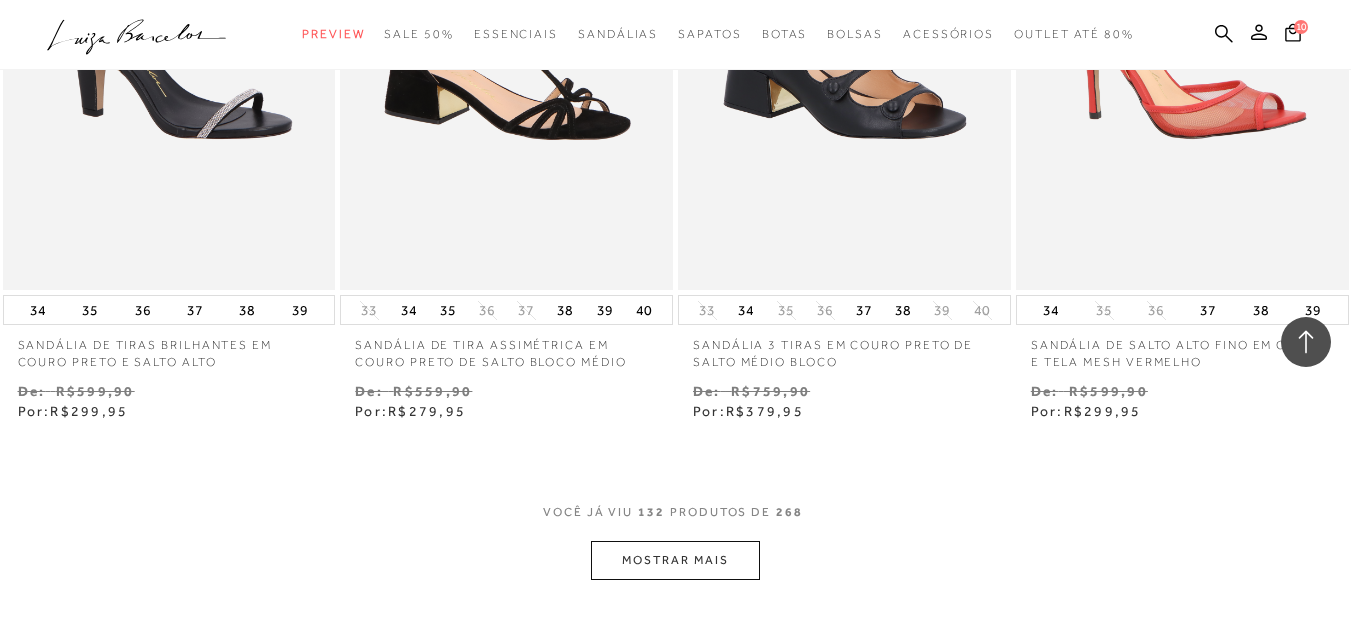 click on "MOSTRAR MAIS" at bounding box center (675, 560) 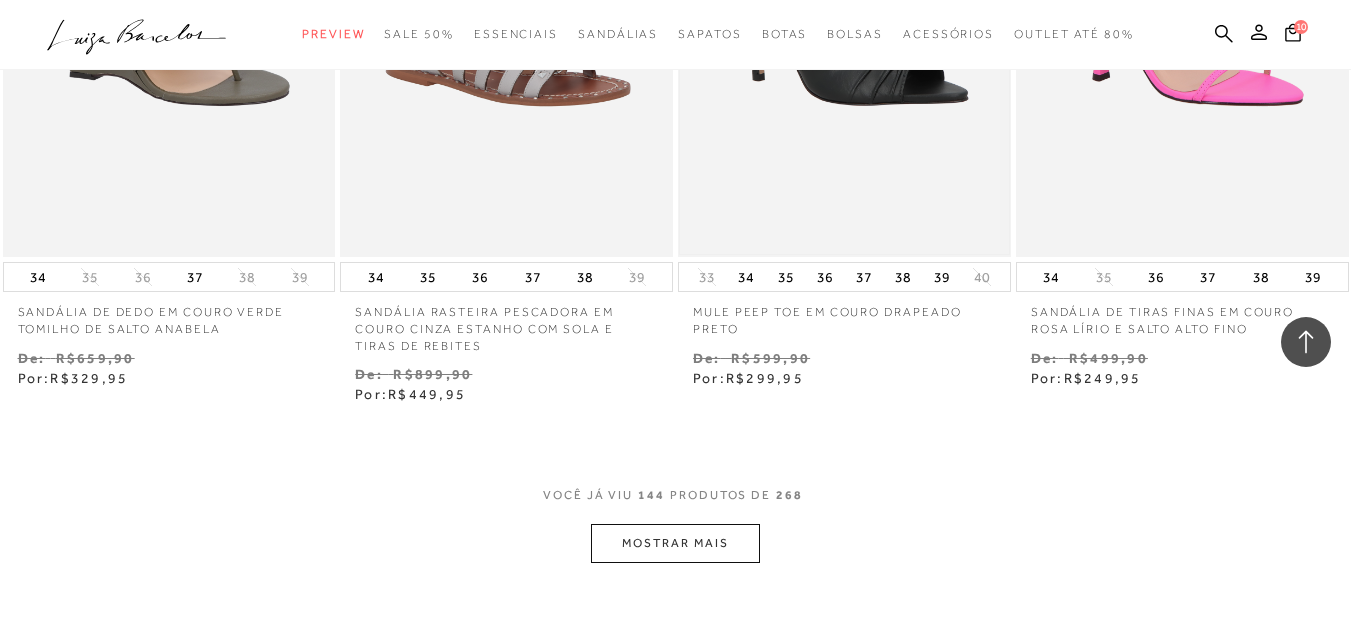 scroll, scrollTop: 23600, scrollLeft: 0, axis: vertical 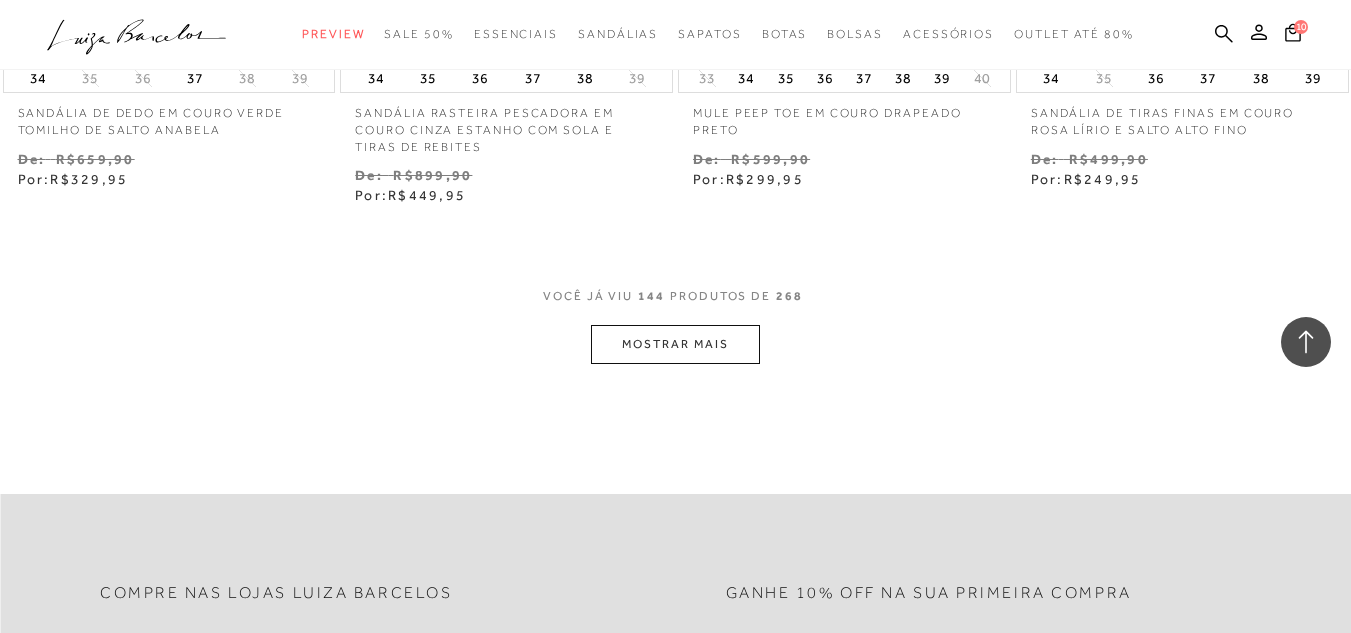 click on "MOSTRAR MAIS" at bounding box center [675, 344] 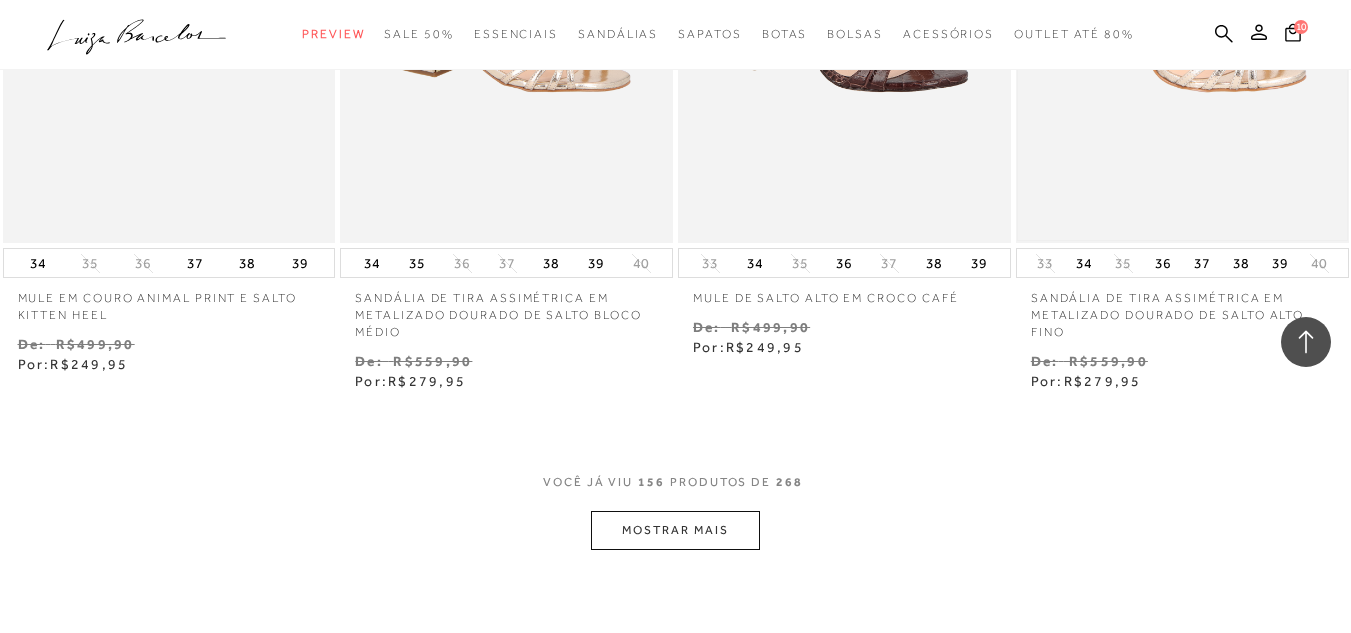 scroll, scrollTop: 25400, scrollLeft: 0, axis: vertical 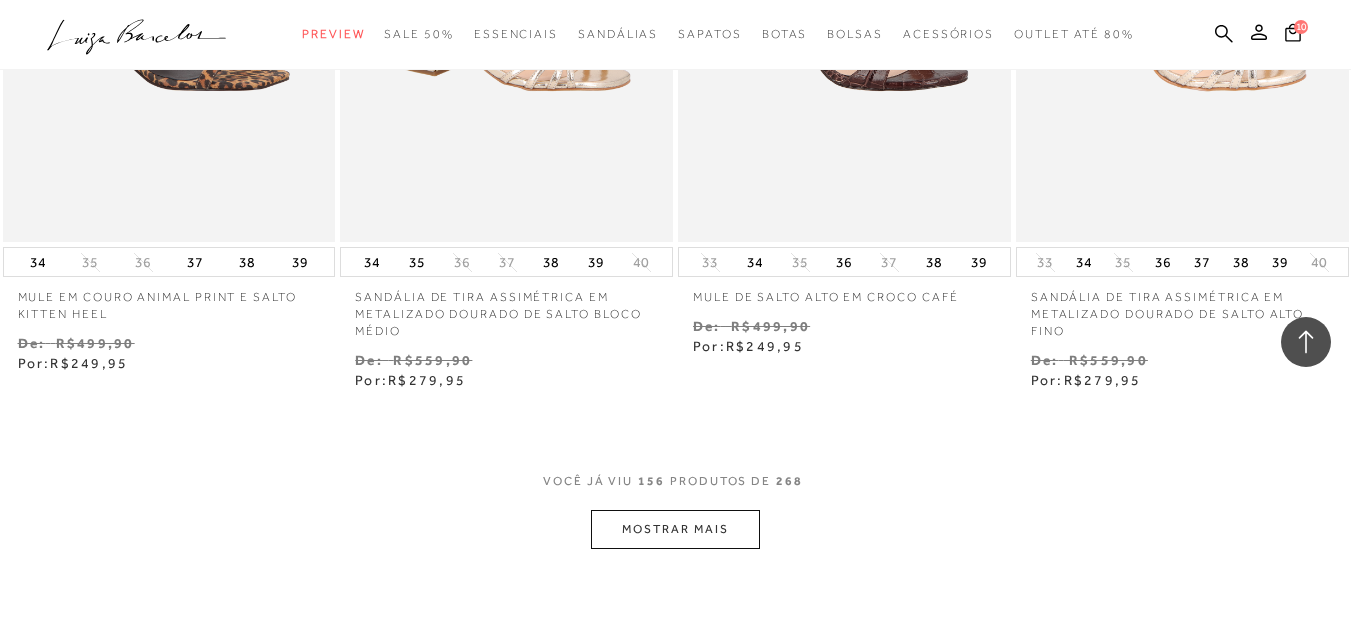 click on "MOSTRAR MAIS" at bounding box center (675, 529) 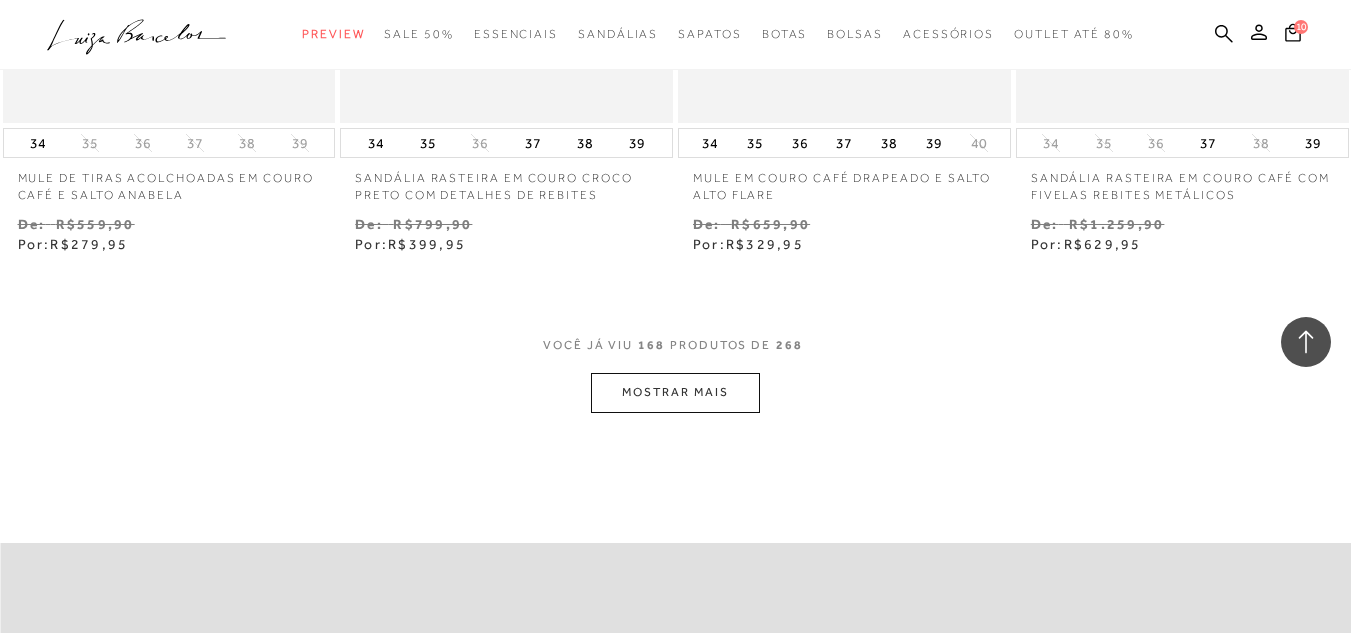 scroll, scrollTop: 27600, scrollLeft: 0, axis: vertical 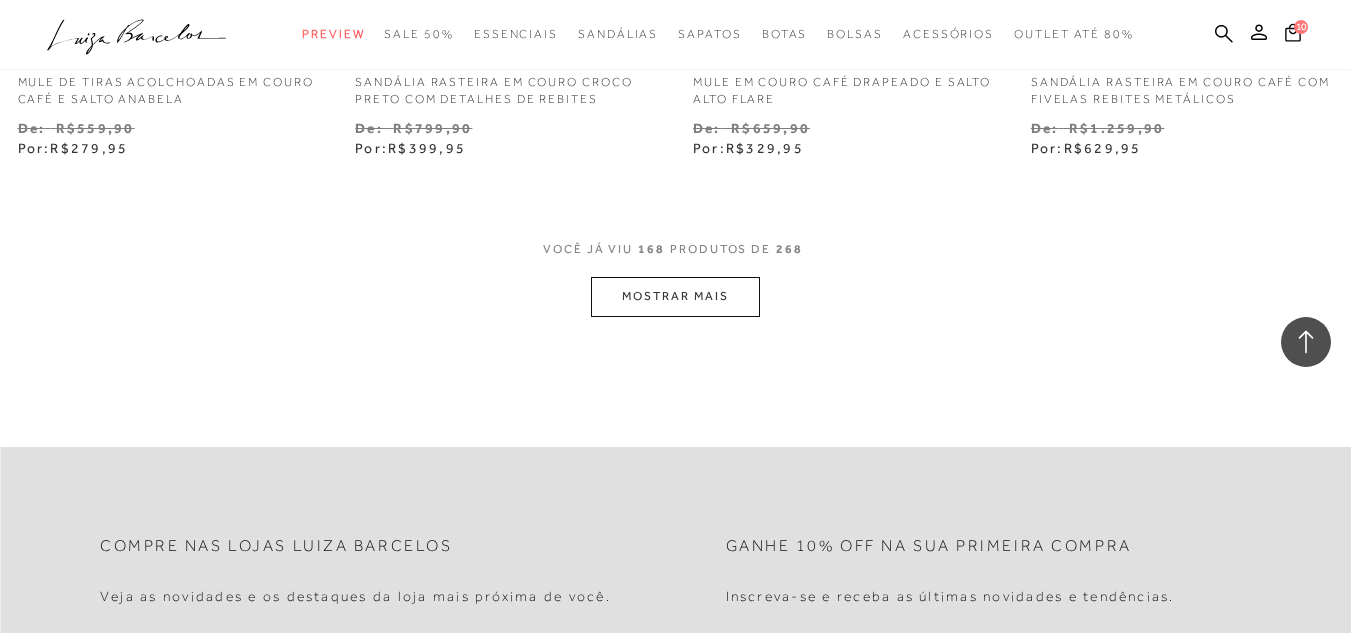 click on "Resultados da pesquisa
Sandálias
Resultados: 157 - 168 (de 268)
Opções de exibição
268
resultados encontrados
Ordenar Padrão Lançamentos" at bounding box center (675, -13601) 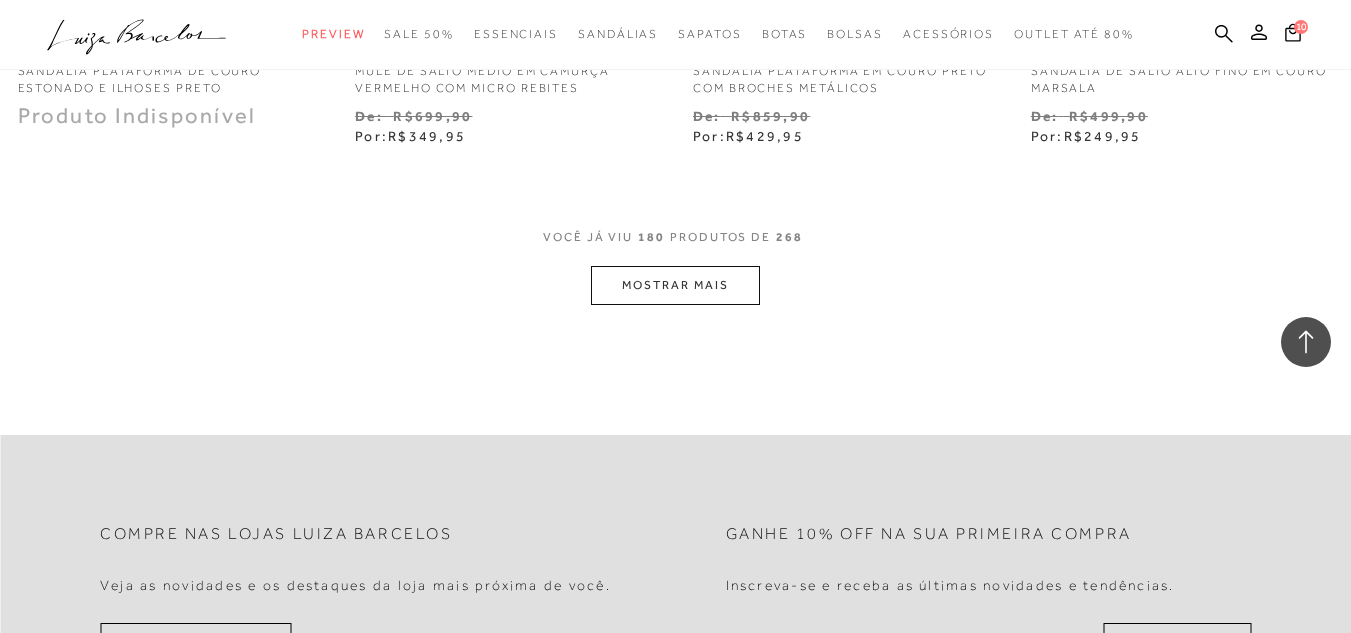 scroll, scrollTop: 29600, scrollLeft: 0, axis: vertical 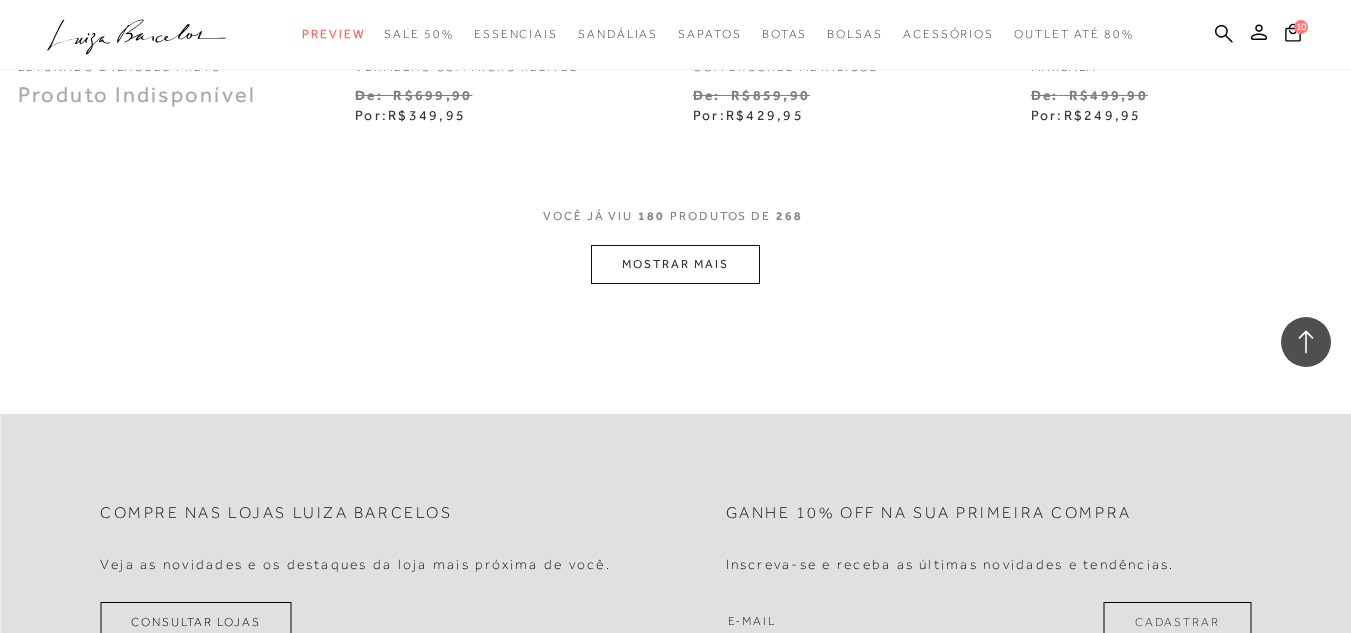 click on "MOSTRAR MAIS" at bounding box center (675, 264) 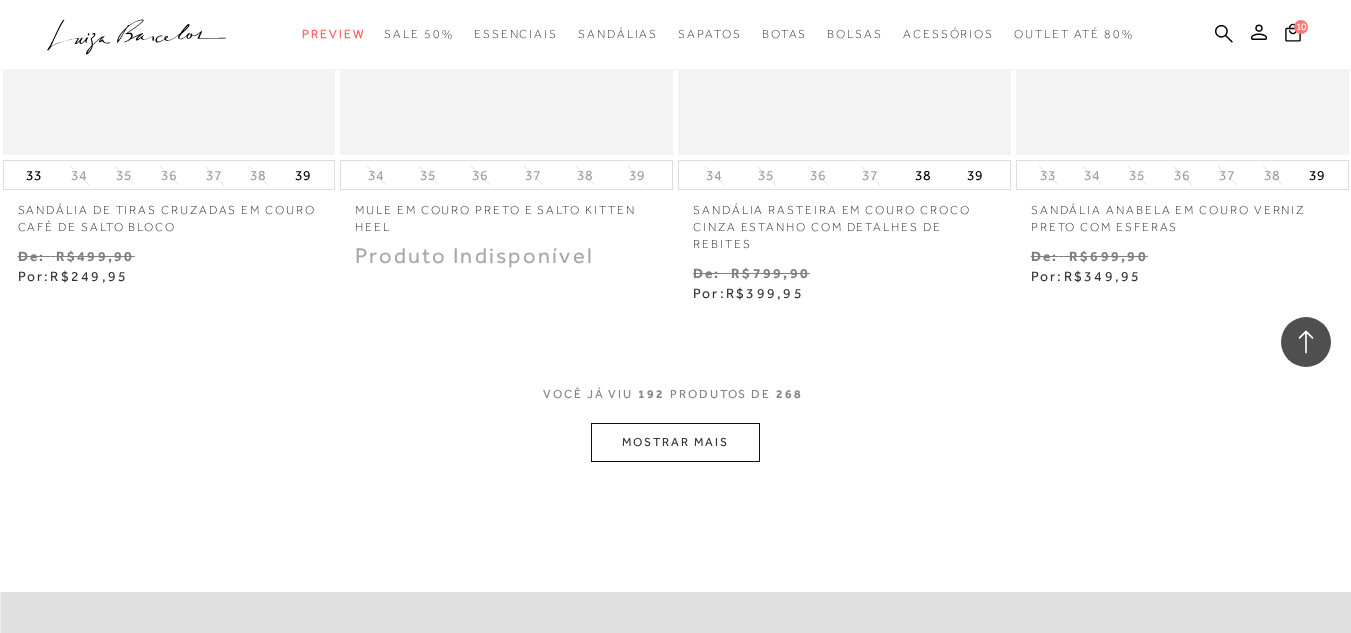 scroll, scrollTop: 31400, scrollLeft: 0, axis: vertical 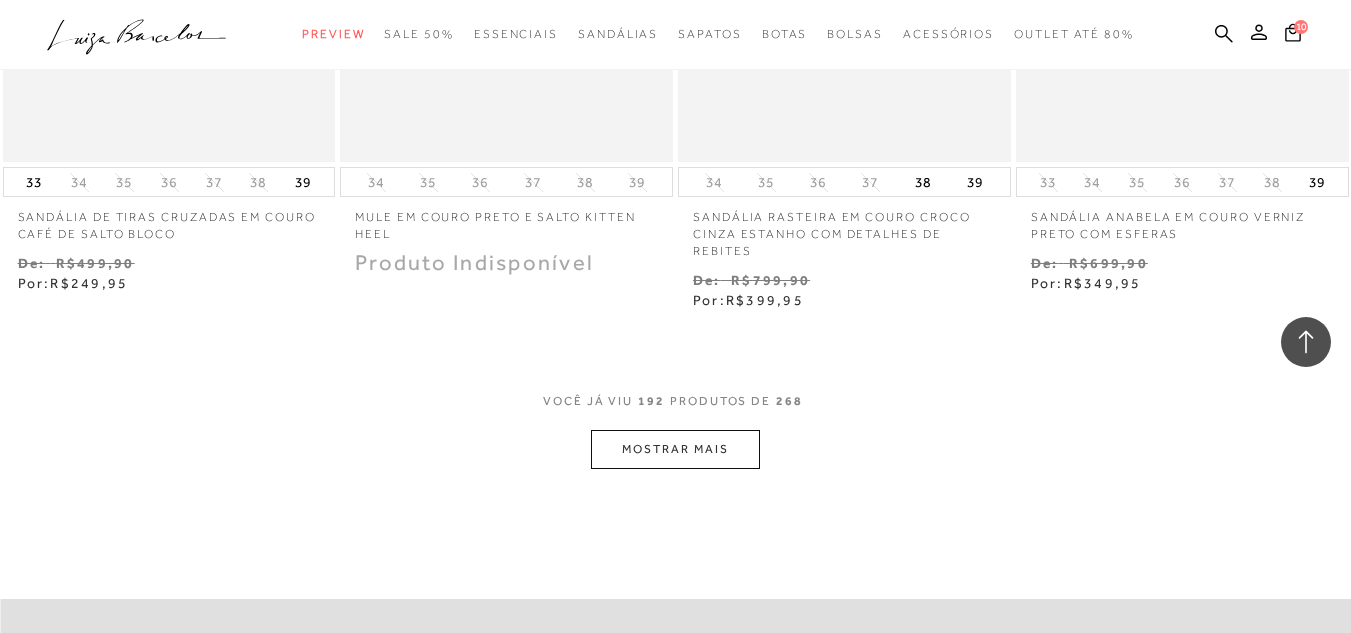 click on "MOSTRAR MAIS" at bounding box center [675, 449] 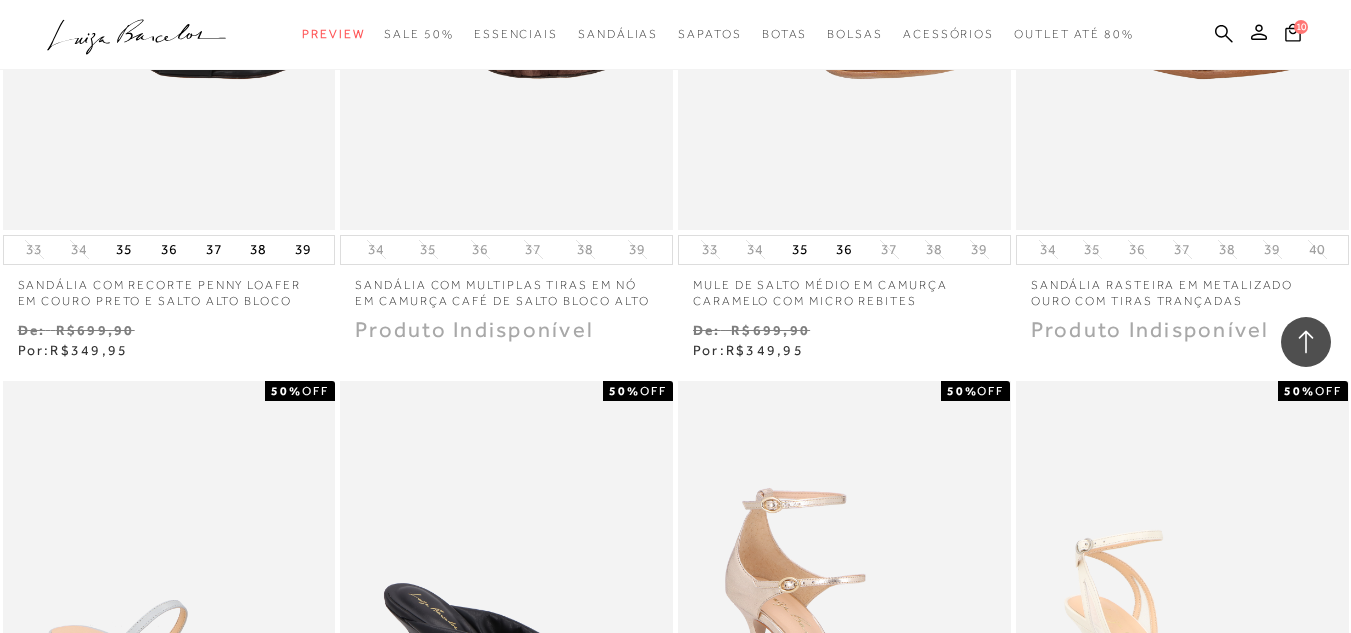scroll, scrollTop: 32600, scrollLeft: 0, axis: vertical 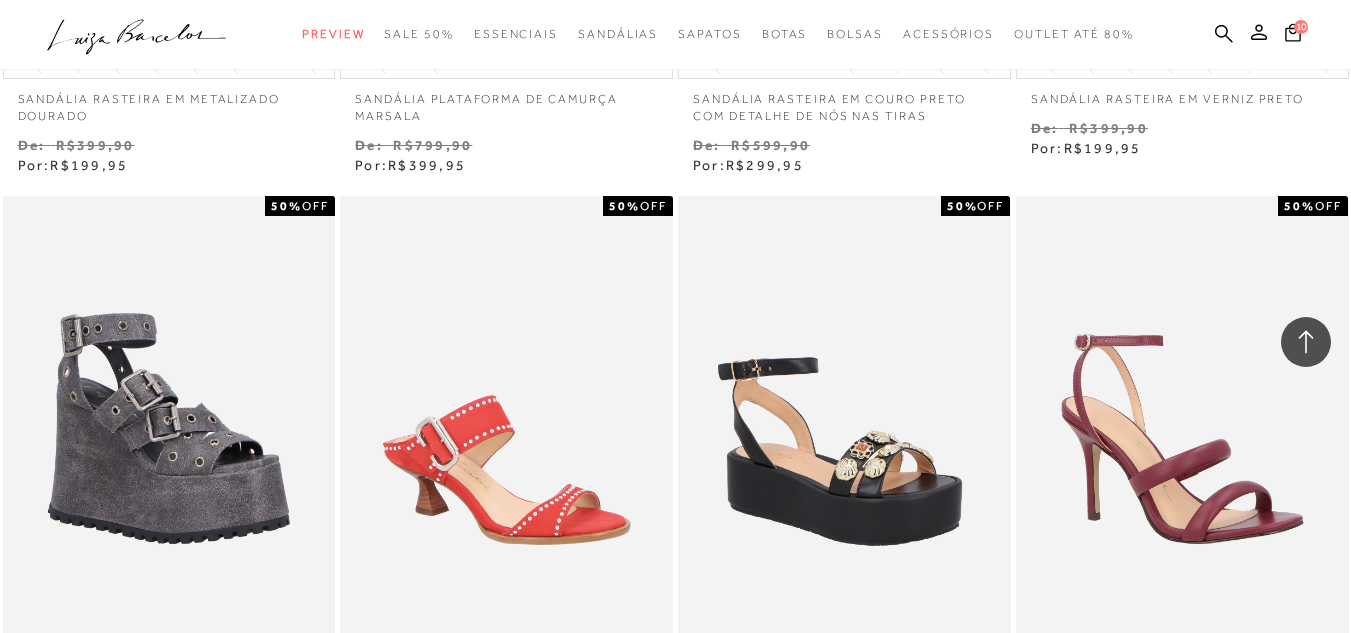 drag, startPoint x: 831, startPoint y: 450, endPoint x: 827, endPoint y: 433, distance: 17.464249 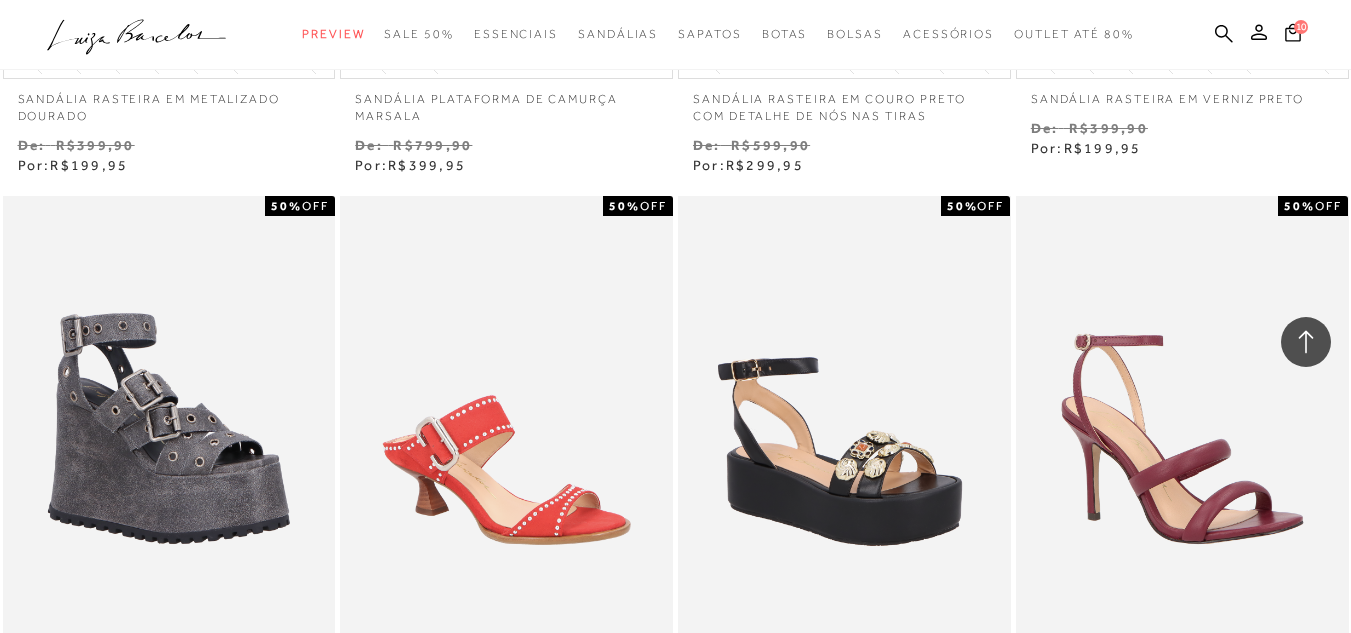 click at bounding box center (844, 445) 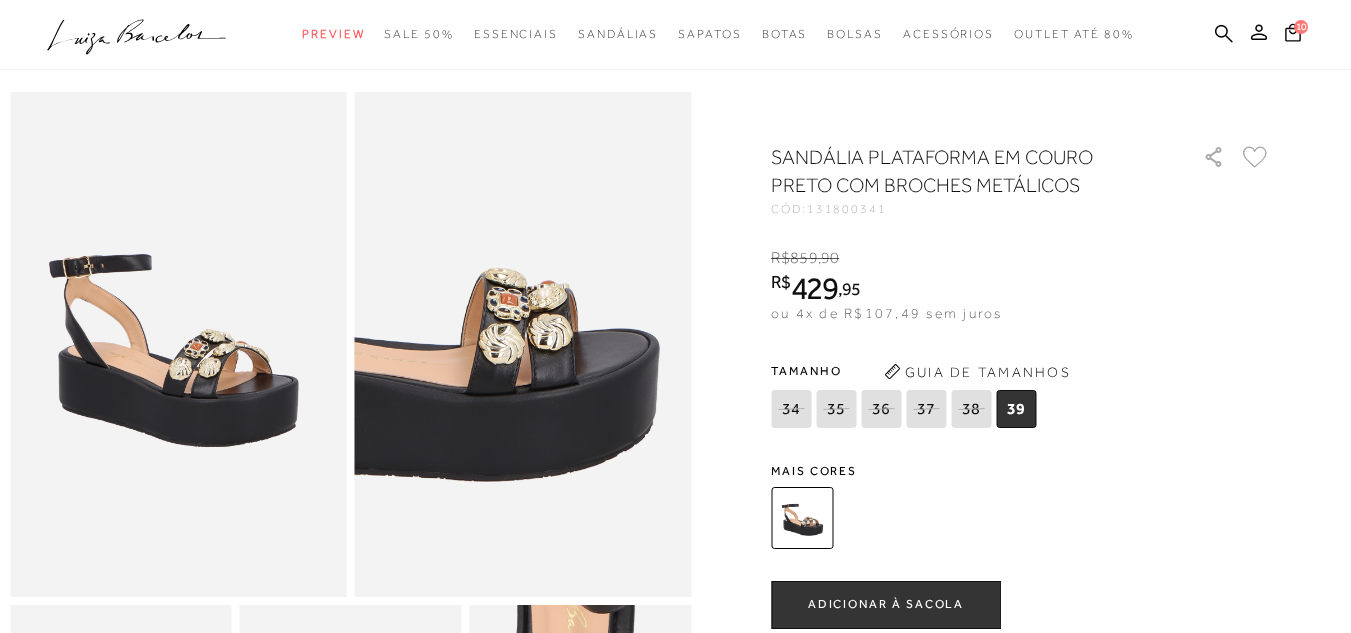 scroll, scrollTop: 0, scrollLeft: 0, axis: both 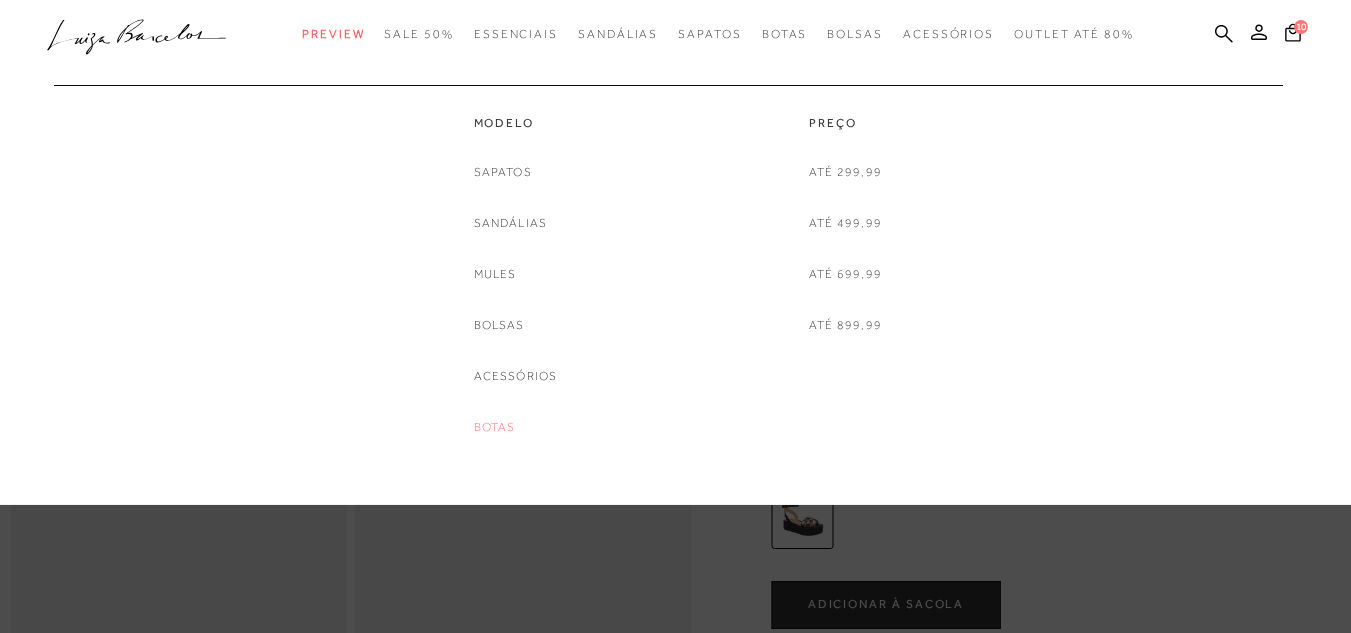 click on "Botas" at bounding box center (495, 427) 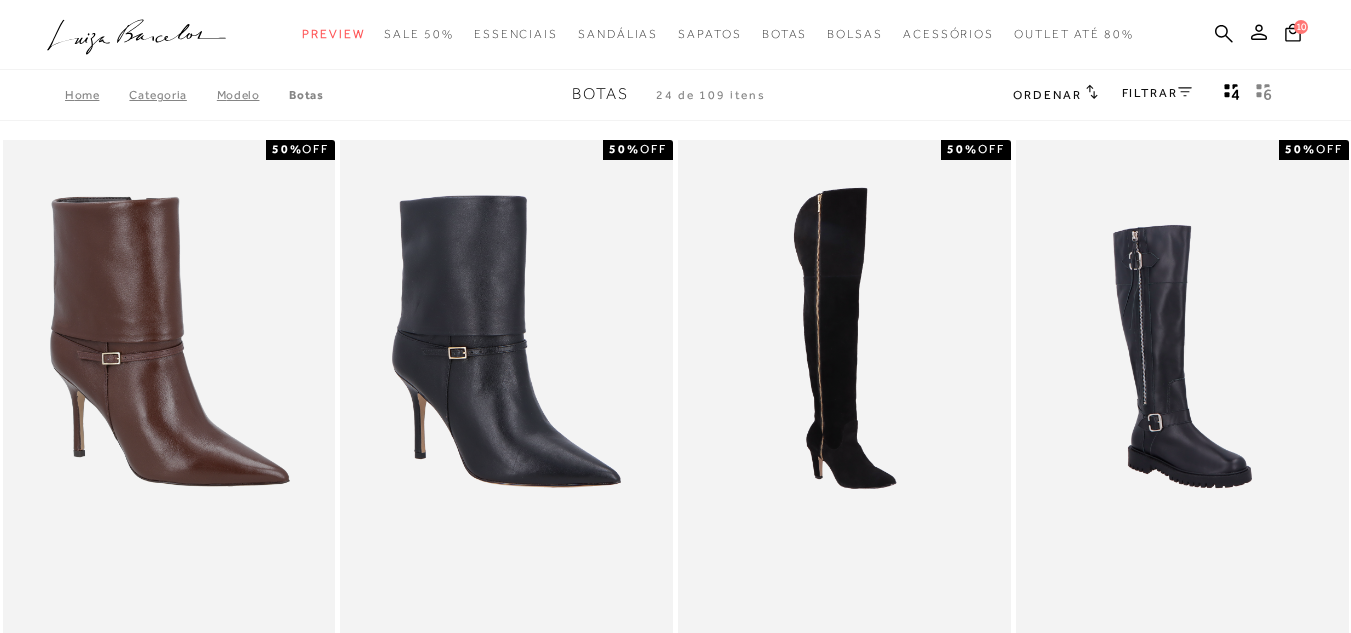 scroll, scrollTop: 0, scrollLeft: 0, axis: both 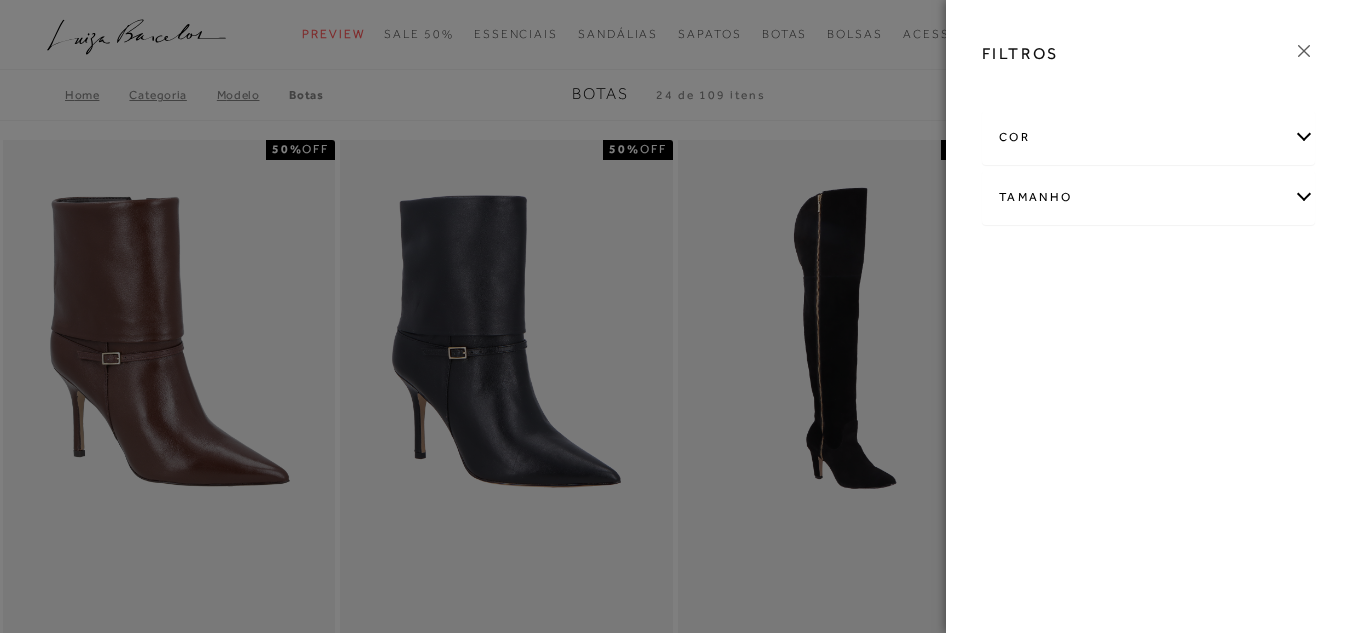 click on "Tamanho" at bounding box center [1148, 197] 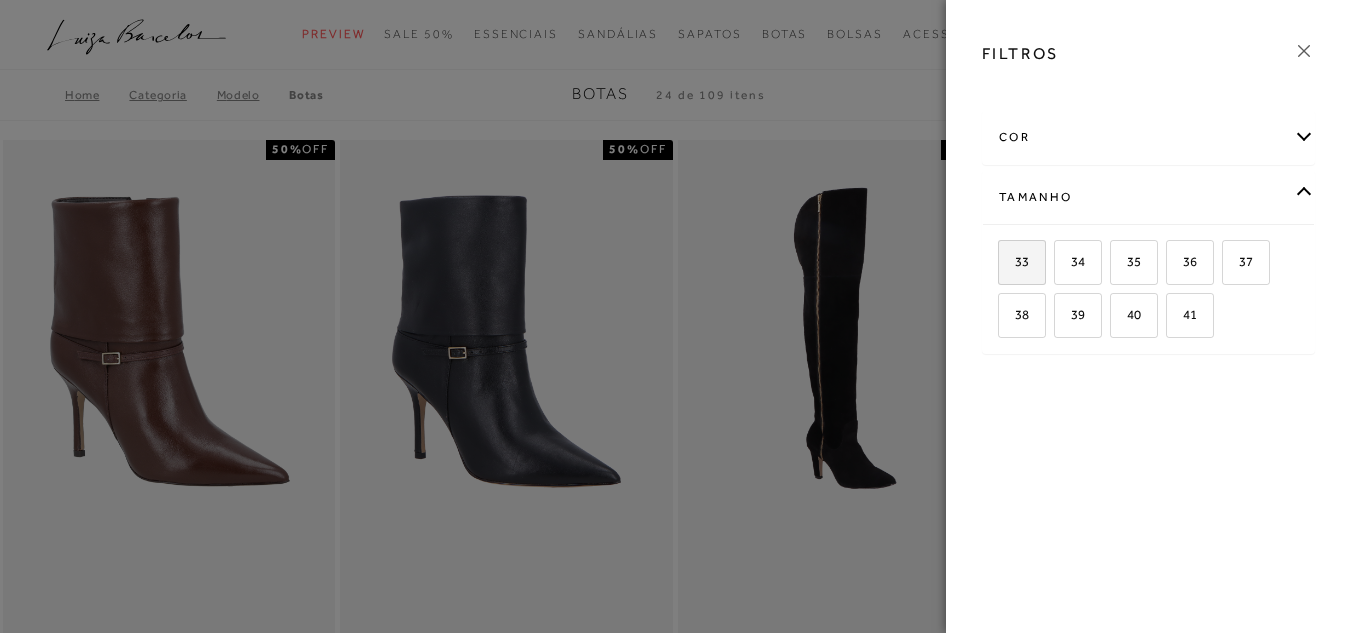 click on "33" at bounding box center [1022, 262] 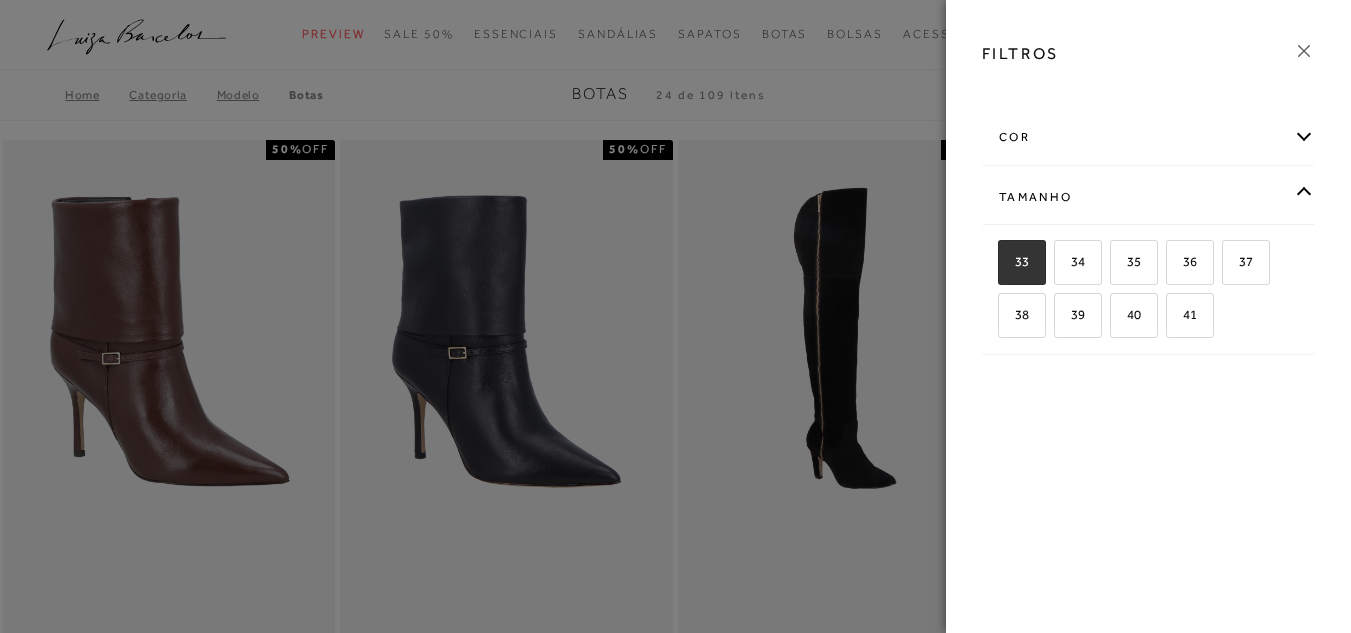 checkbox on "true" 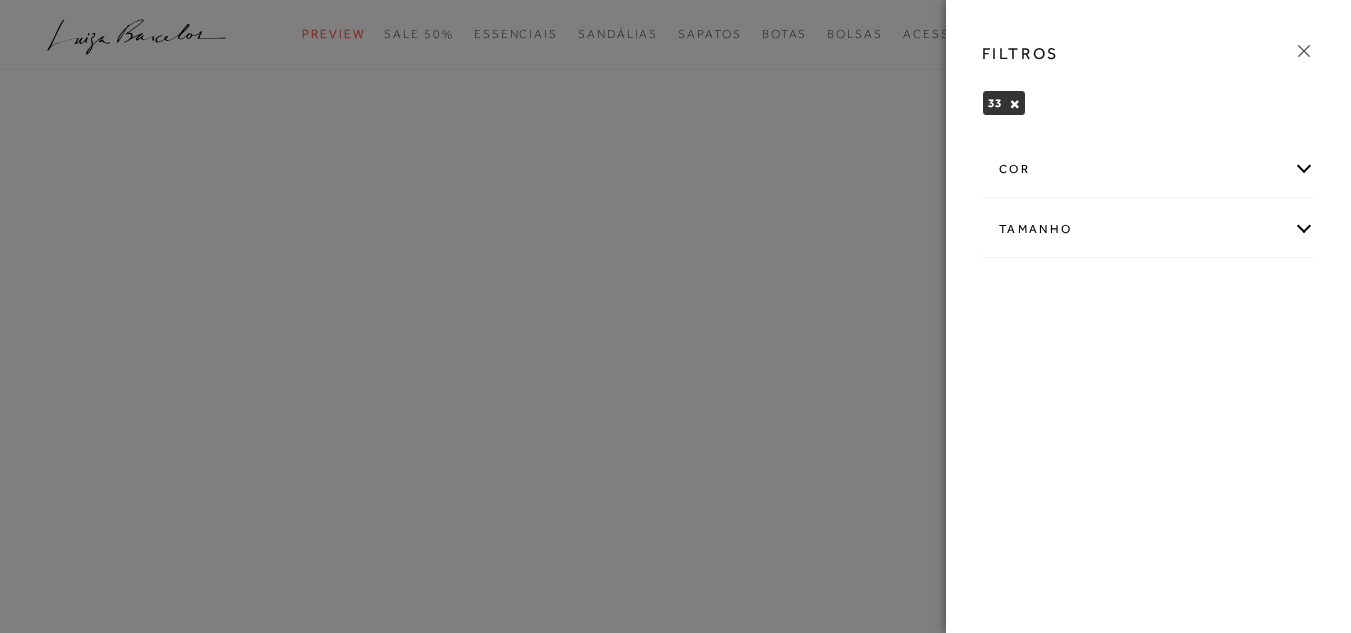 click at bounding box center [675, 316] 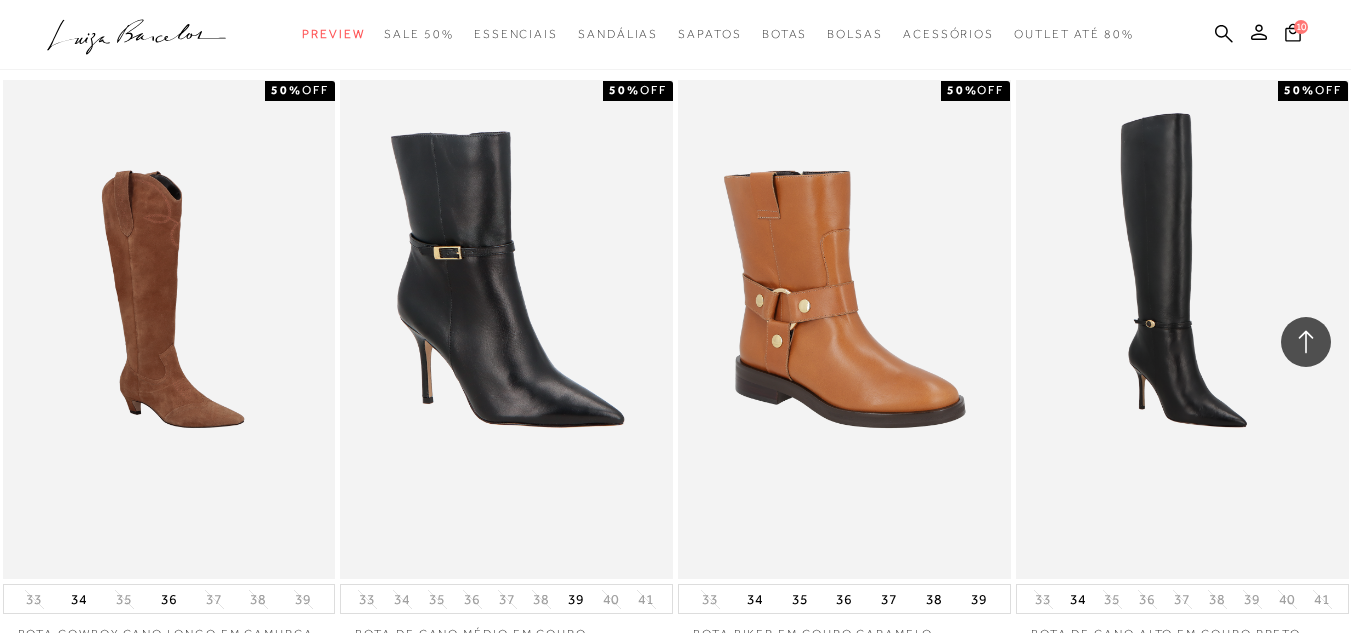 scroll, scrollTop: 1900, scrollLeft: 0, axis: vertical 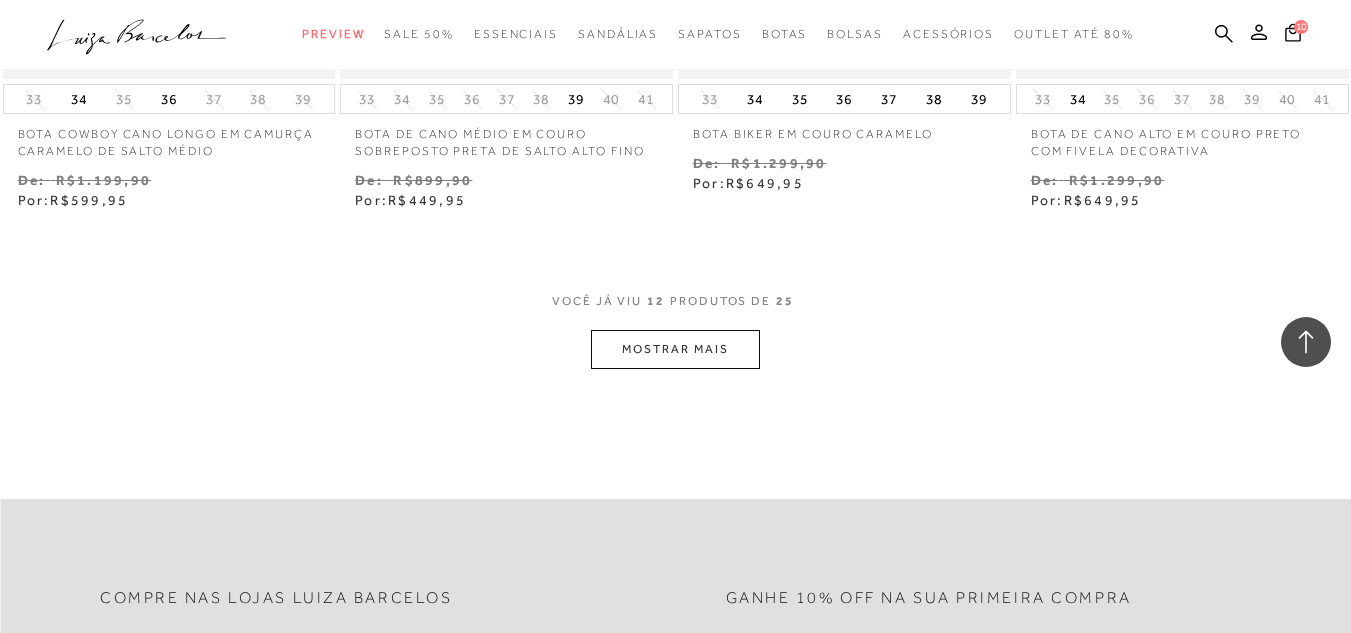 click on "MOSTRAR MAIS" at bounding box center (675, 349) 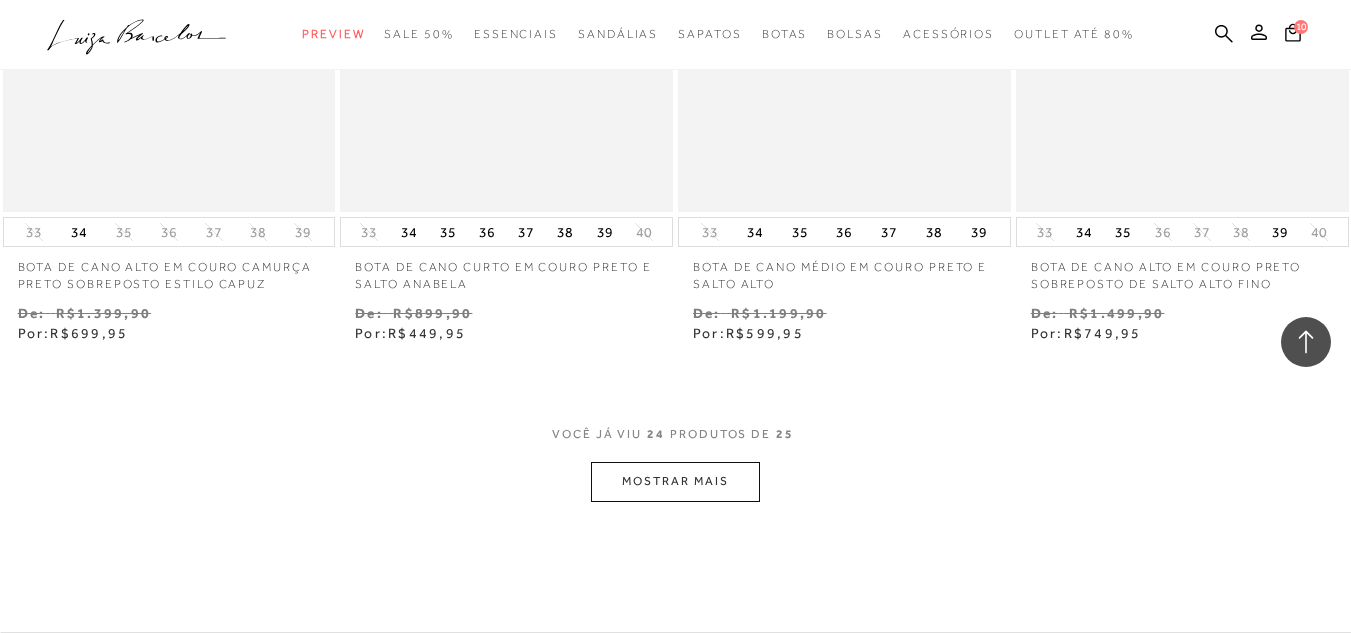 scroll, scrollTop: 3900, scrollLeft: 0, axis: vertical 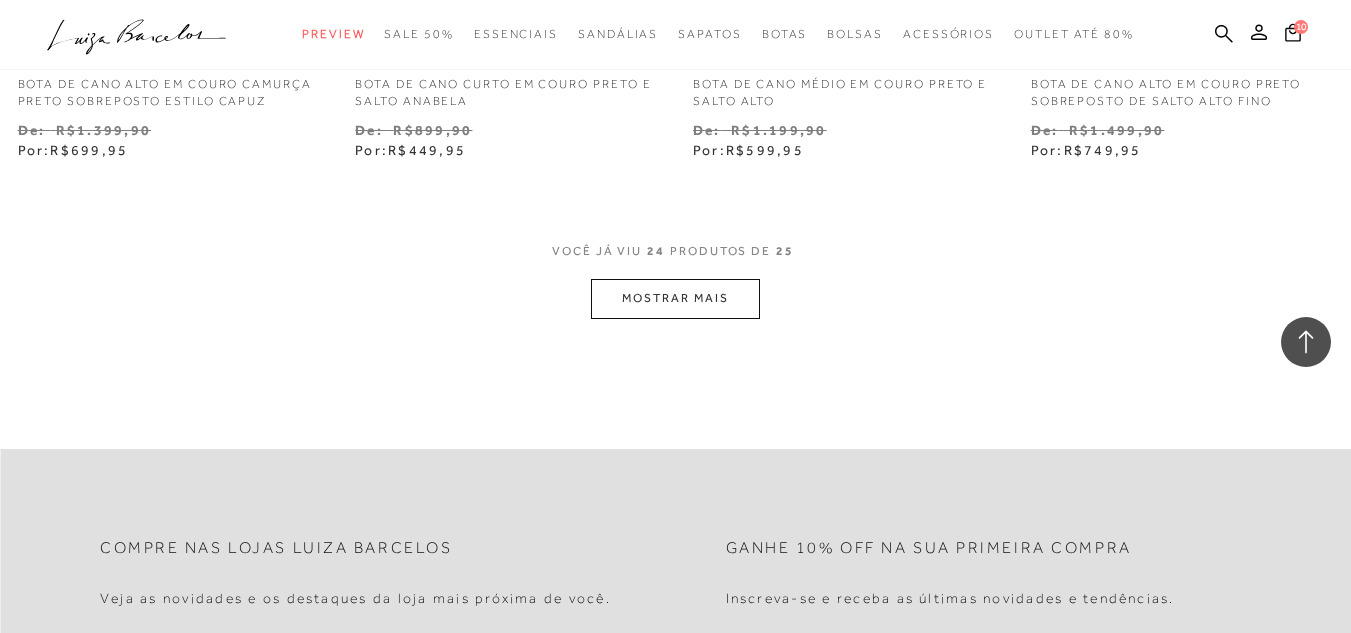 click on "MOSTRAR MAIS" at bounding box center (675, 298) 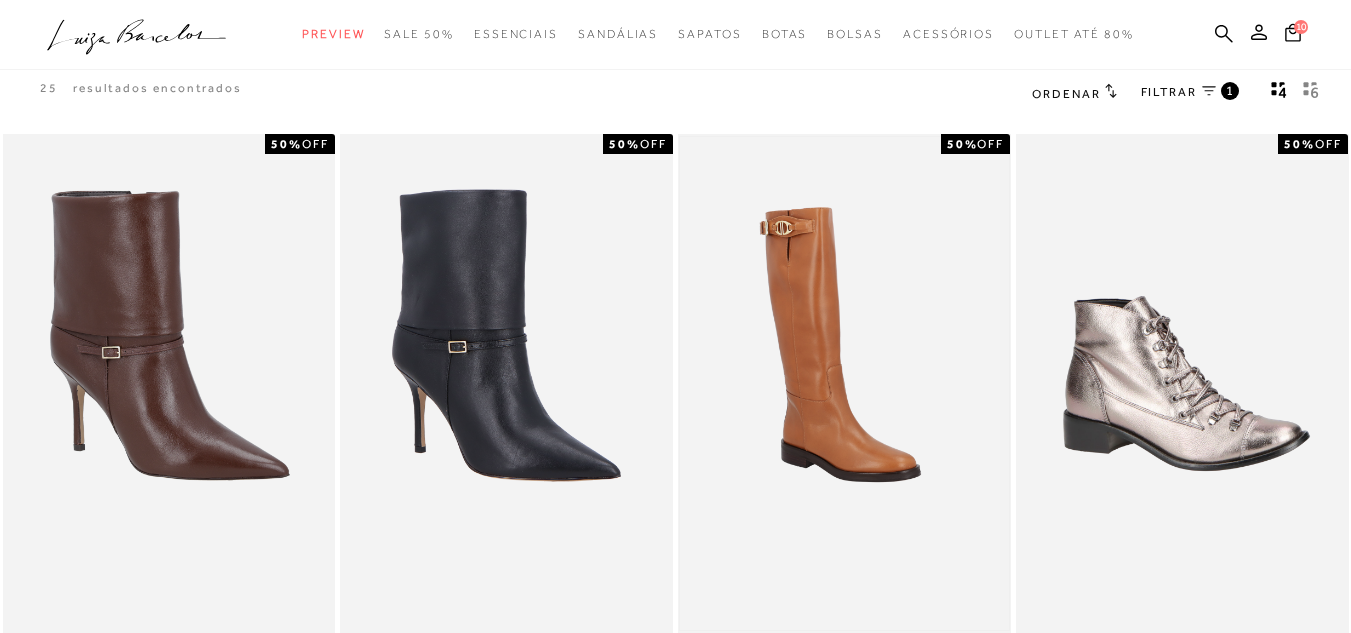 scroll, scrollTop: 0, scrollLeft: 0, axis: both 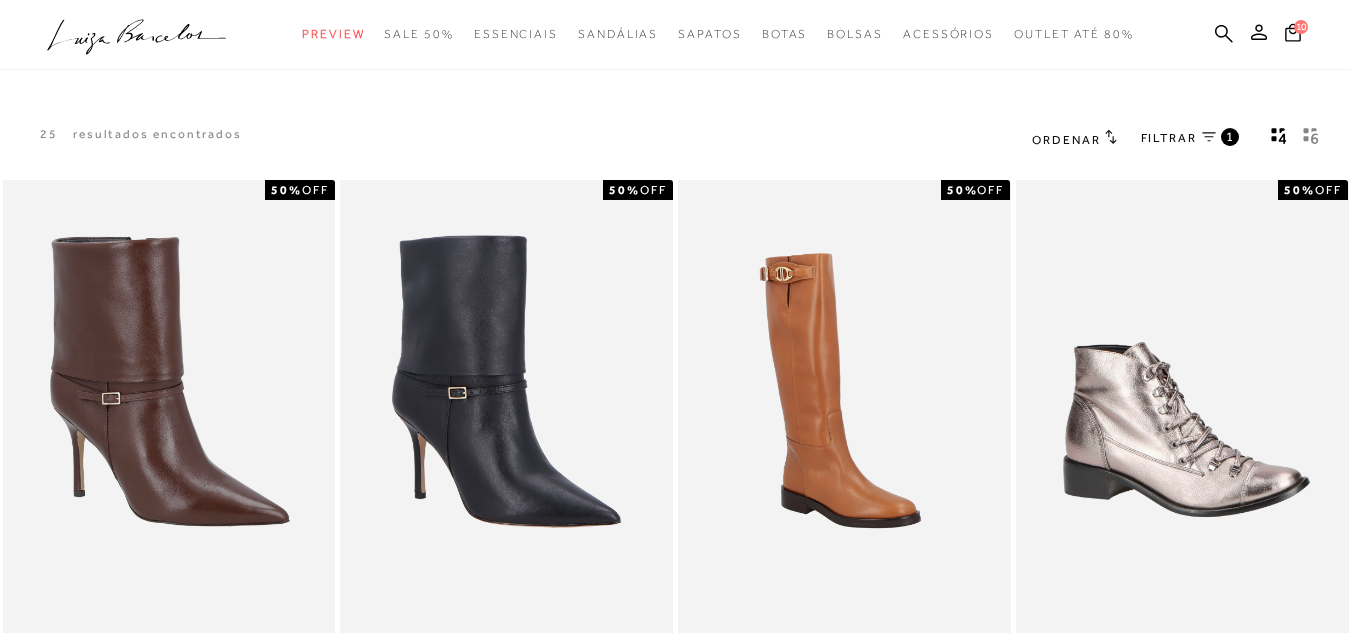 click on "FILTRAR" at bounding box center [1169, 138] 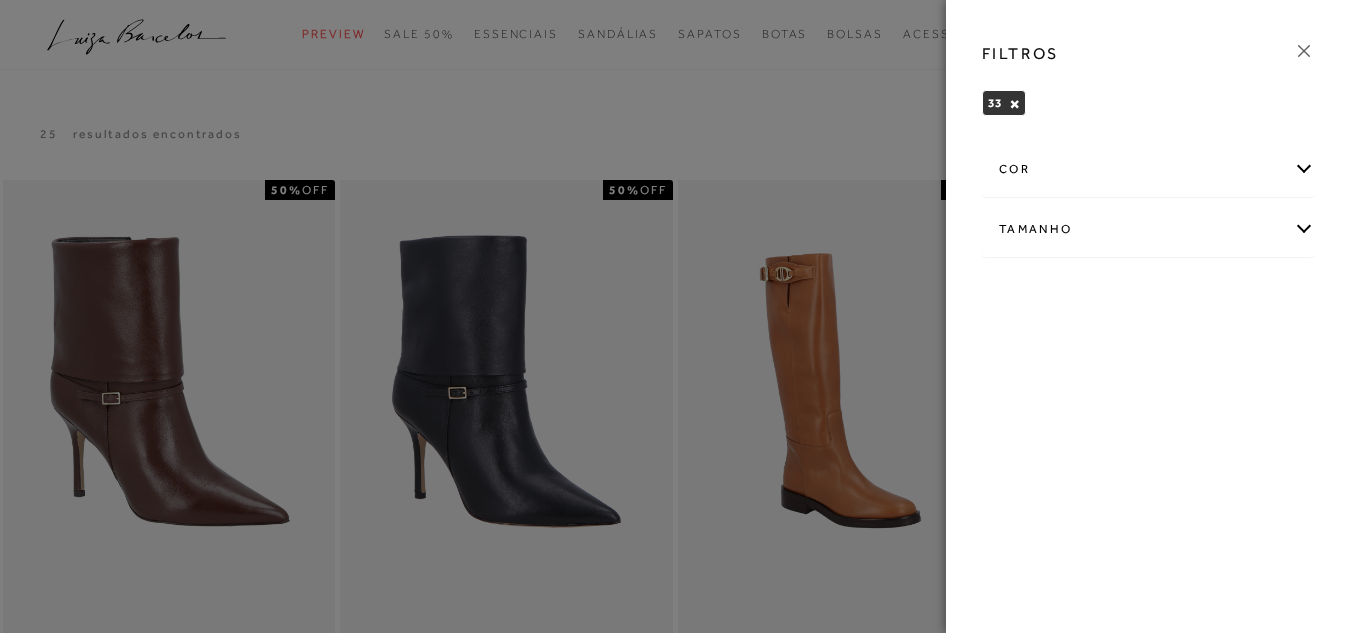click on "Tamanho" at bounding box center (1148, 229) 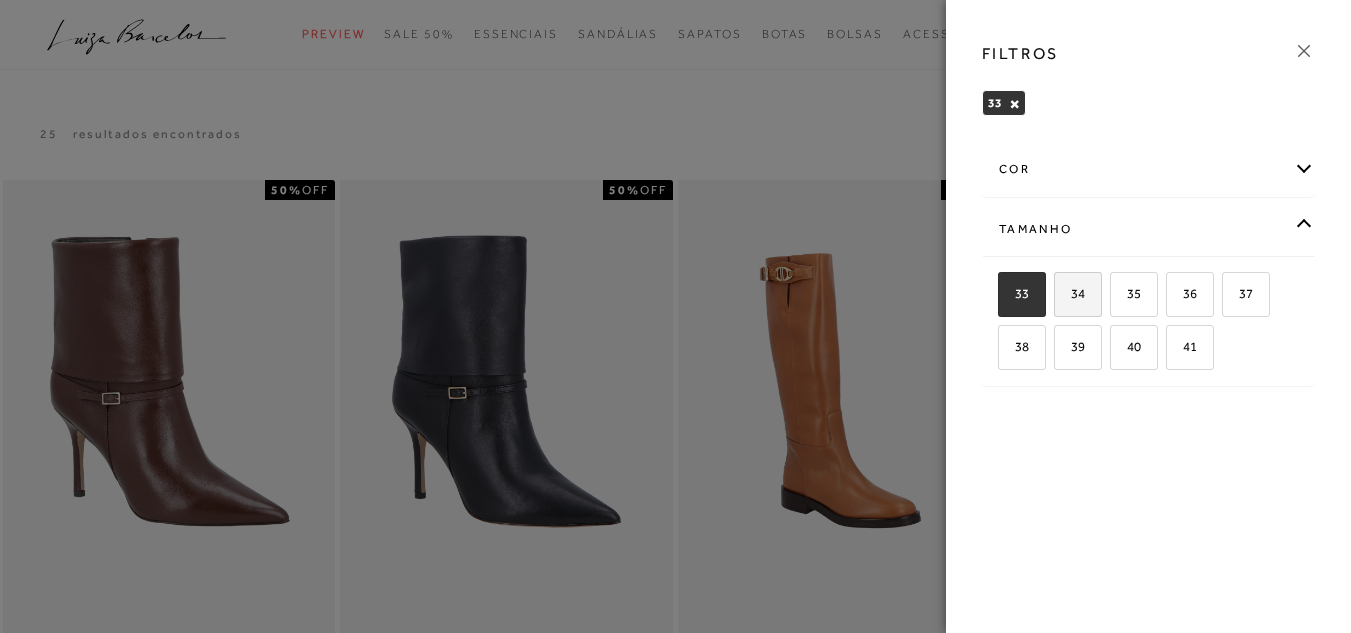 click on "34" at bounding box center [1070, 293] 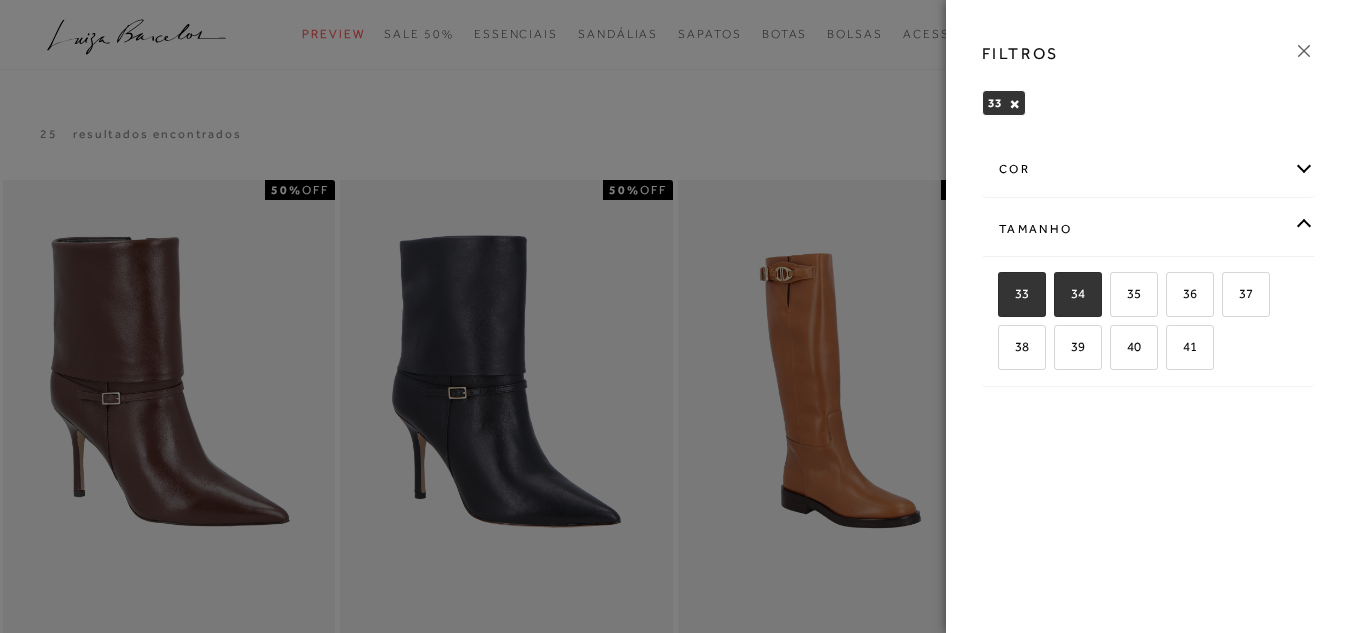 checkbox on "true" 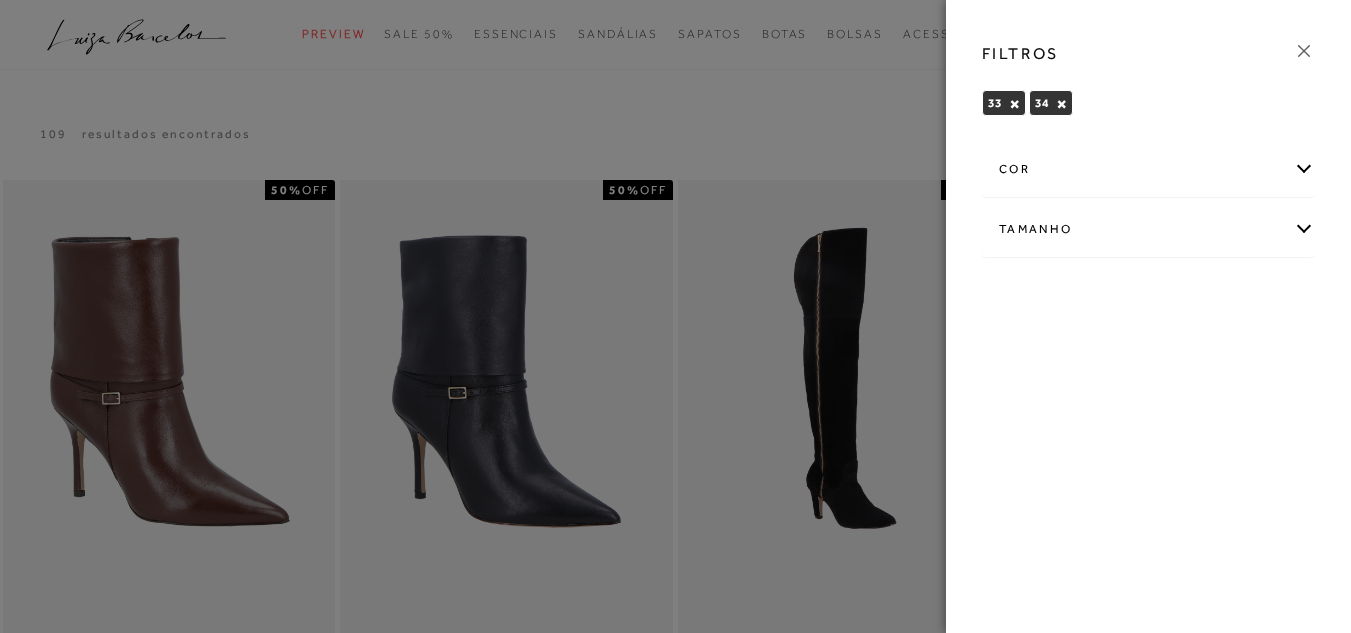 click 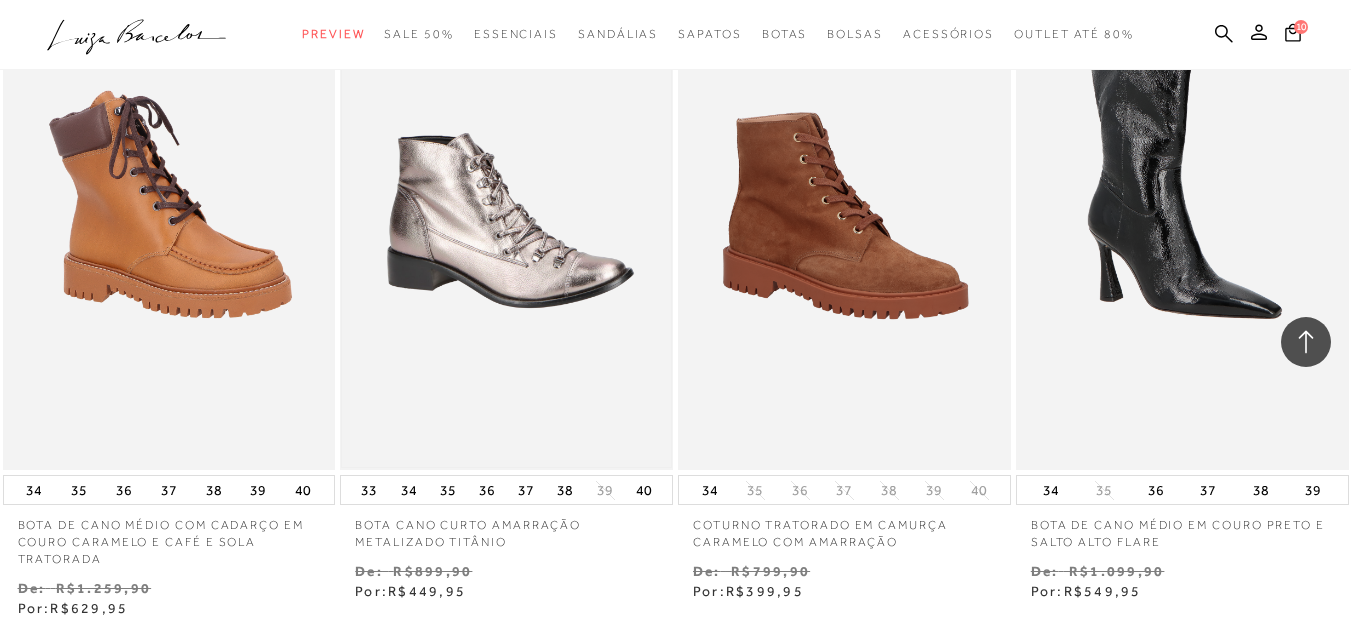 scroll, scrollTop: 1700, scrollLeft: 0, axis: vertical 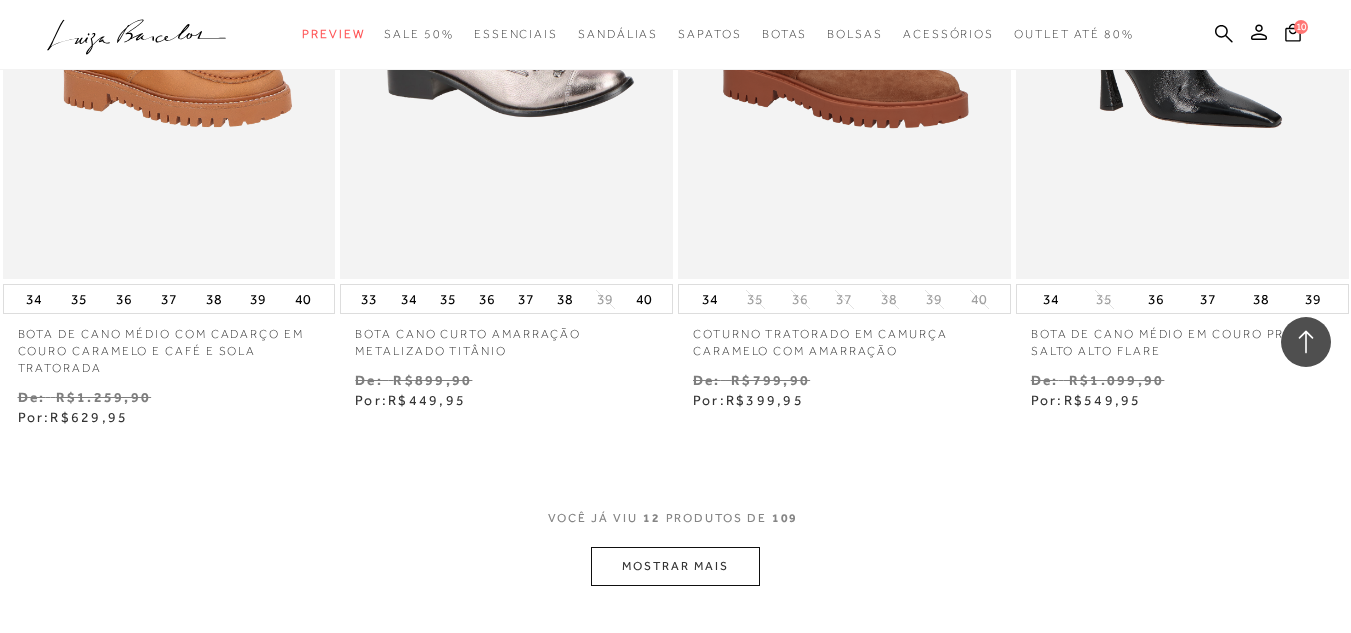 click on "MOSTRAR MAIS" at bounding box center [675, 566] 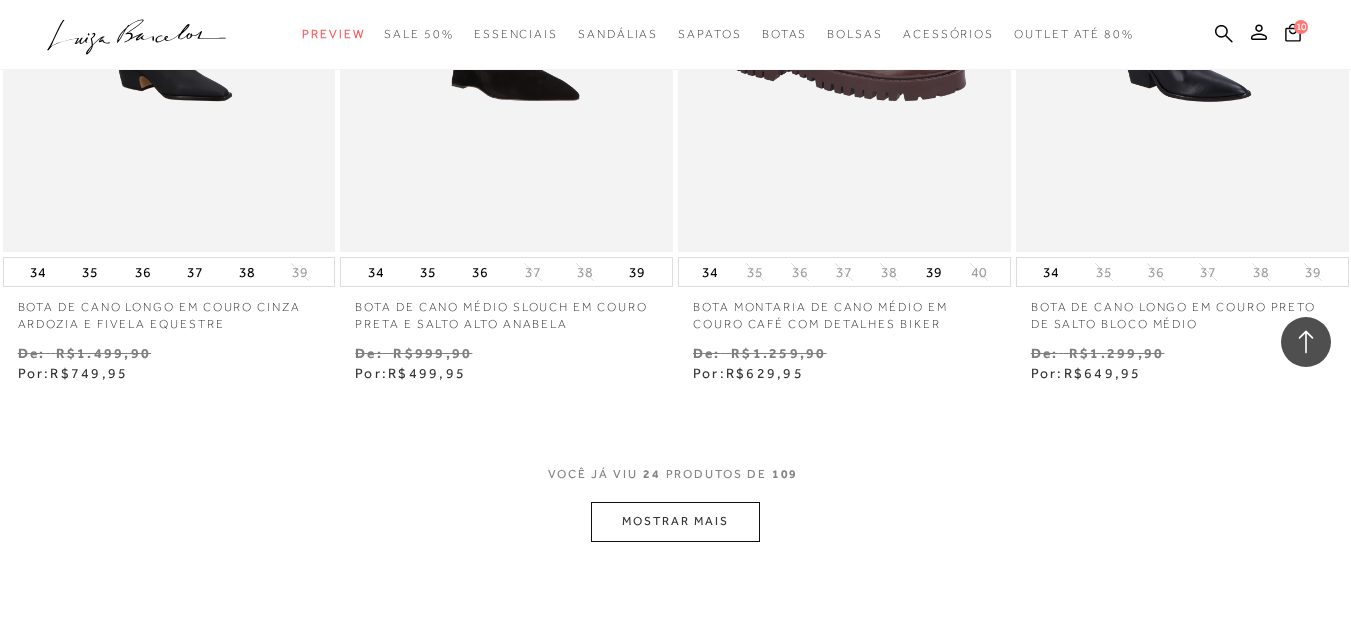 scroll, scrollTop: 3700, scrollLeft: 0, axis: vertical 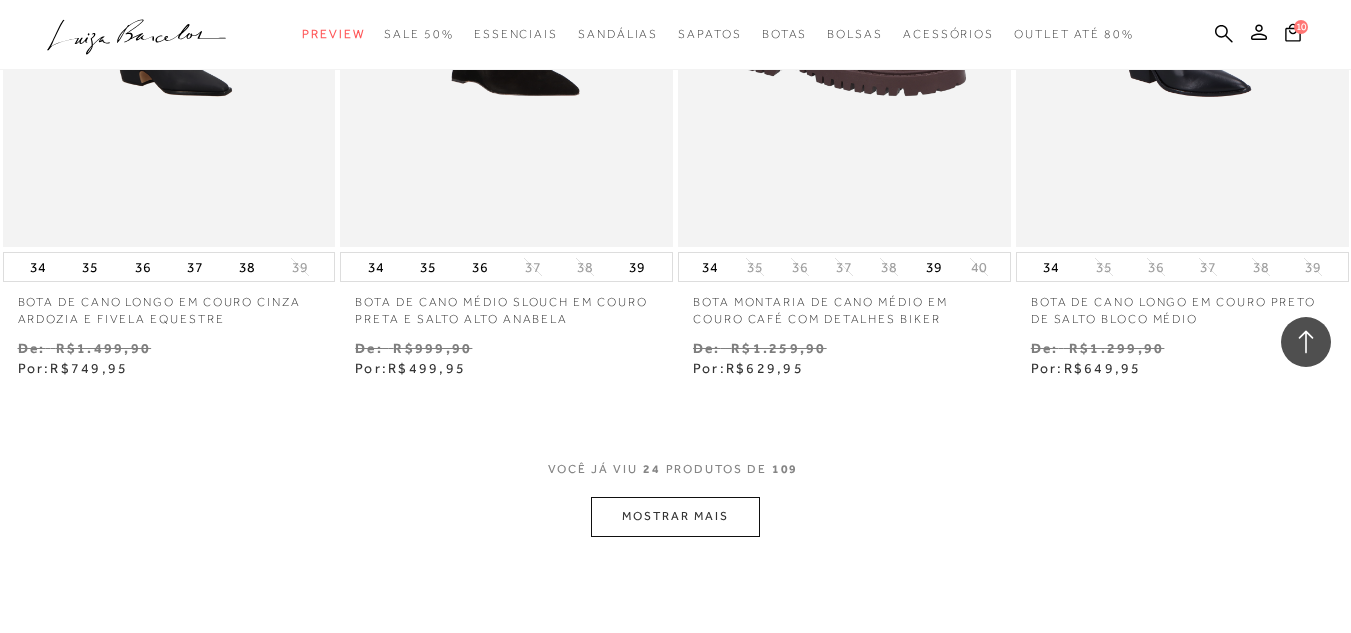 click on "MOSTRAR MAIS" at bounding box center [675, 516] 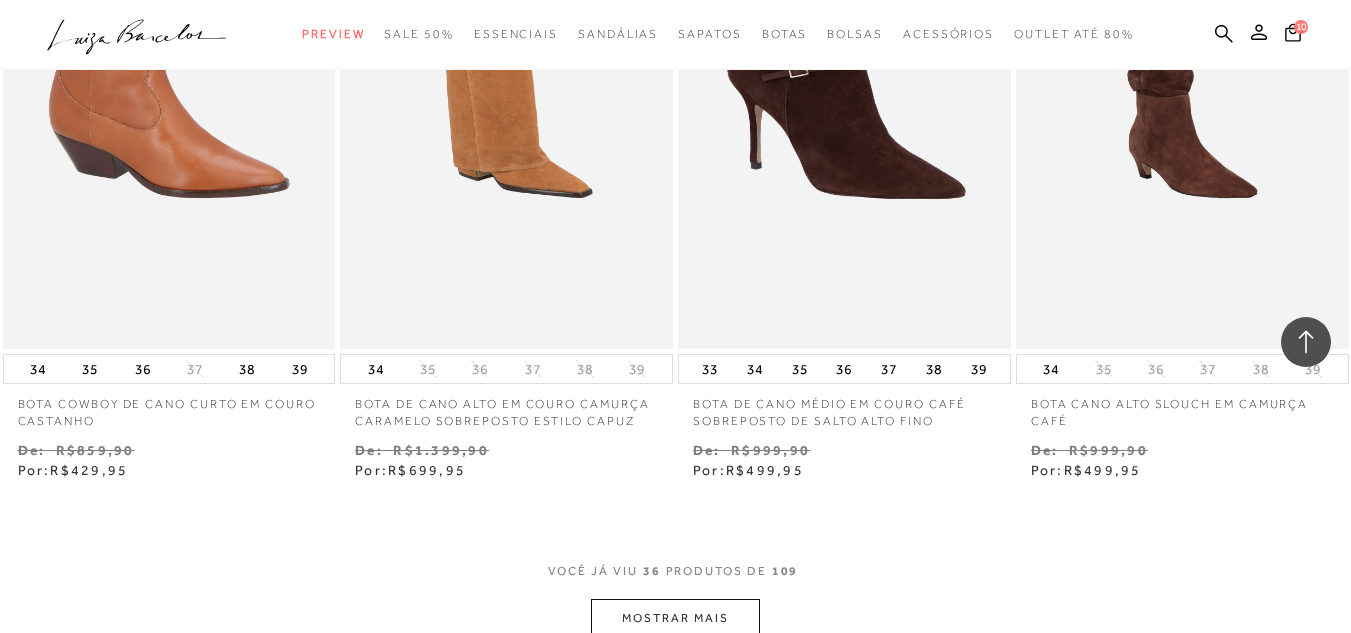 scroll, scrollTop: 5700, scrollLeft: 0, axis: vertical 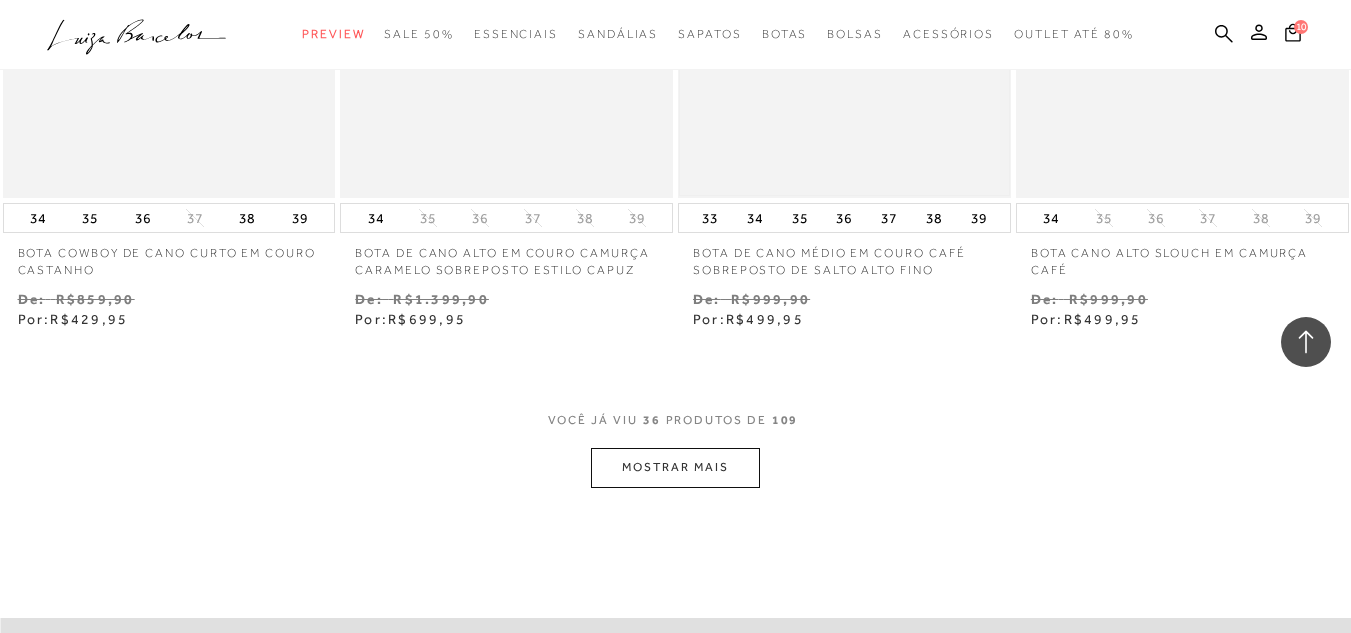 click on "MOSTRAR MAIS" at bounding box center [675, 467] 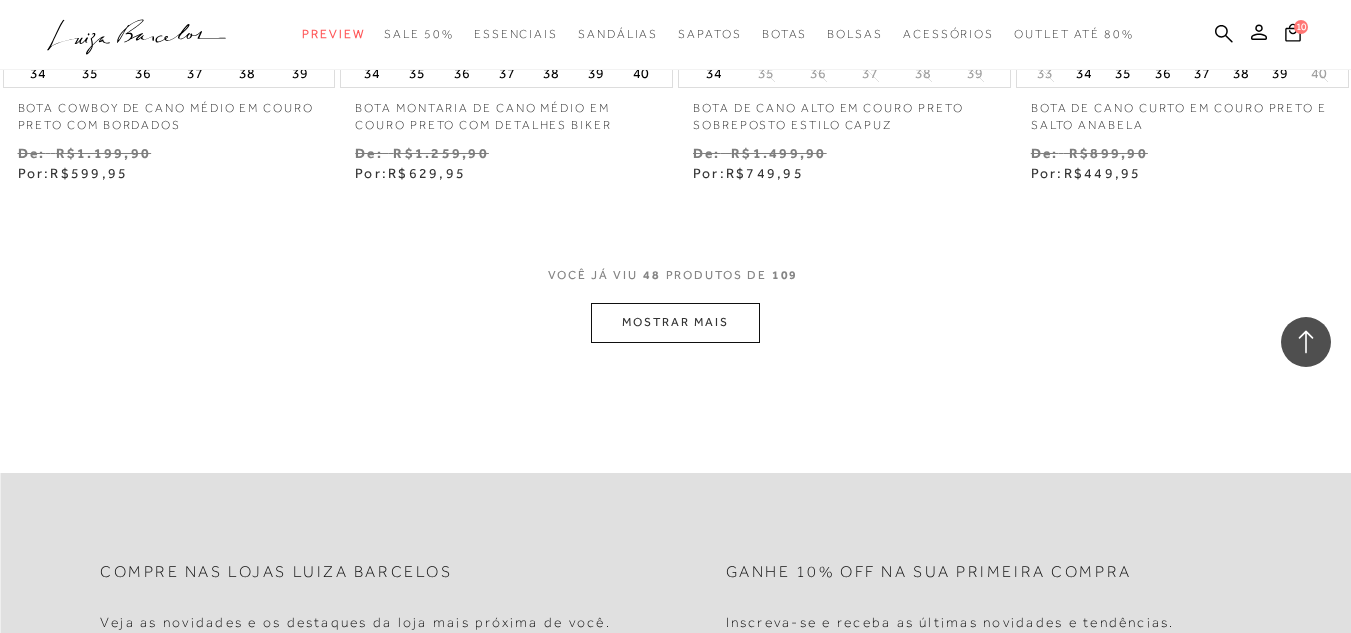 scroll, scrollTop: 7800, scrollLeft: 0, axis: vertical 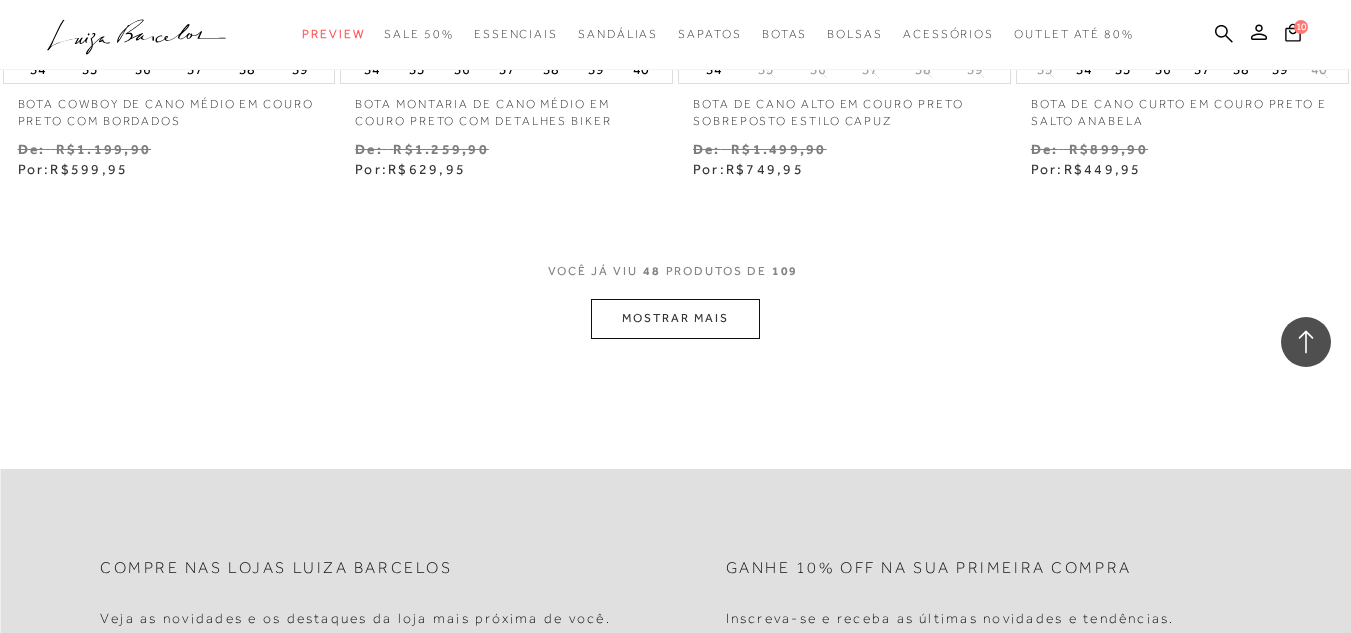 click on "MOSTRAR MAIS" at bounding box center (675, 318) 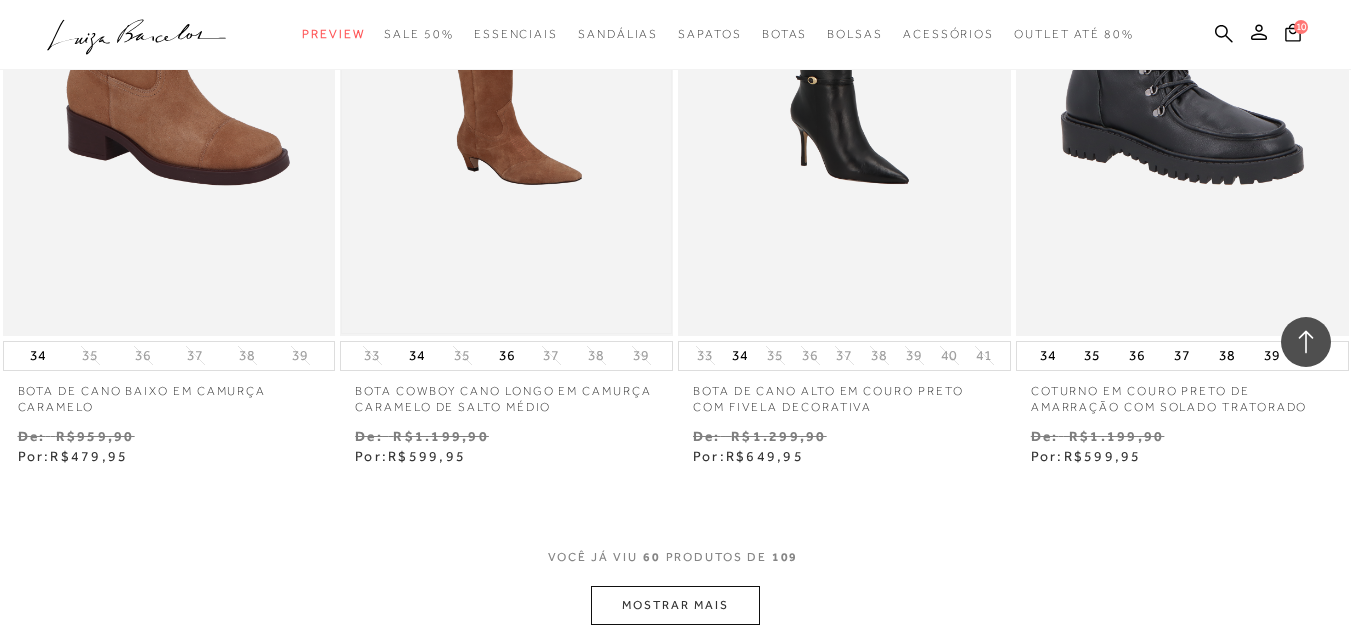 scroll, scrollTop: 9800, scrollLeft: 0, axis: vertical 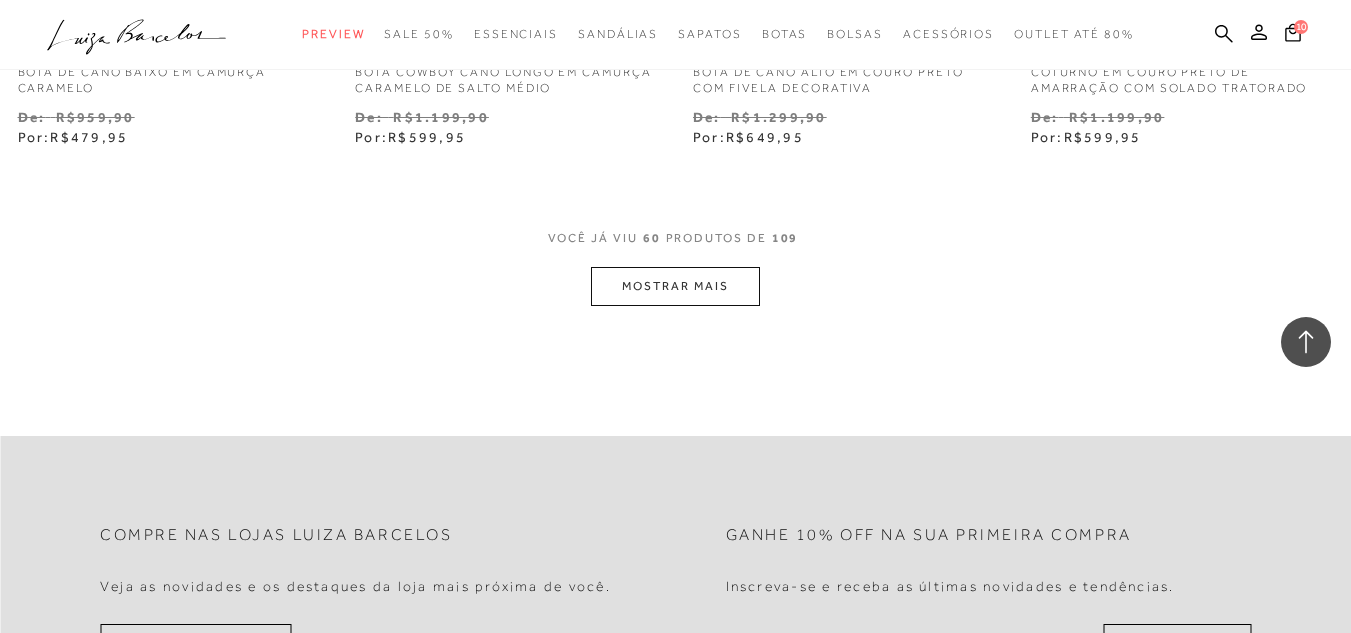 click on "Resultados da pesquisa
Botas
Resultados: 49 - 60 (de 109)
Opções de exibição
109
resultados encontrados
2" at bounding box center [675, -4707] 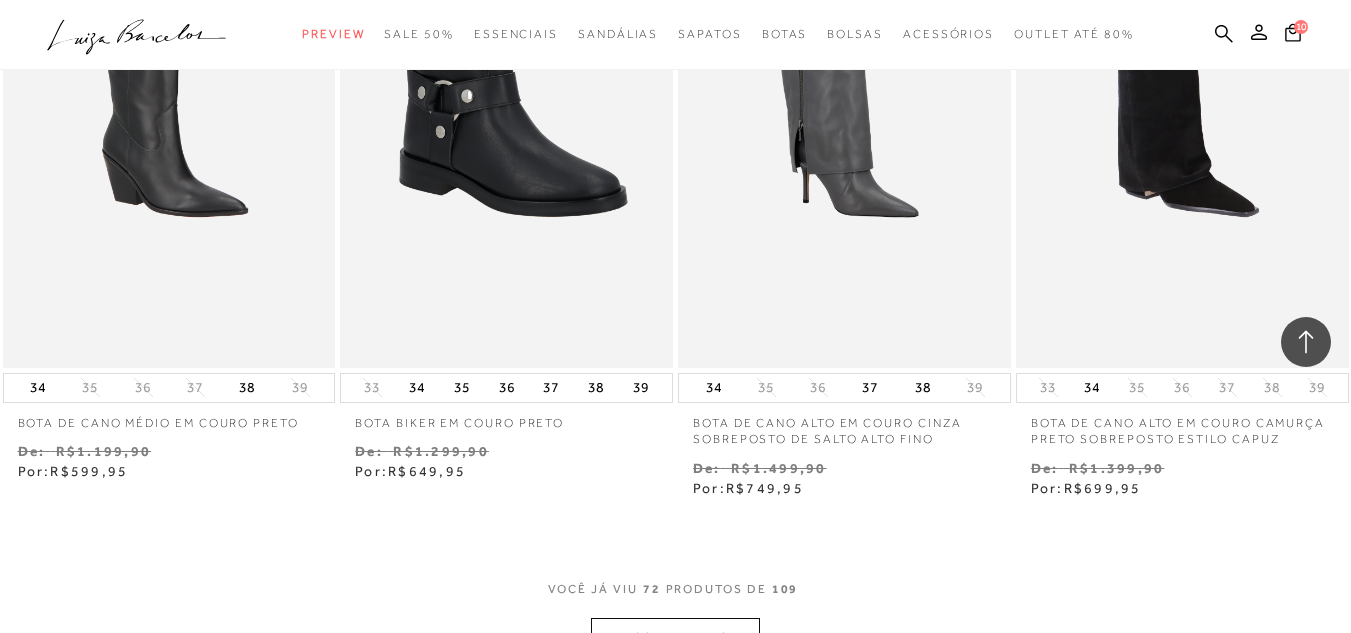 scroll, scrollTop: 11500, scrollLeft: 0, axis: vertical 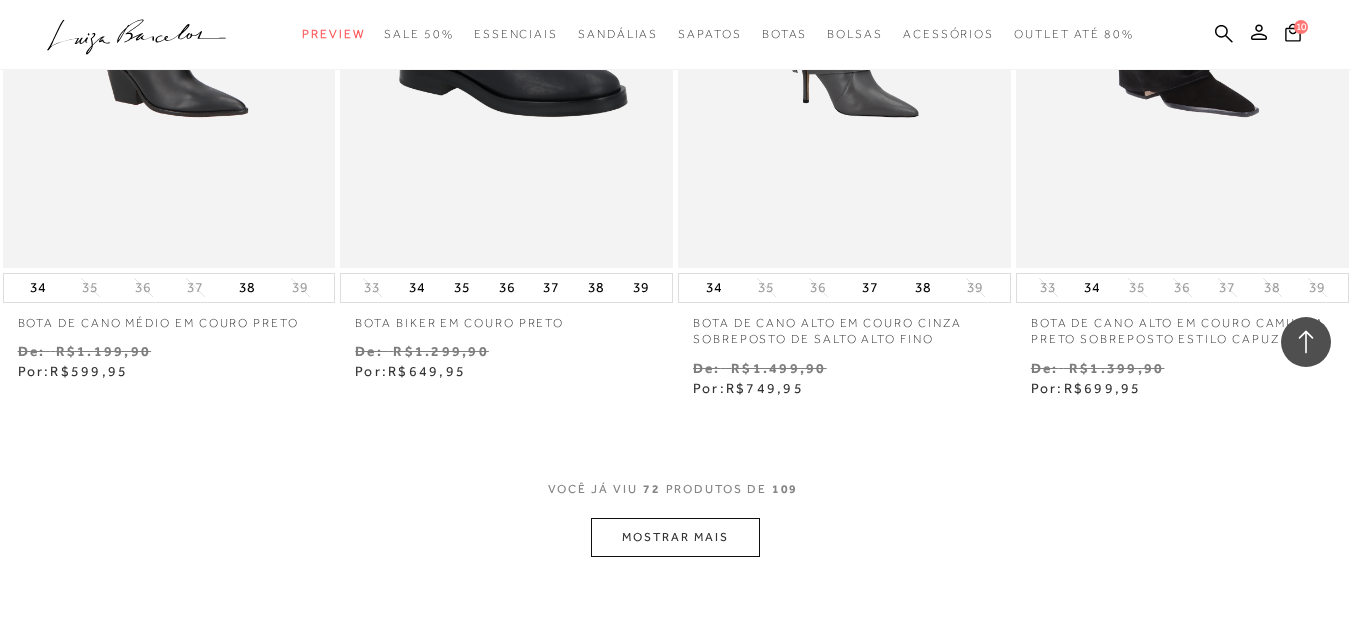 click on "MOSTRAR MAIS" at bounding box center [675, 537] 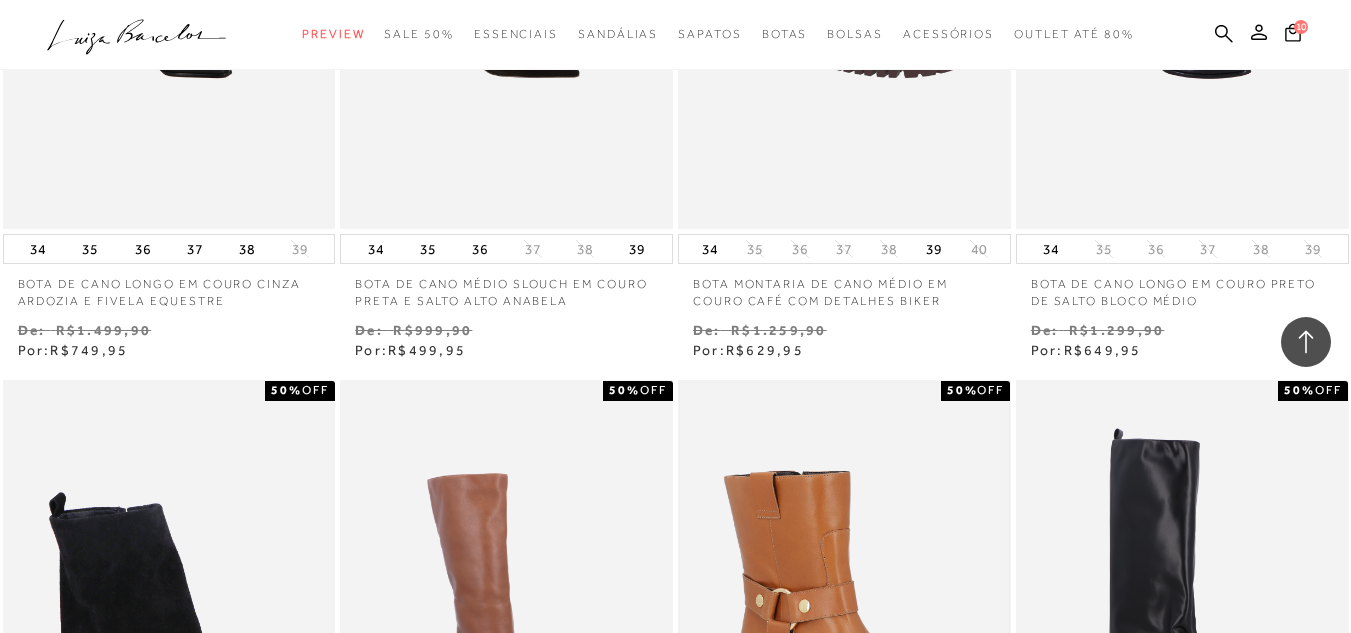 scroll, scrollTop: 3400, scrollLeft: 0, axis: vertical 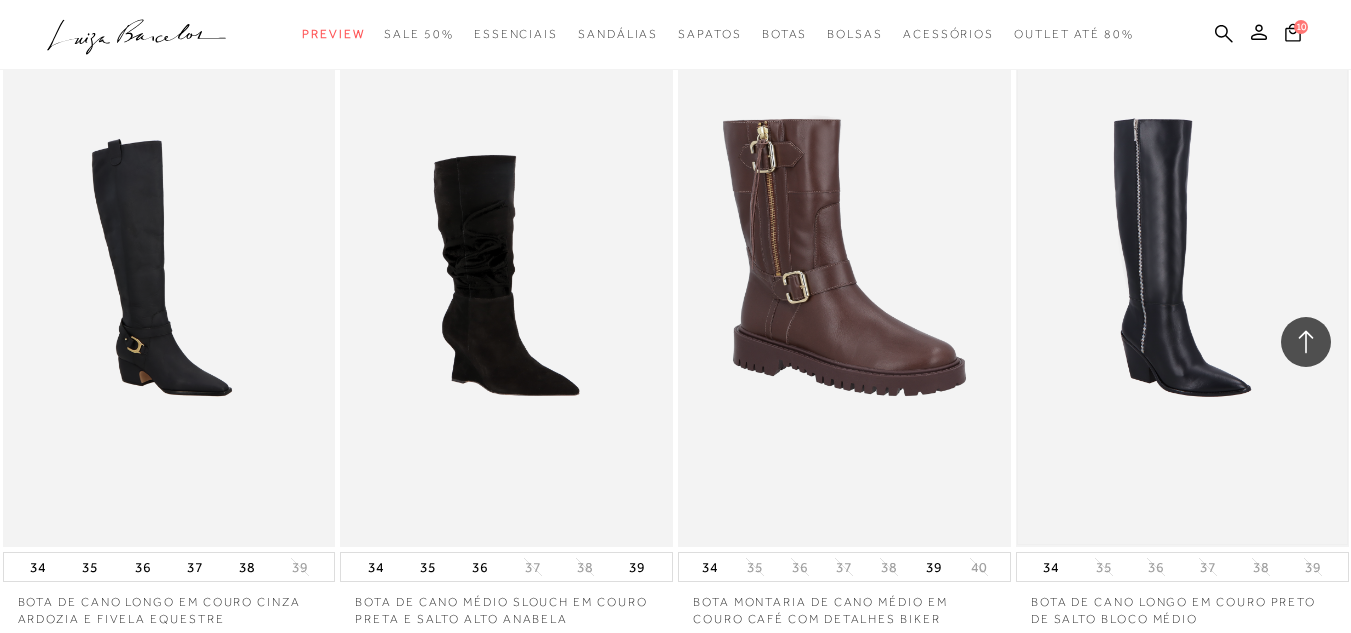 click at bounding box center [1182, 297] 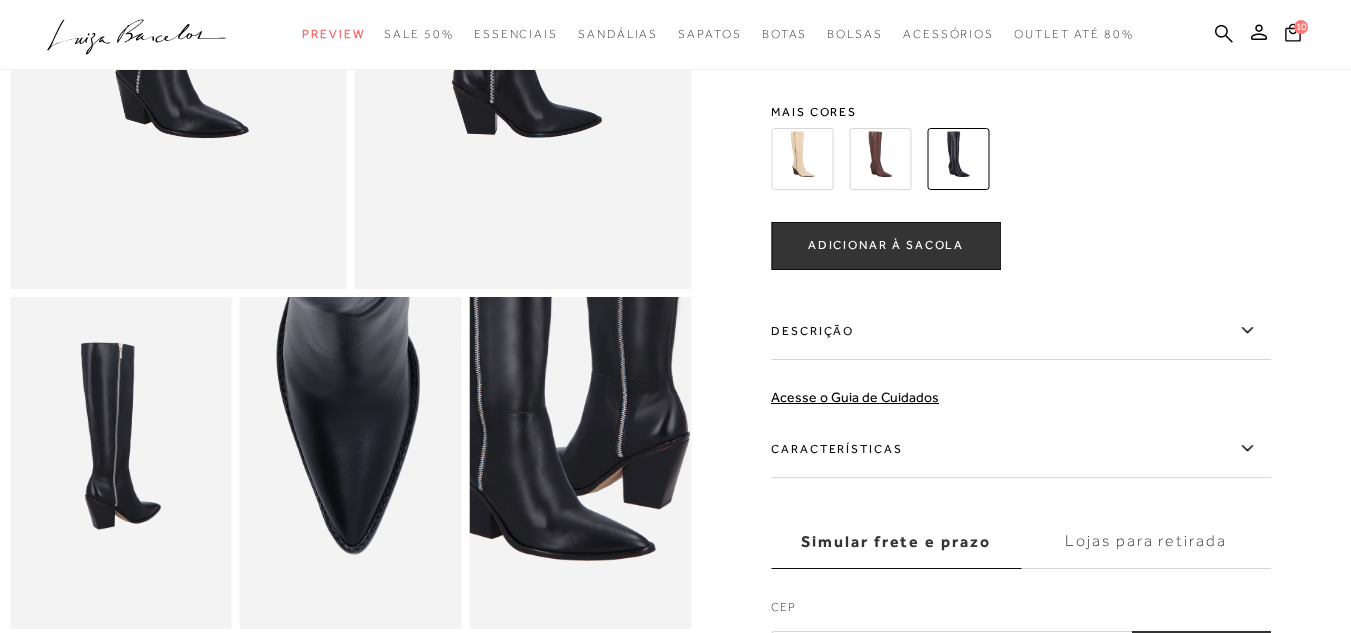 scroll, scrollTop: 400, scrollLeft: 0, axis: vertical 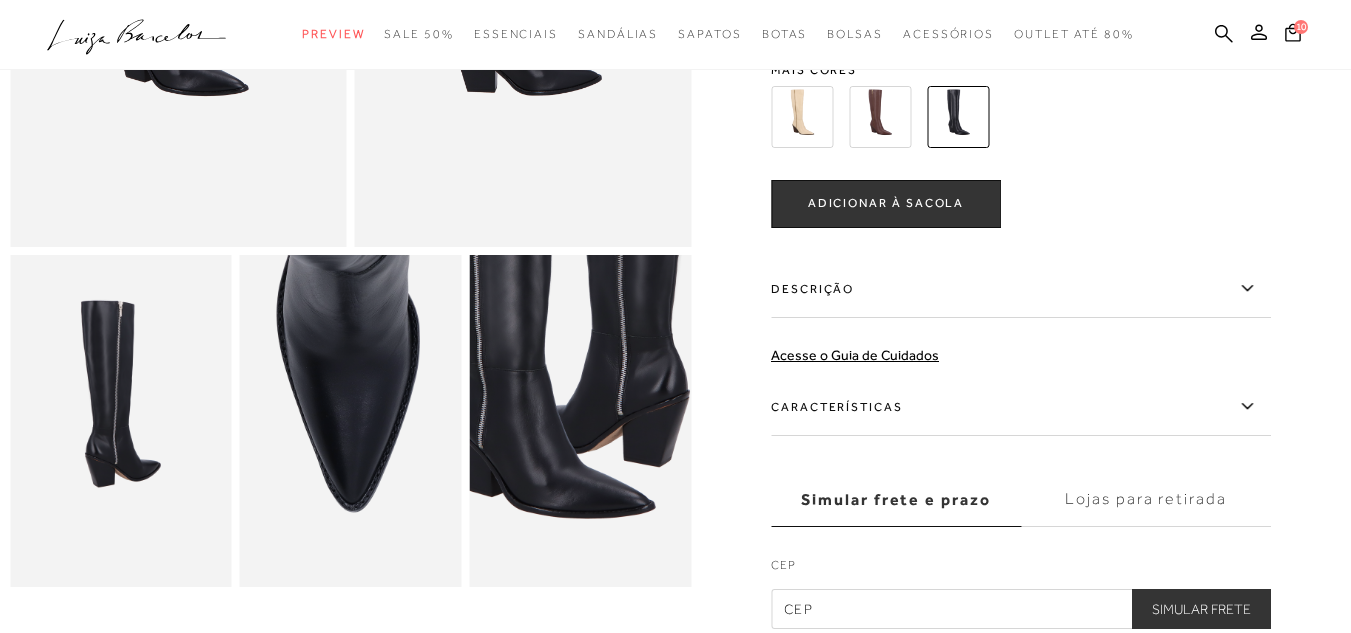 click at bounding box center [580, 421] 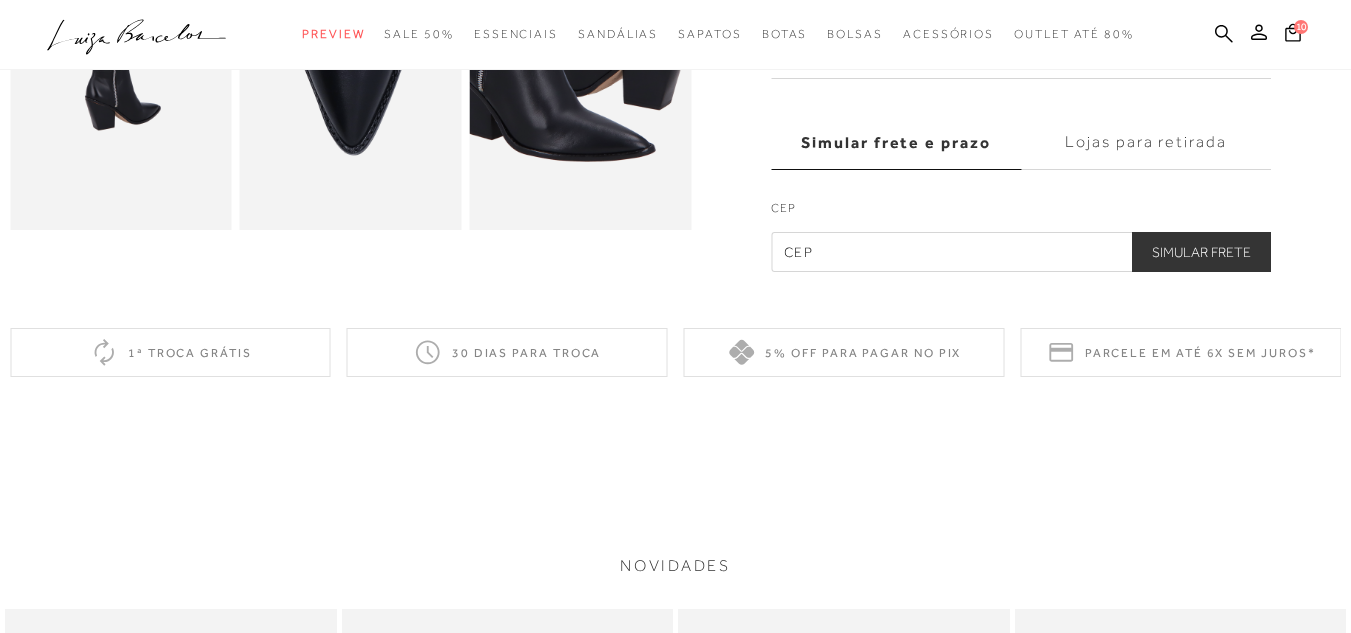 scroll, scrollTop: 500, scrollLeft: 0, axis: vertical 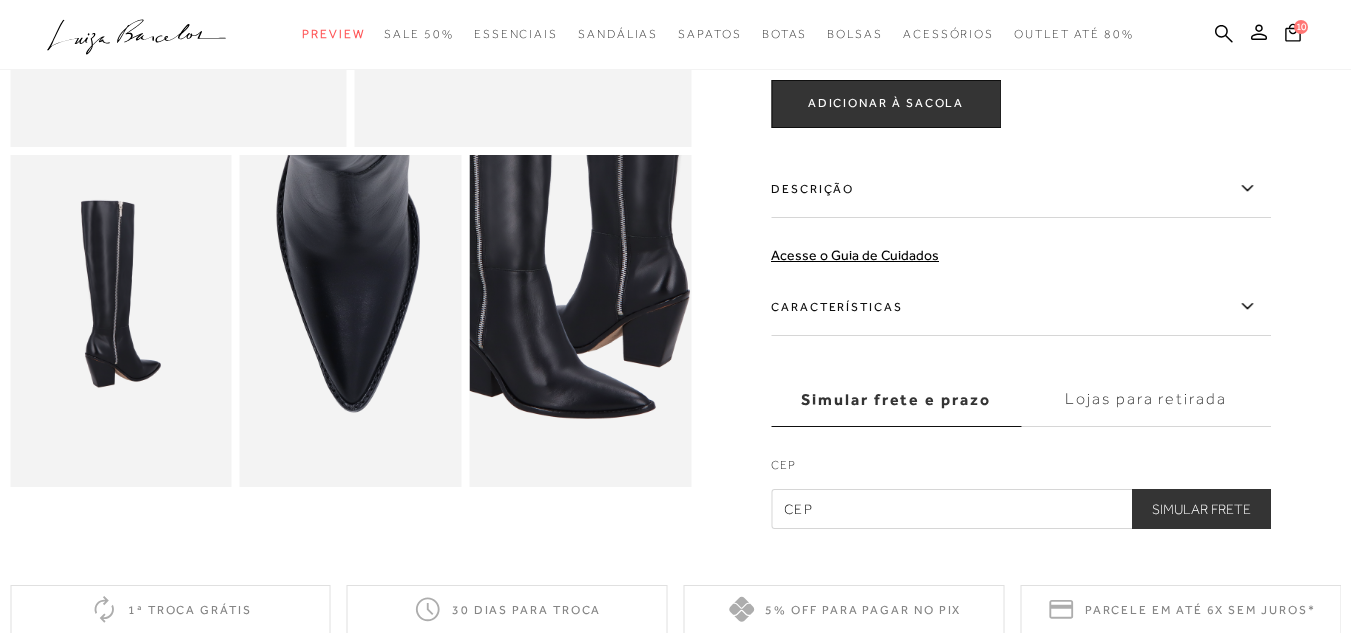 click at bounding box center [121, 321] 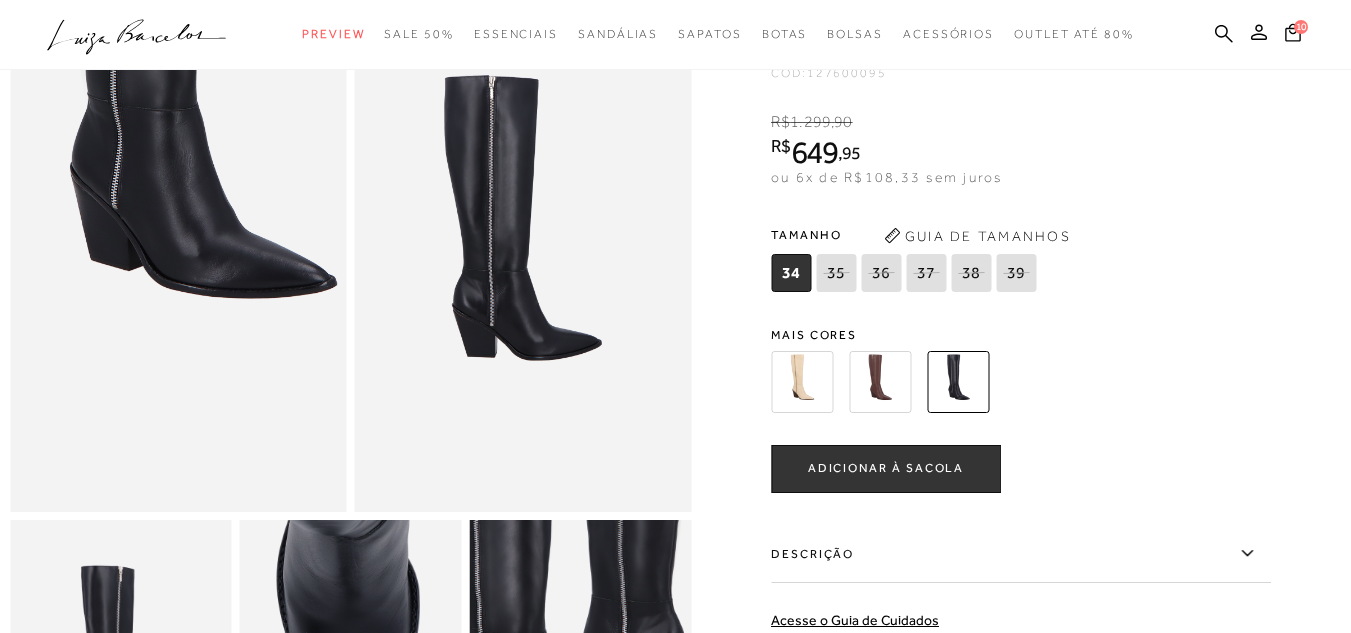 scroll, scrollTop: 100, scrollLeft: 0, axis: vertical 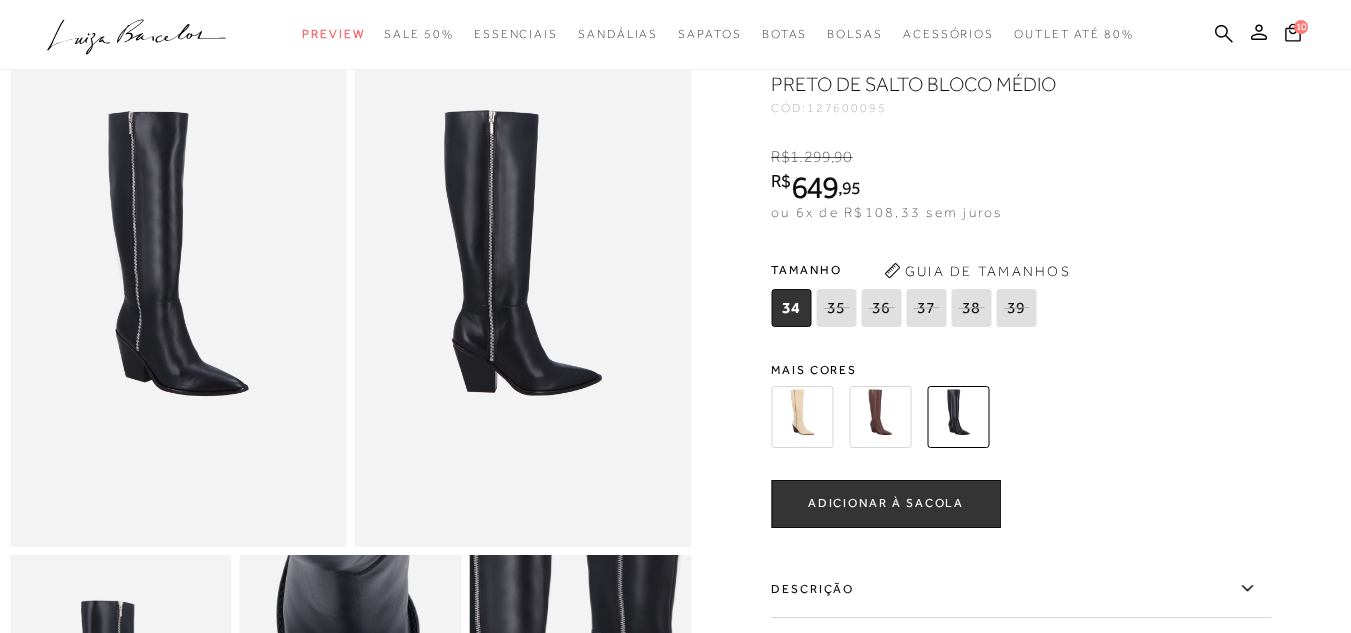 click at bounding box center [880, 417] 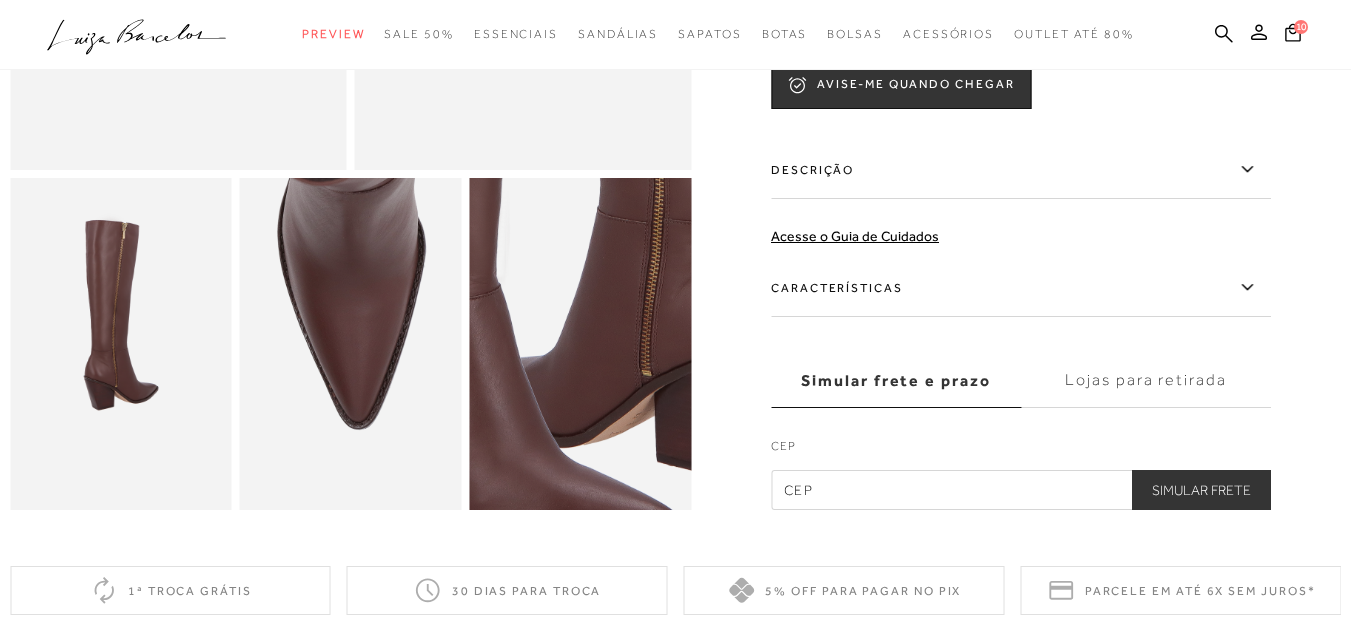 scroll, scrollTop: 500, scrollLeft: 0, axis: vertical 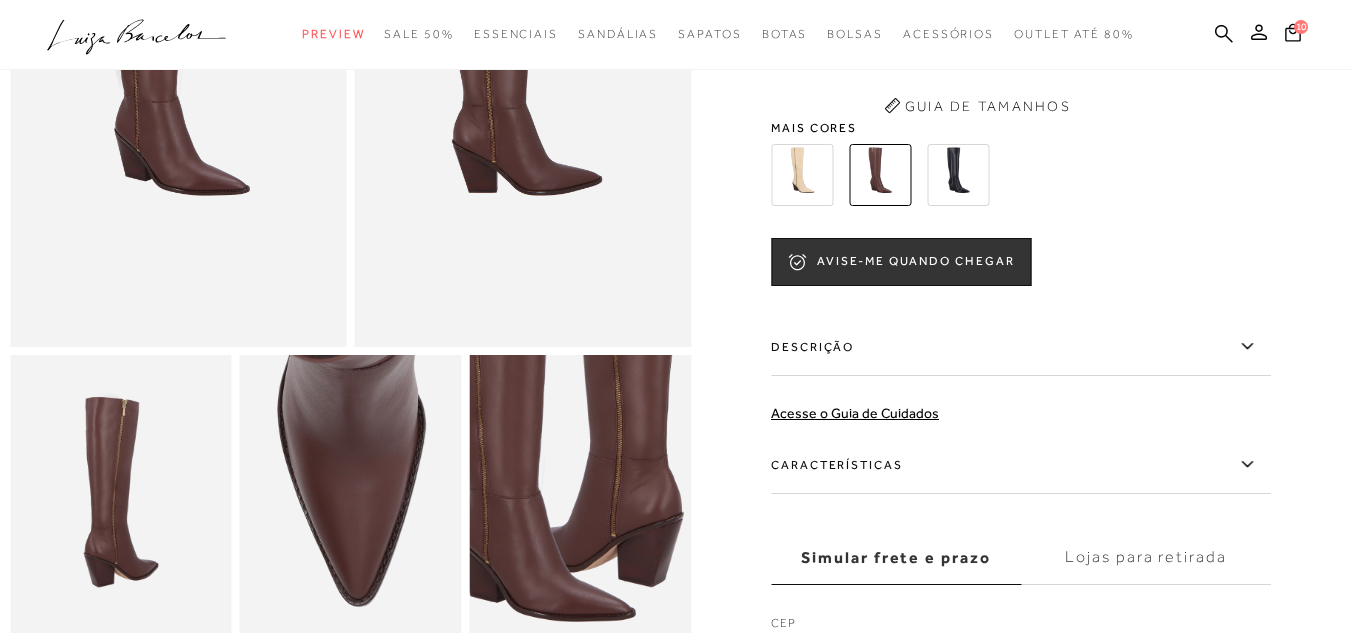 click at bounding box center [802, 175] 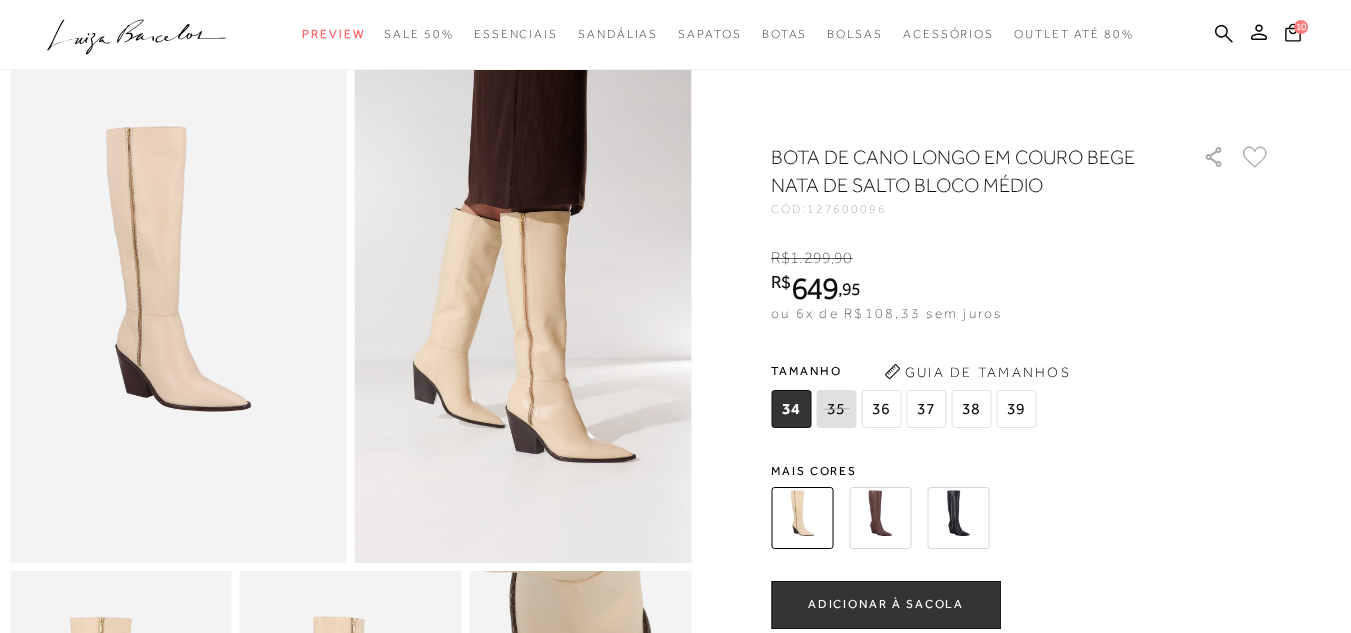 scroll, scrollTop: 200, scrollLeft: 0, axis: vertical 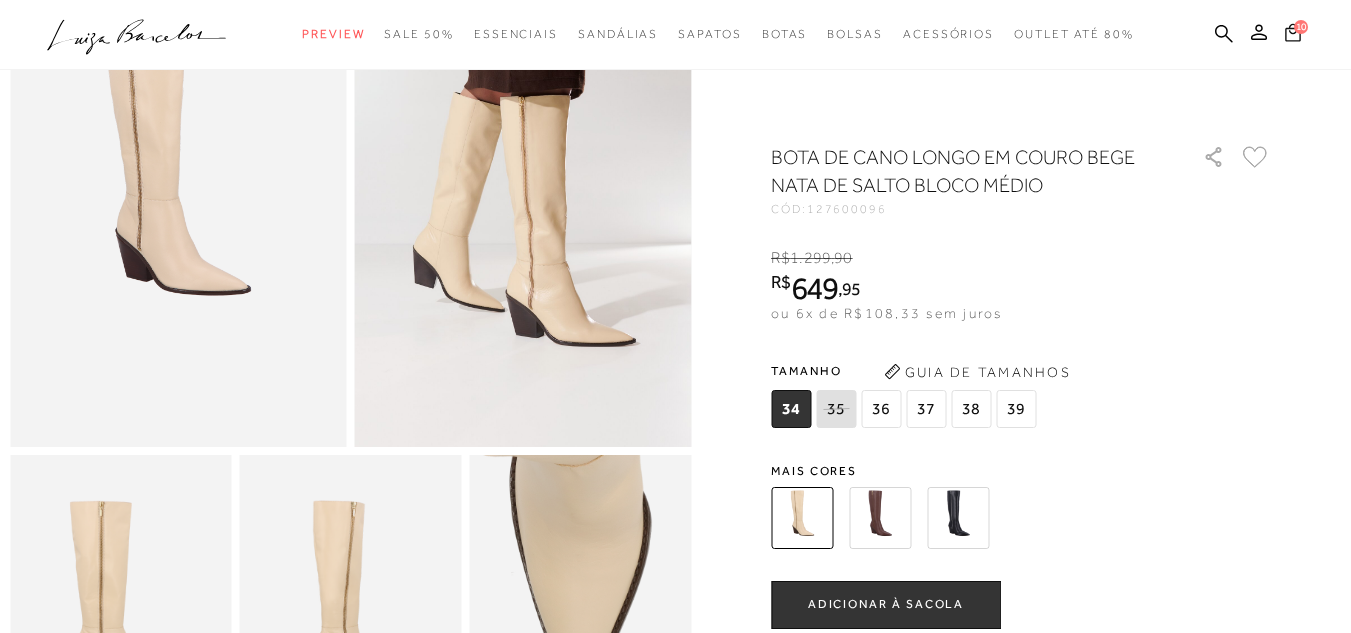 click on "10" at bounding box center (1301, 27) 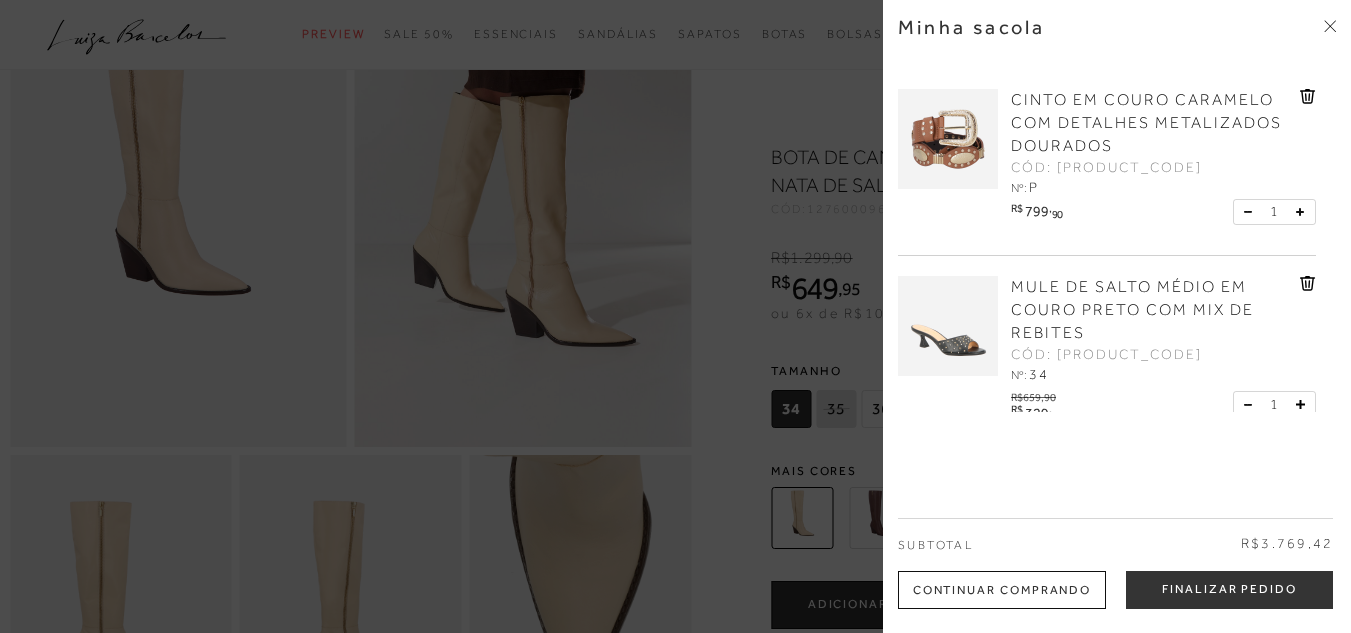 click at bounding box center (948, 139) 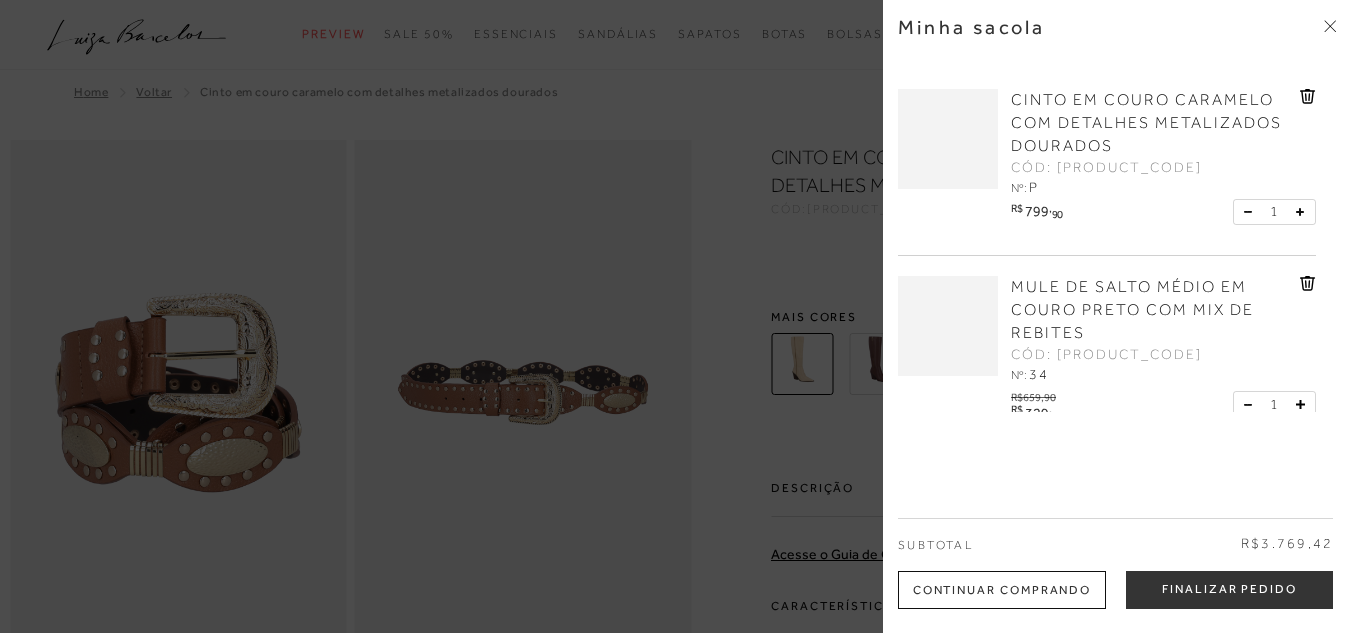 scroll, scrollTop: 0, scrollLeft: 0, axis: both 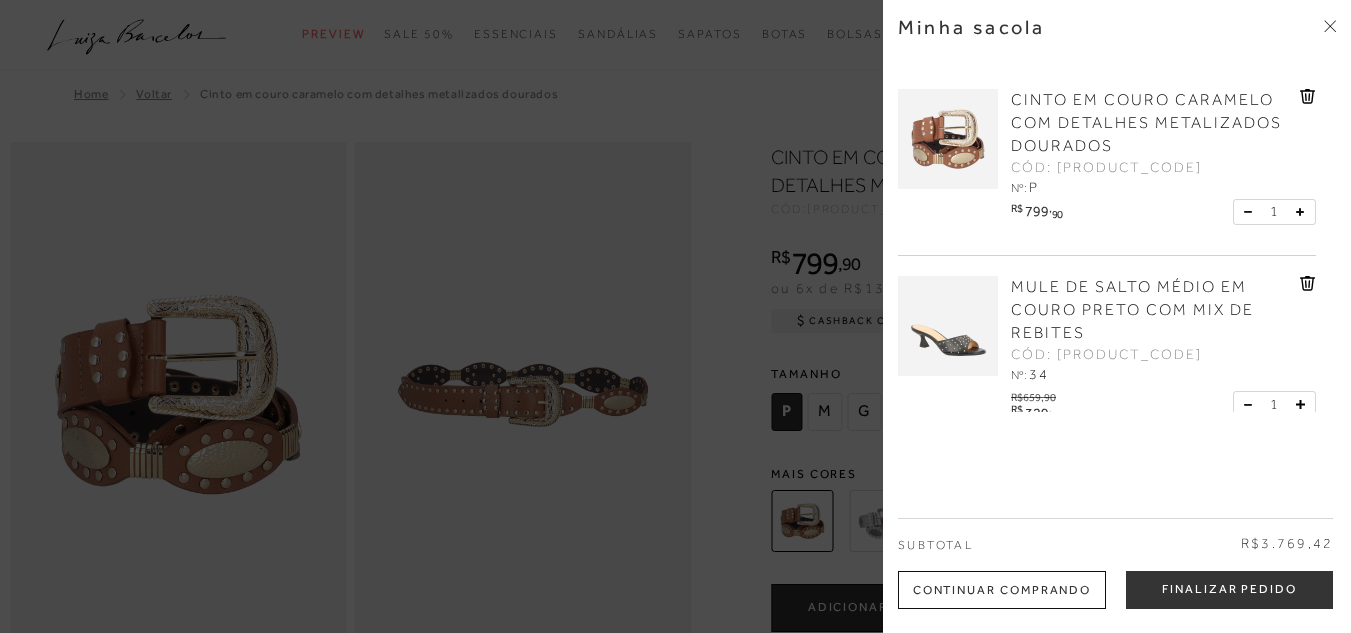 click at bounding box center [675, 316] 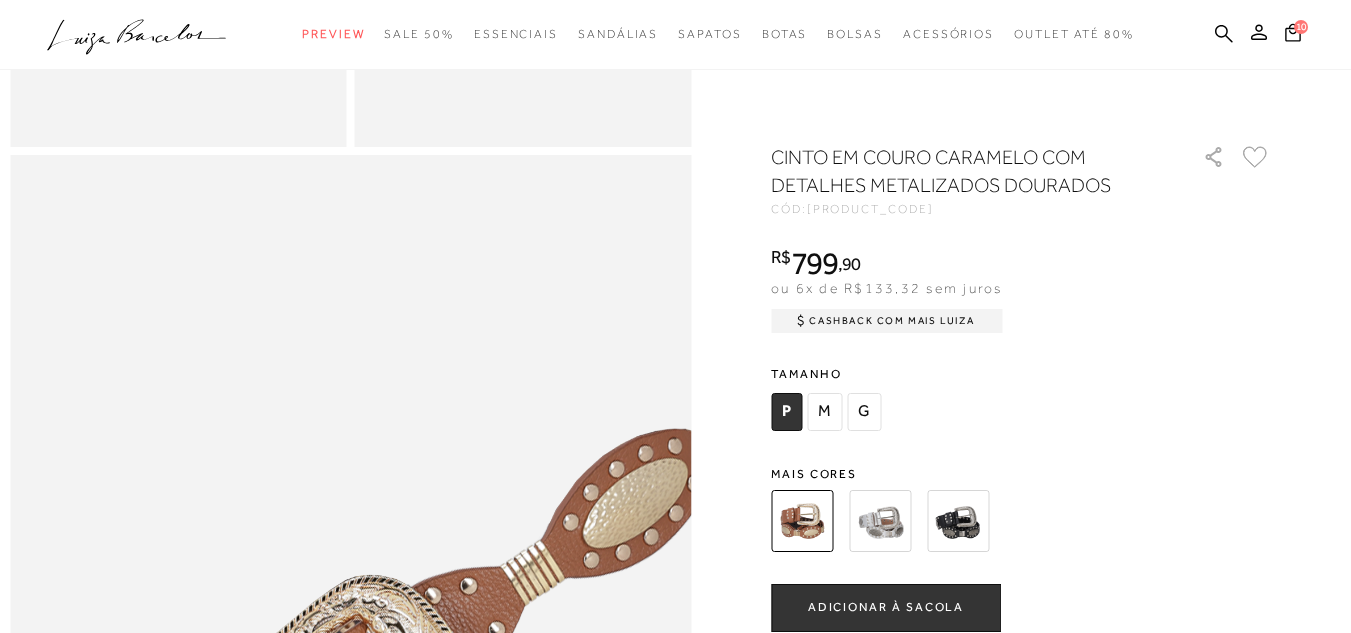 scroll, scrollTop: 900, scrollLeft: 0, axis: vertical 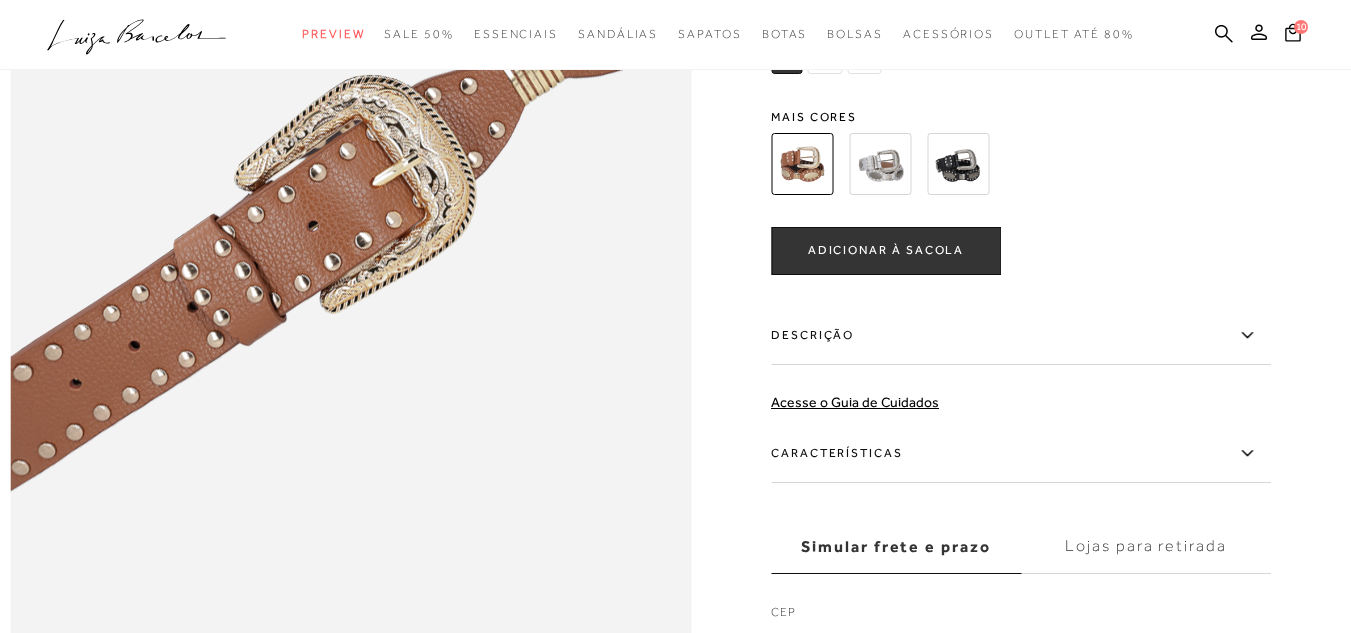 click at bounding box center (880, 164) 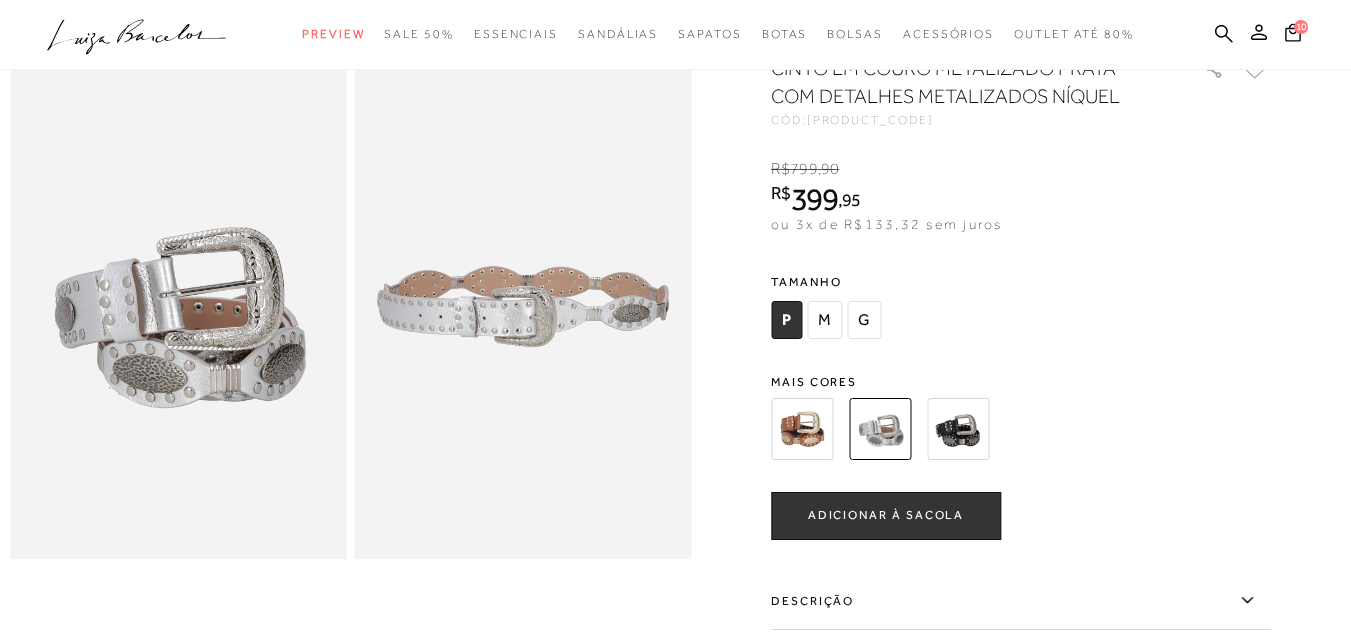 scroll, scrollTop: 87, scrollLeft: 0, axis: vertical 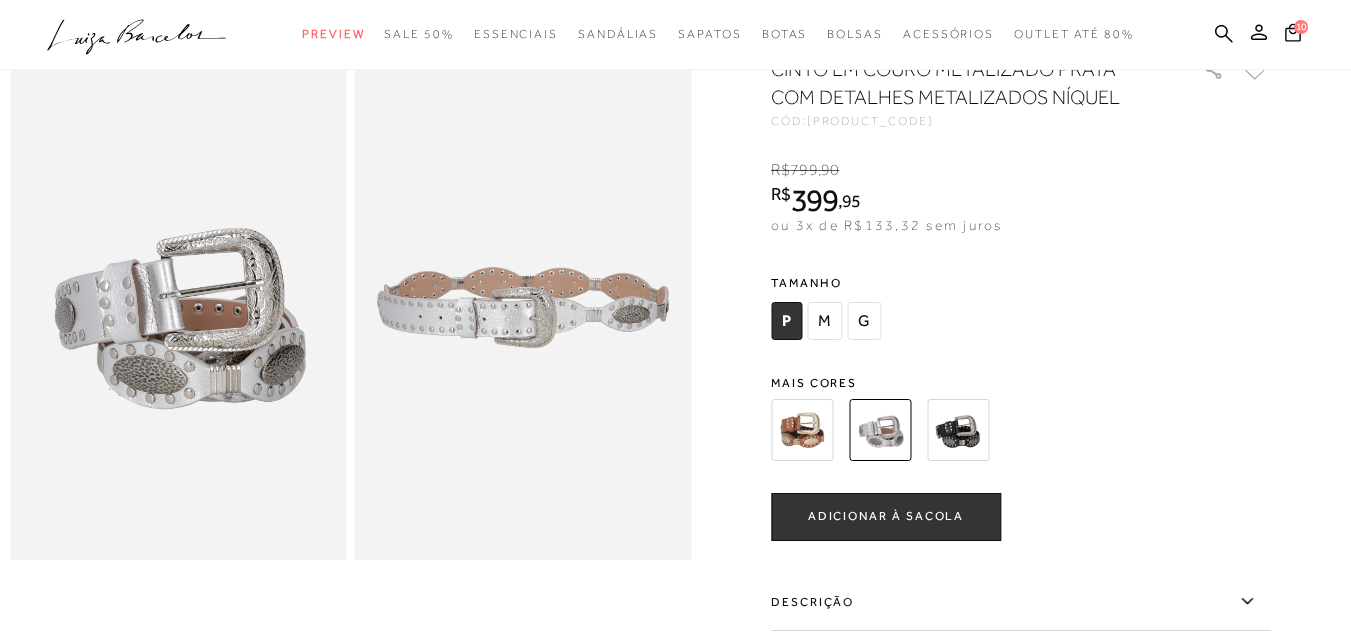 click at bounding box center (958, 430) 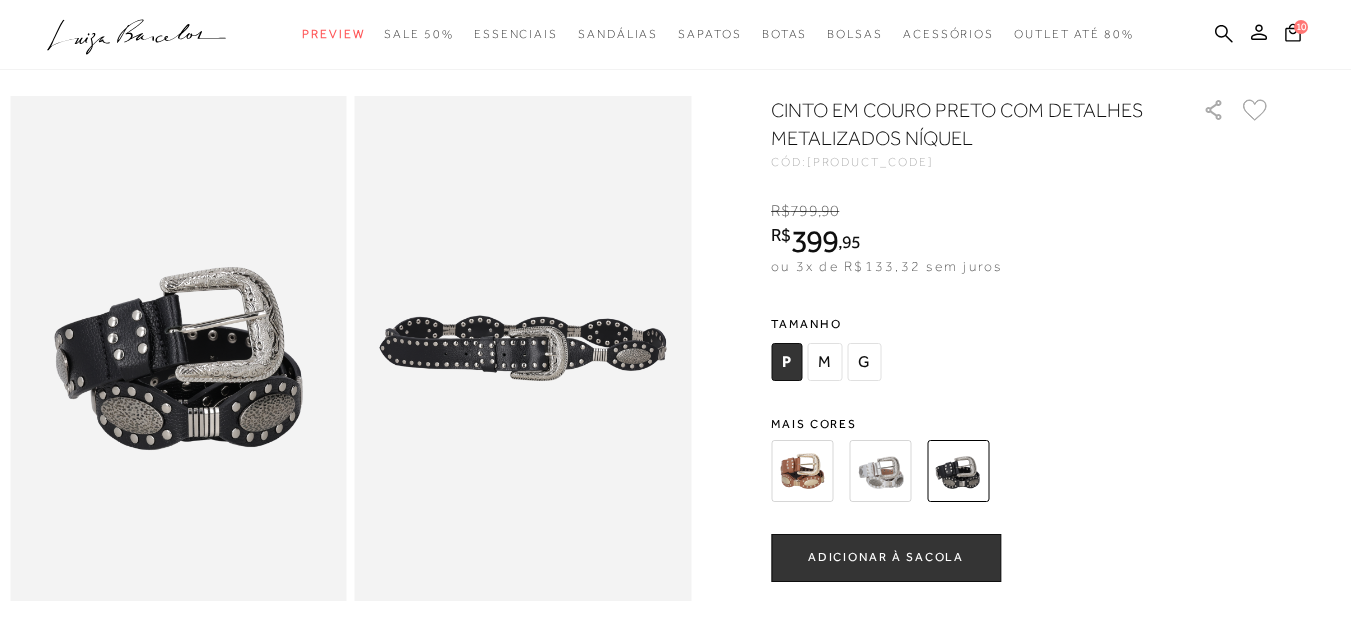 scroll, scrollTop: 0, scrollLeft: 0, axis: both 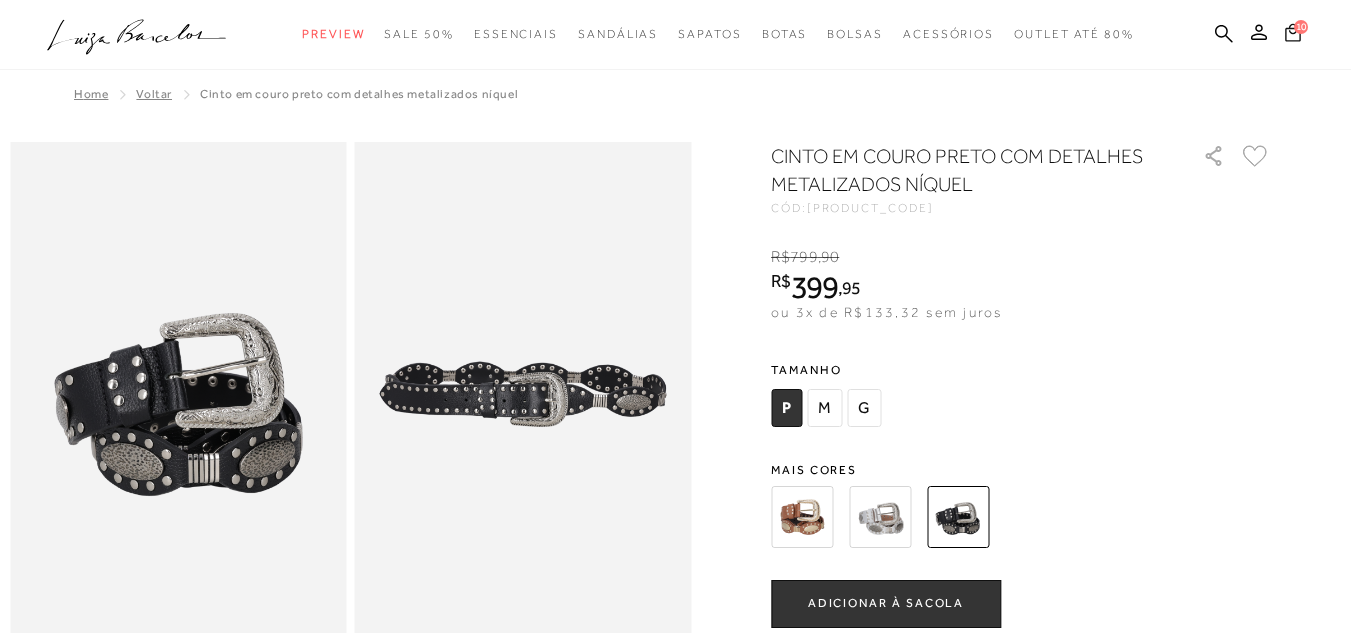 click 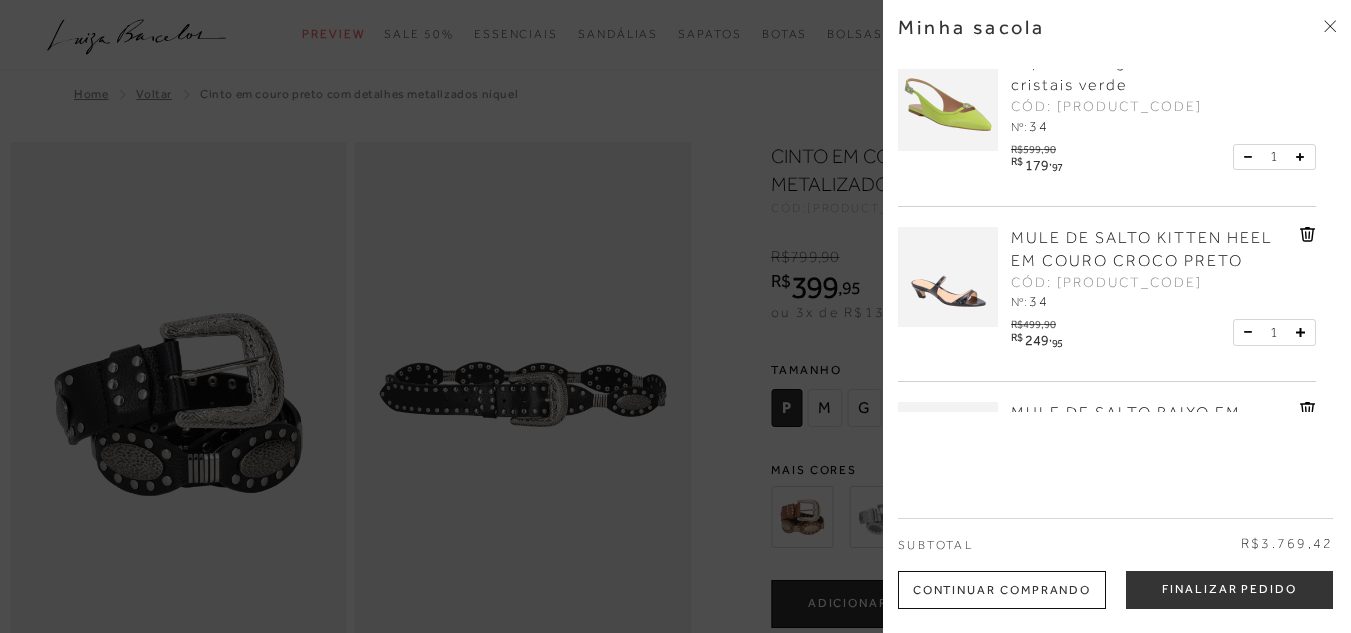 scroll 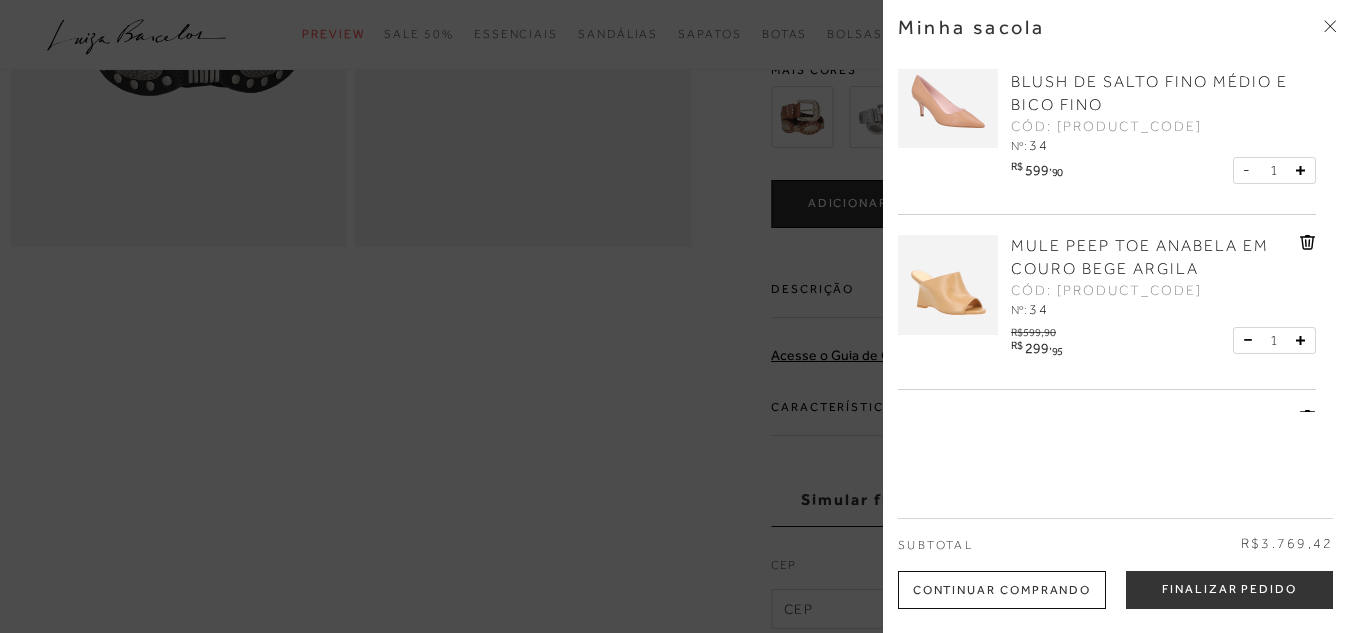 click at bounding box center [948, 98] 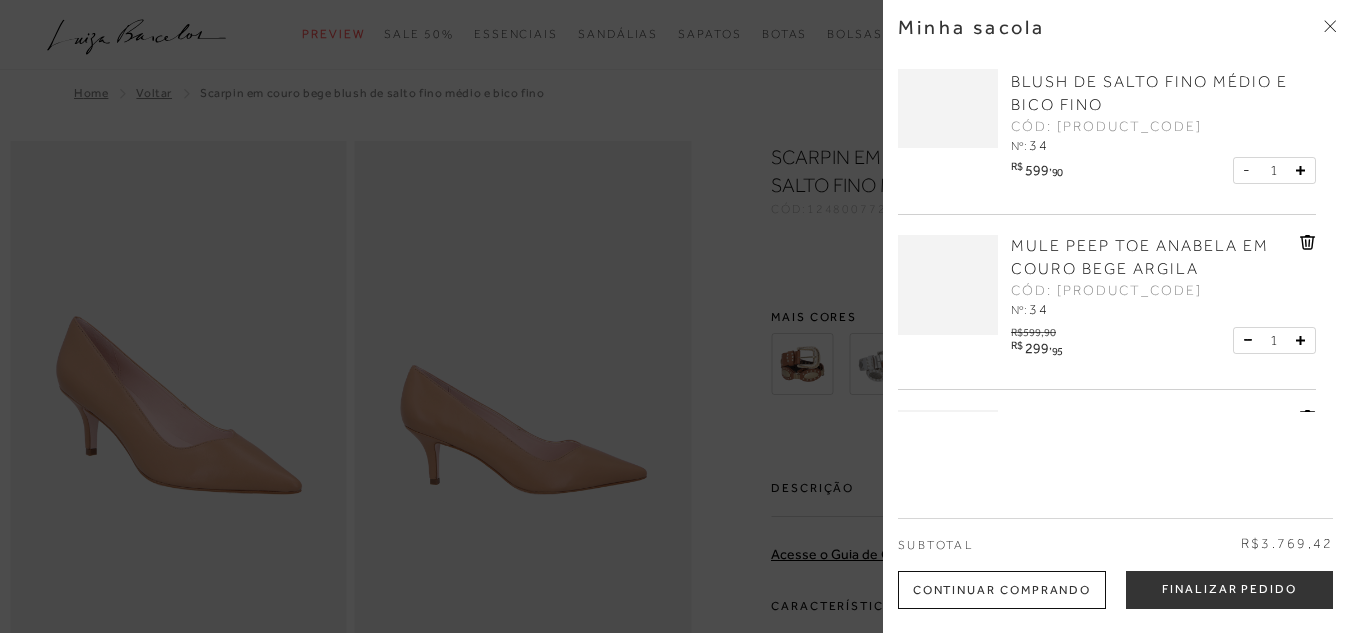 scroll, scrollTop: 0, scrollLeft: 0, axis: both 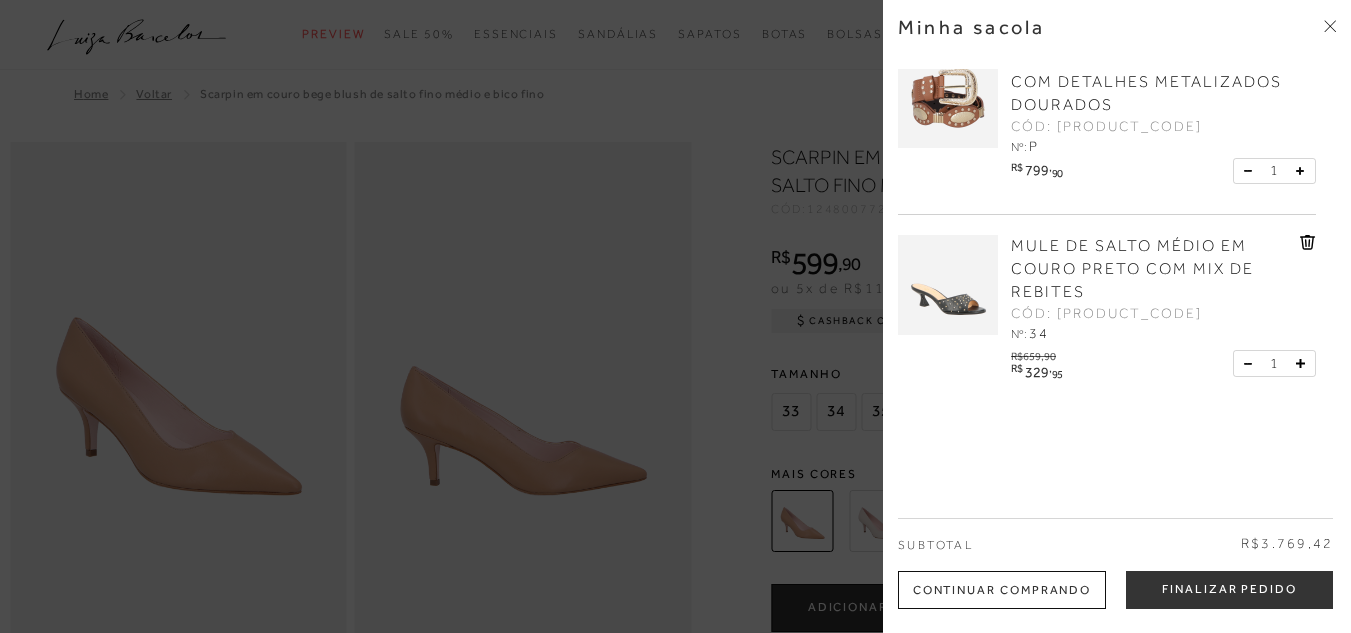 click at bounding box center (675, 316) 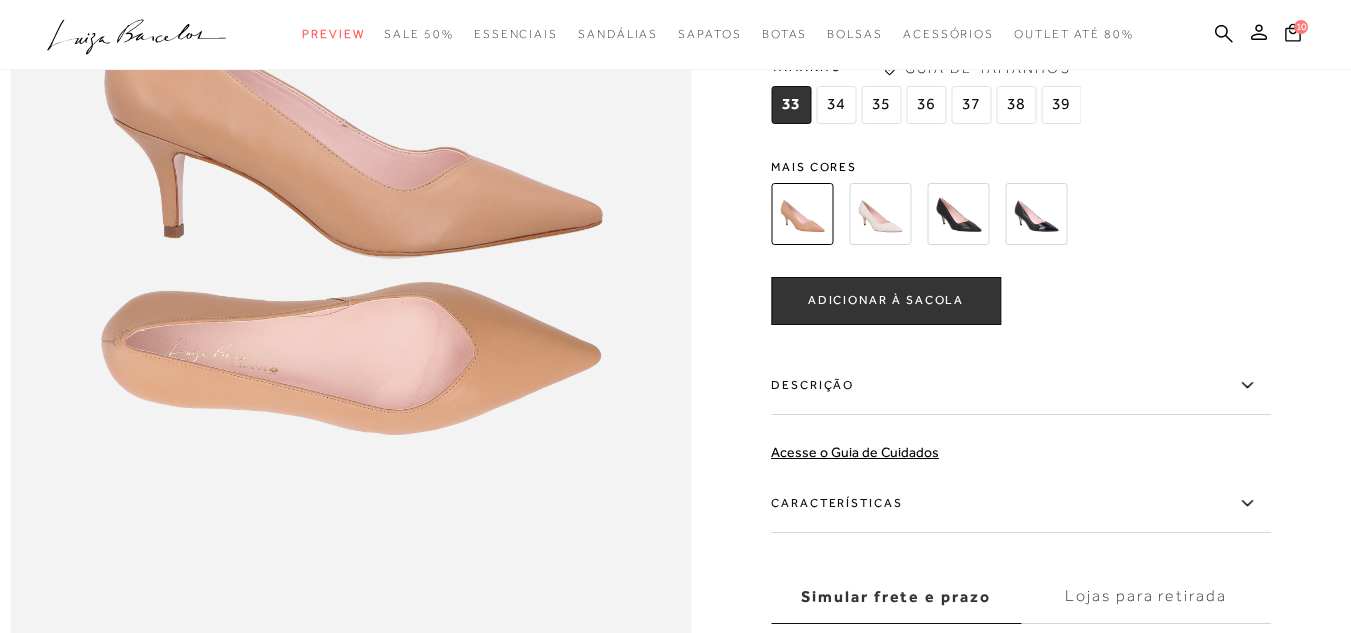 scroll, scrollTop: 1100, scrollLeft: 0, axis: vertical 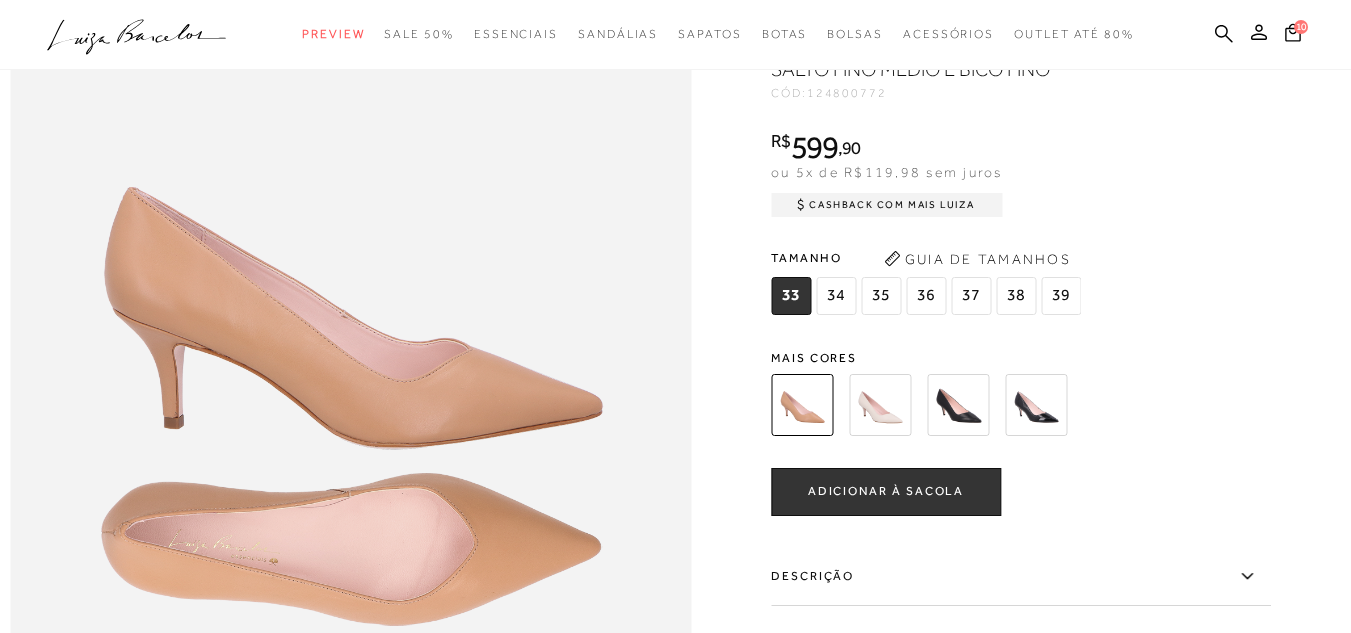 click at bounding box center [958, 405] 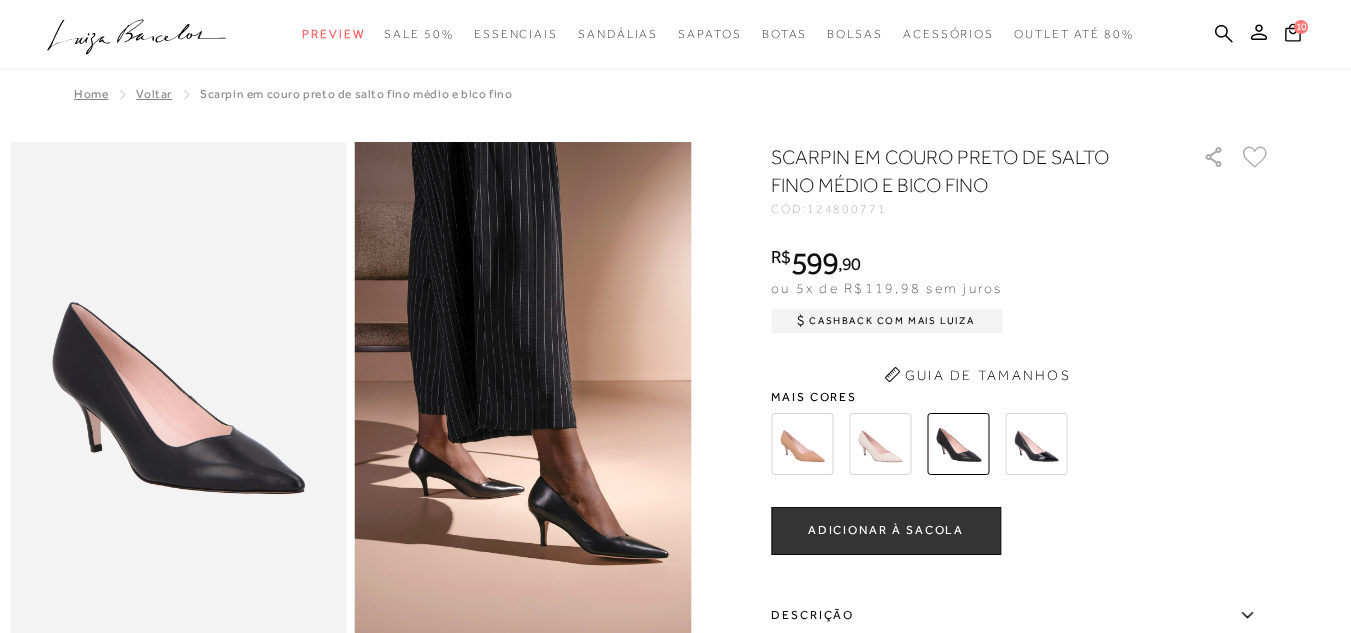 scroll, scrollTop: 0, scrollLeft: 0, axis: both 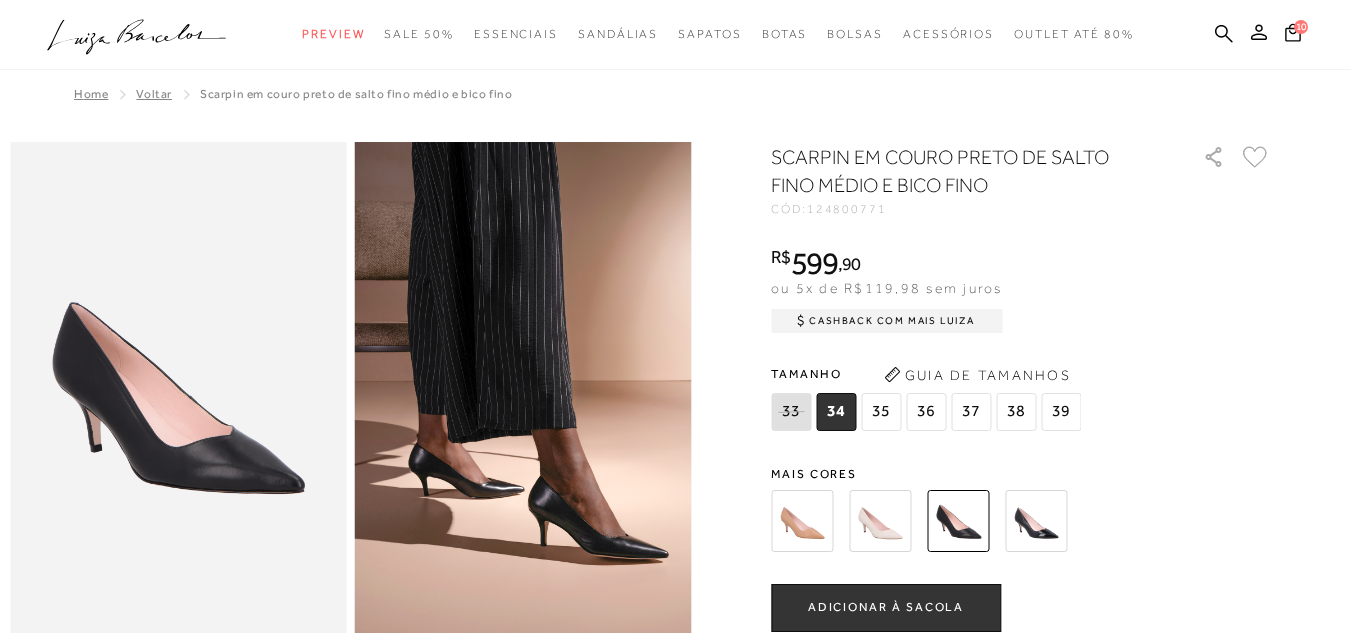 click at bounding box center (1036, 521) 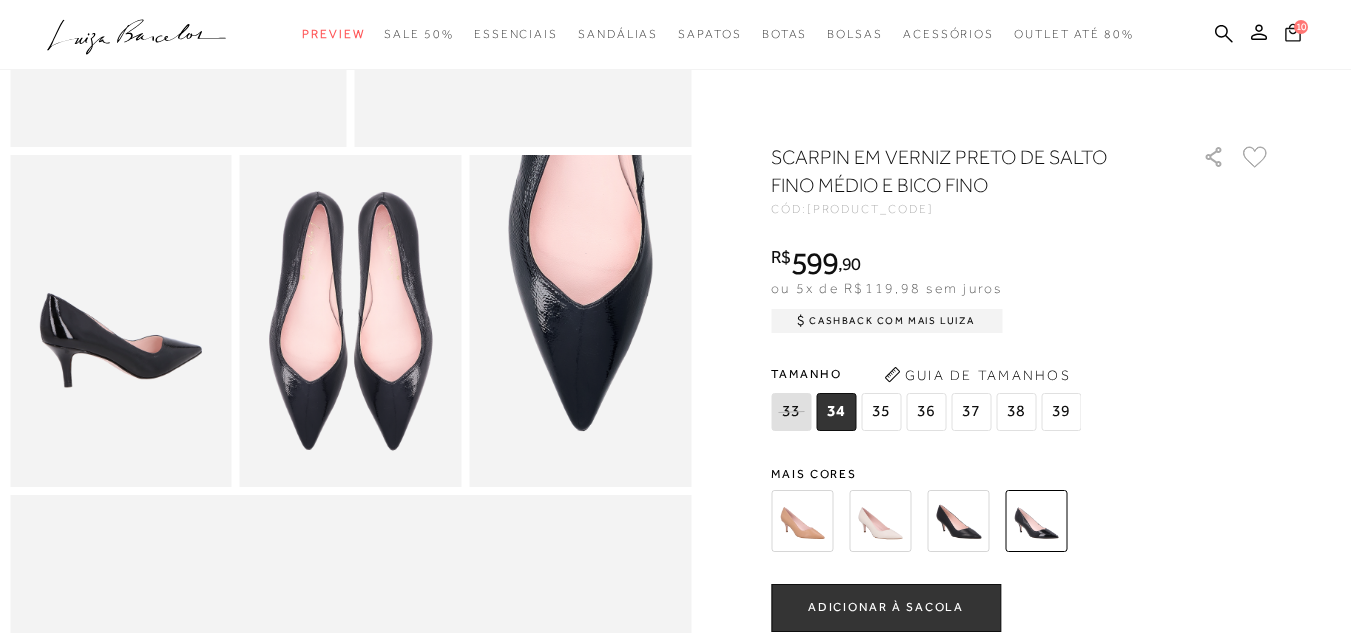 click 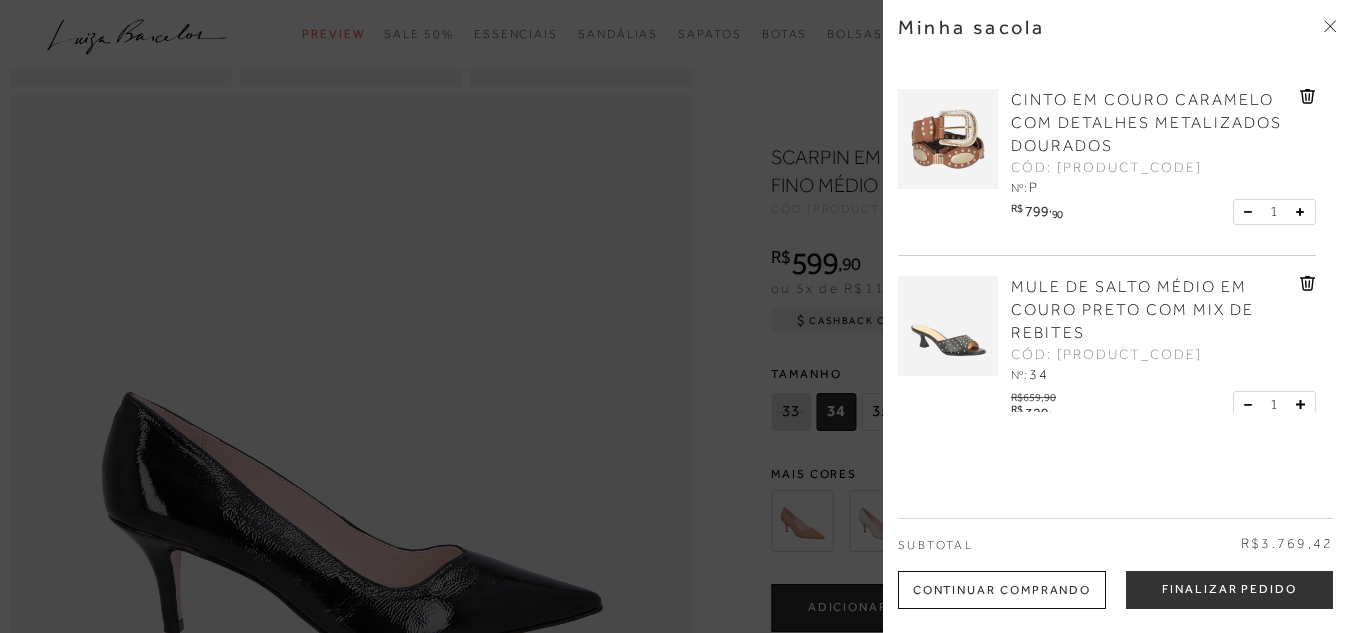 click at bounding box center [948, 326] 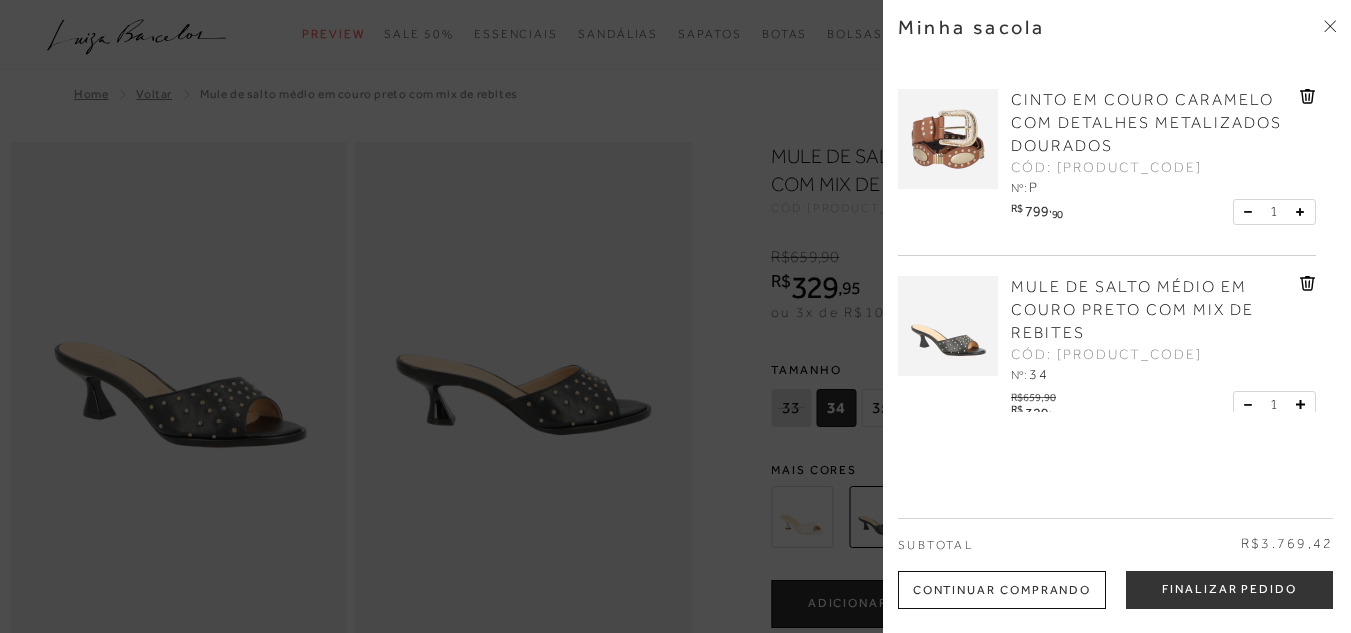 click at bounding box center [675, 316] 